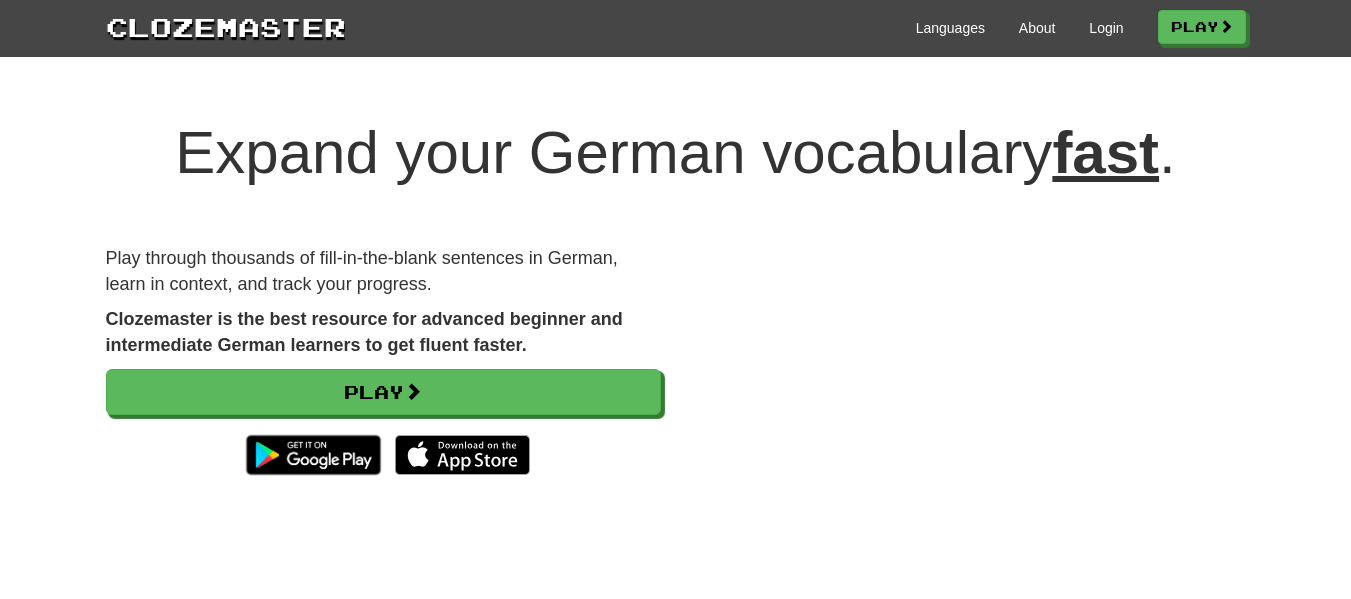 scroll, scrollTop: 0, scrollLeft: 0, axis: both 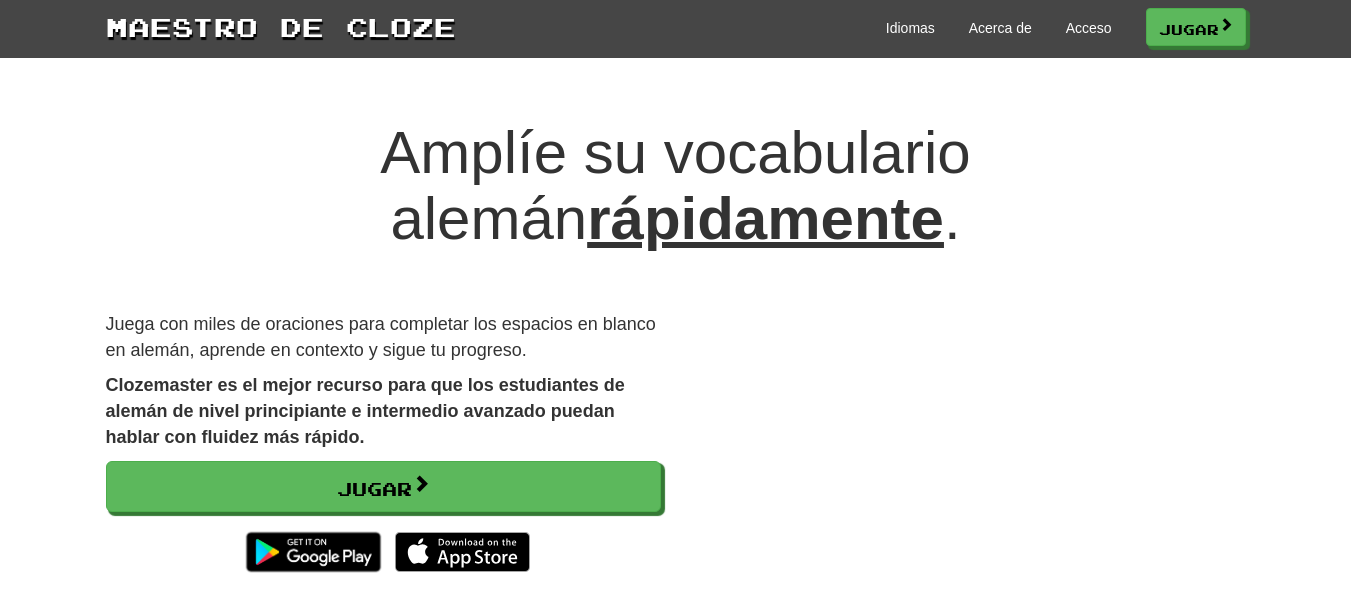 click on "Amplíe su vocabulario alemán  rápidamente  ." at bounding box center (676, 186) 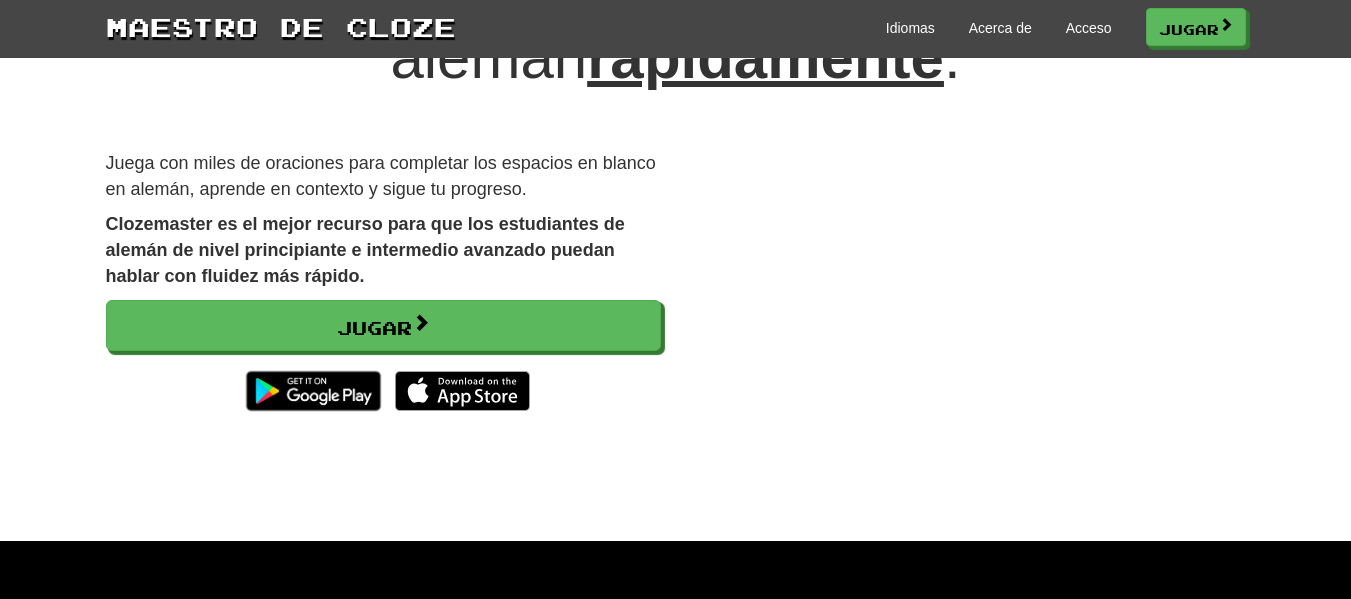 scroll, scrollTop: 141, scrollLeft: 0, axis: vertical 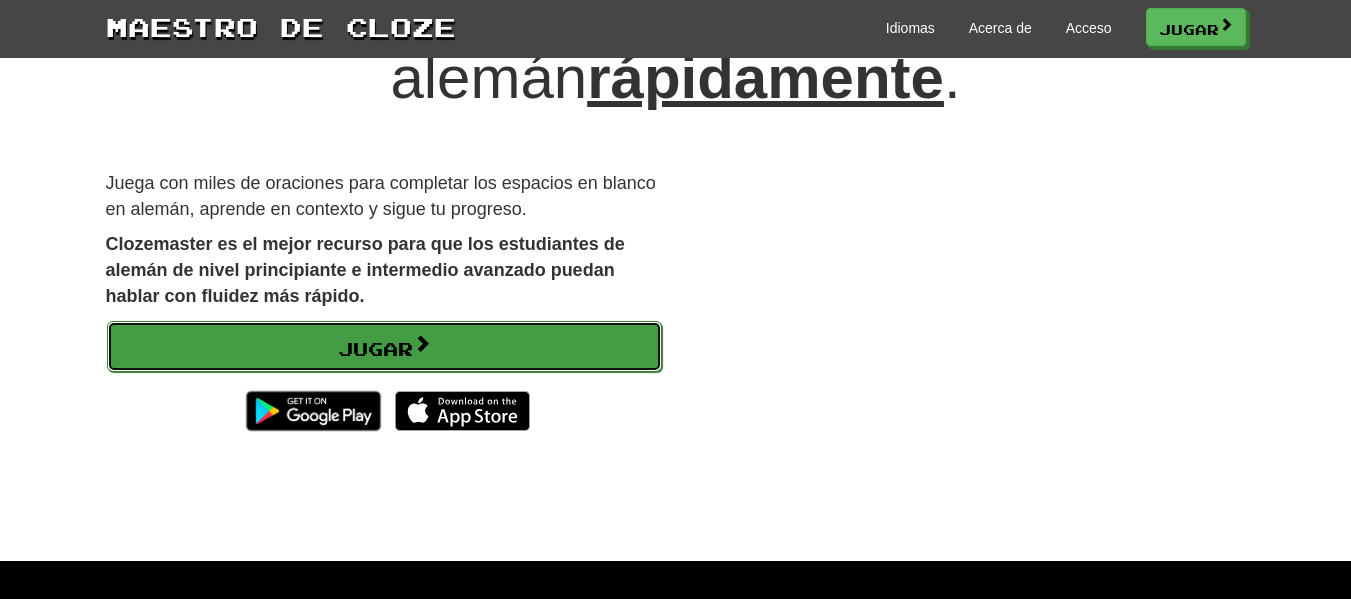 click on "Jugar" at bounding box center [384, 347] 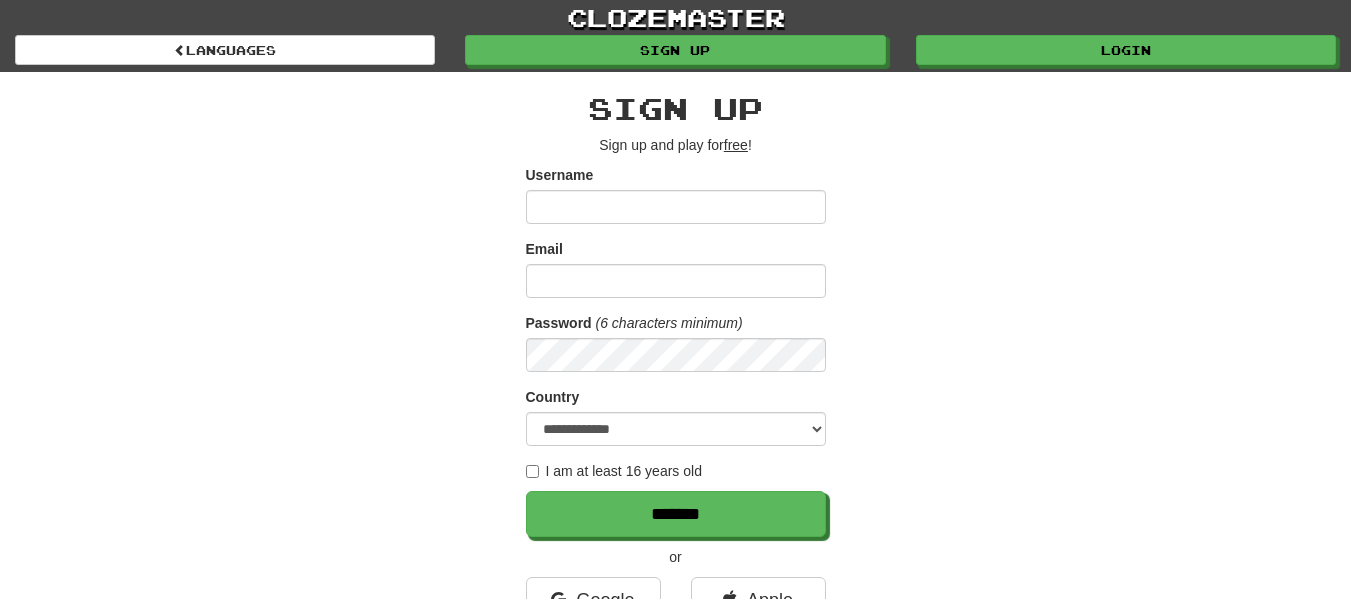 scroll, scrollTop: 0, scrollLeft: 0, axis: both 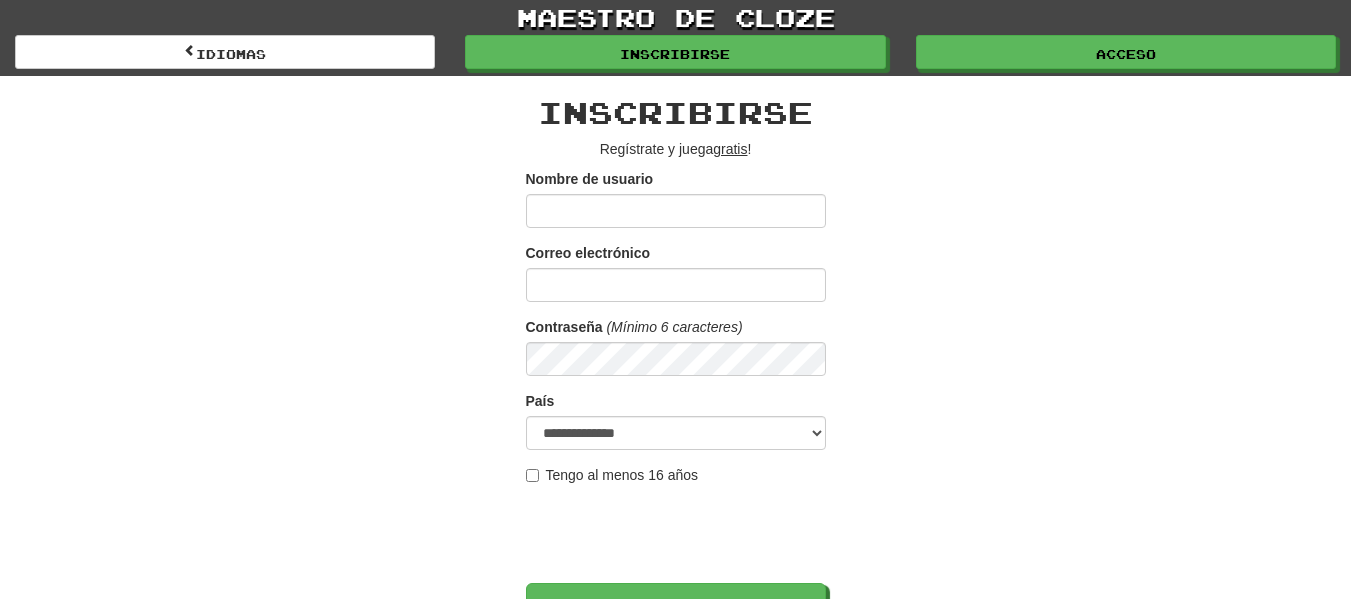 click on "Nombre de usuario" at bounding box center [676, 211] 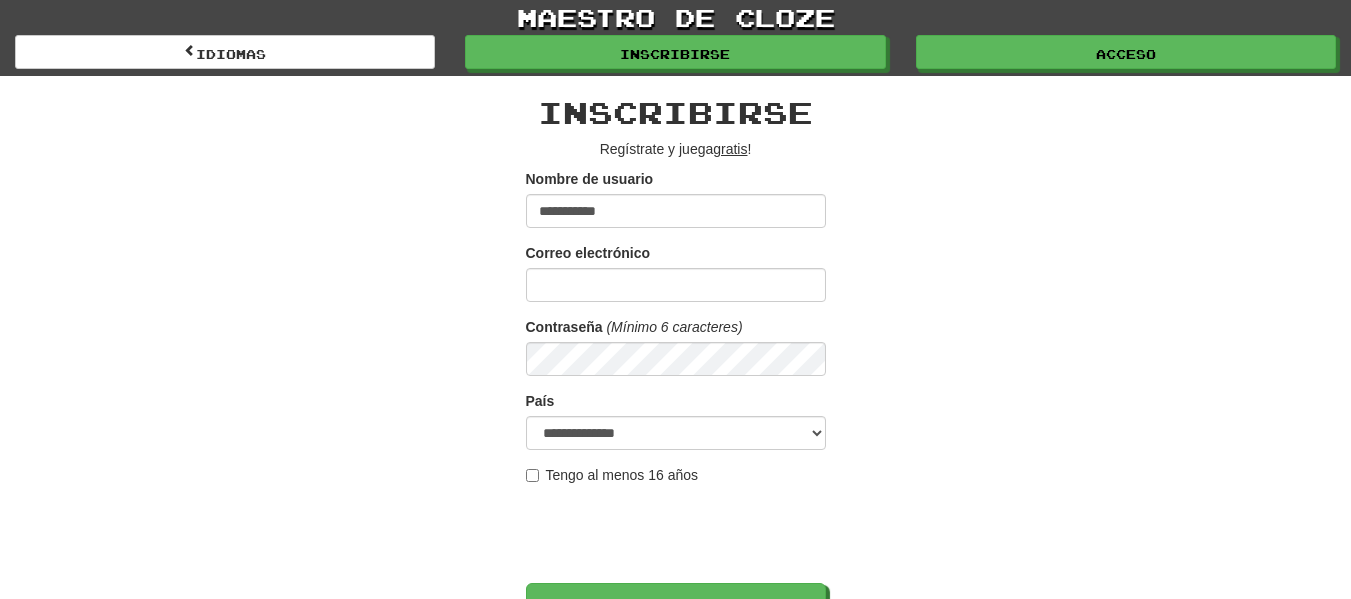 type on "**********" 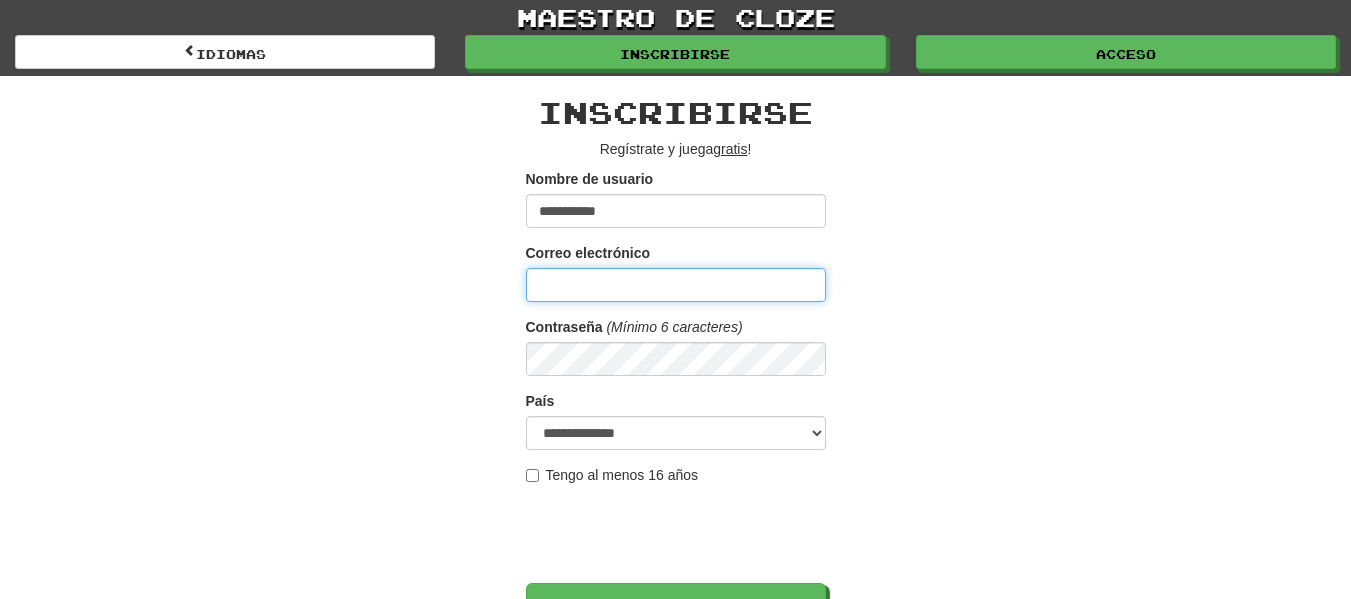 click on "Correo electrónico" at bounding box center (676, 285) 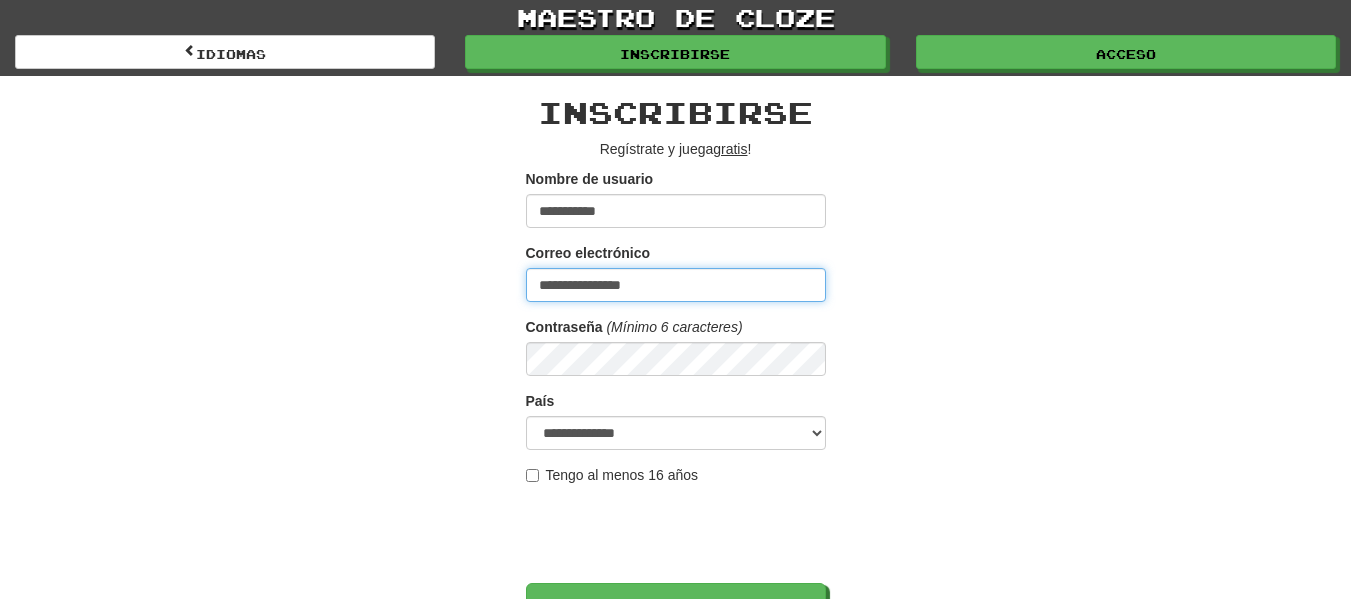 click on "**********" at bounding box center [676, 285] 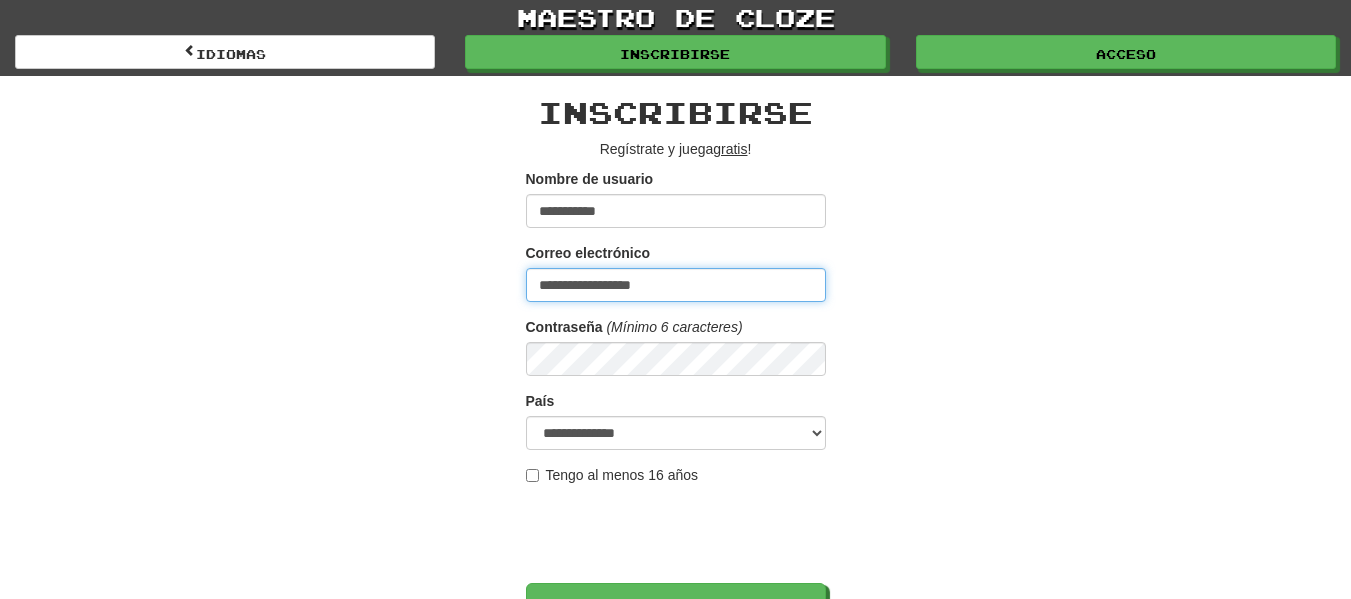 click on "**********" at bounding box center [676, 285] 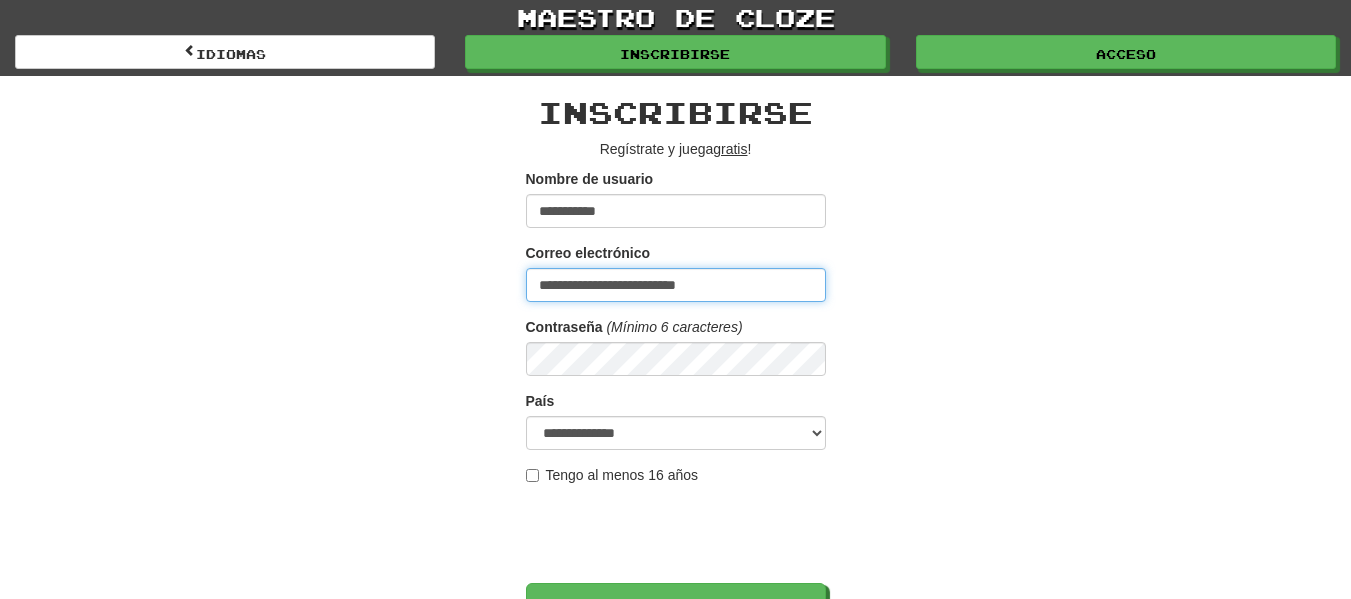 type on "**********" 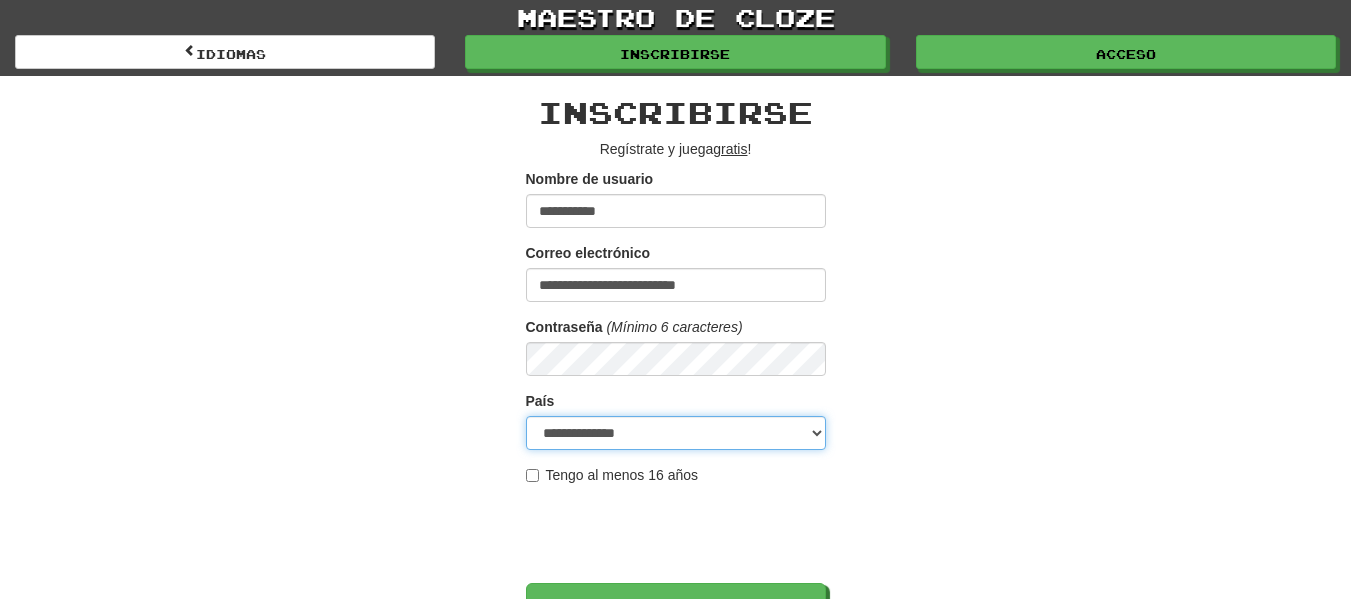click on "**********" at bounding box center [676, 433] 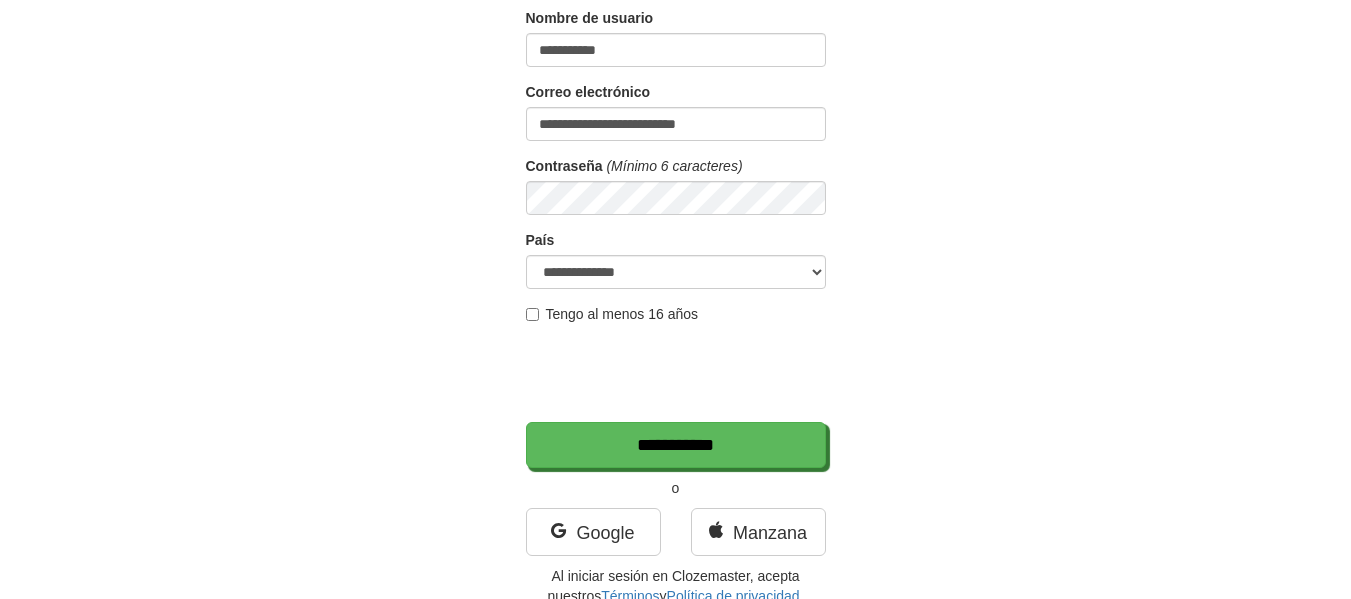 scroll, scrollTop: 167, scrollLeft: 0, axis: vertical 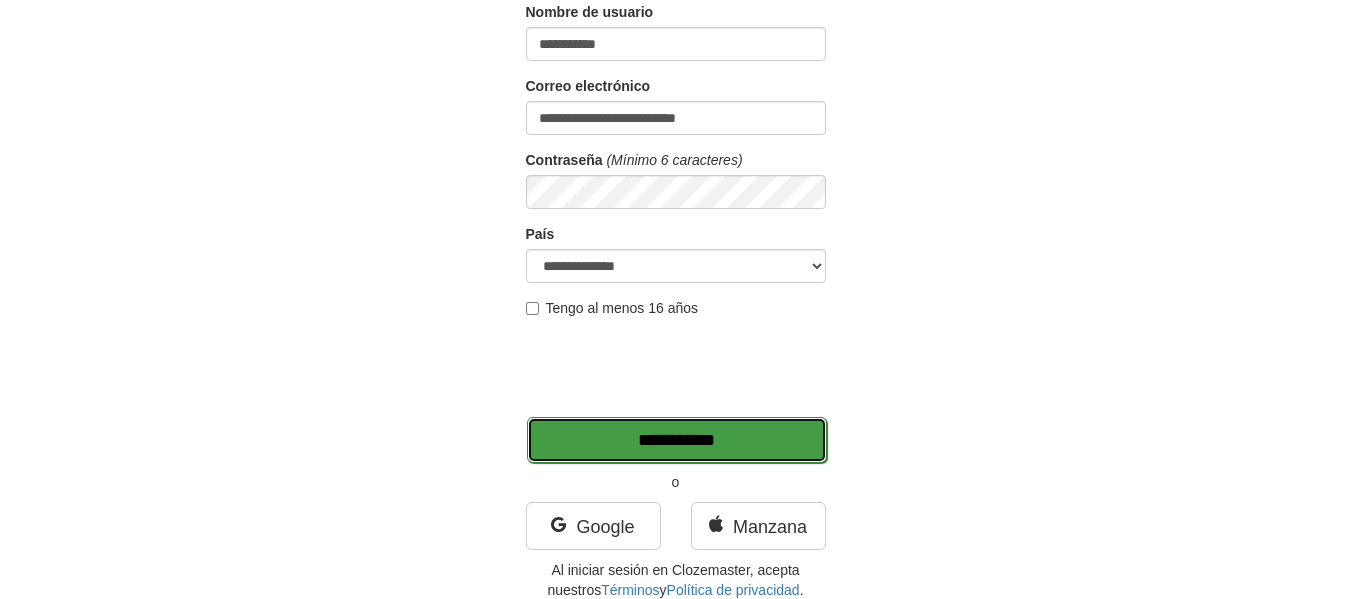 click on "**********" at bounding box center [677, 440] 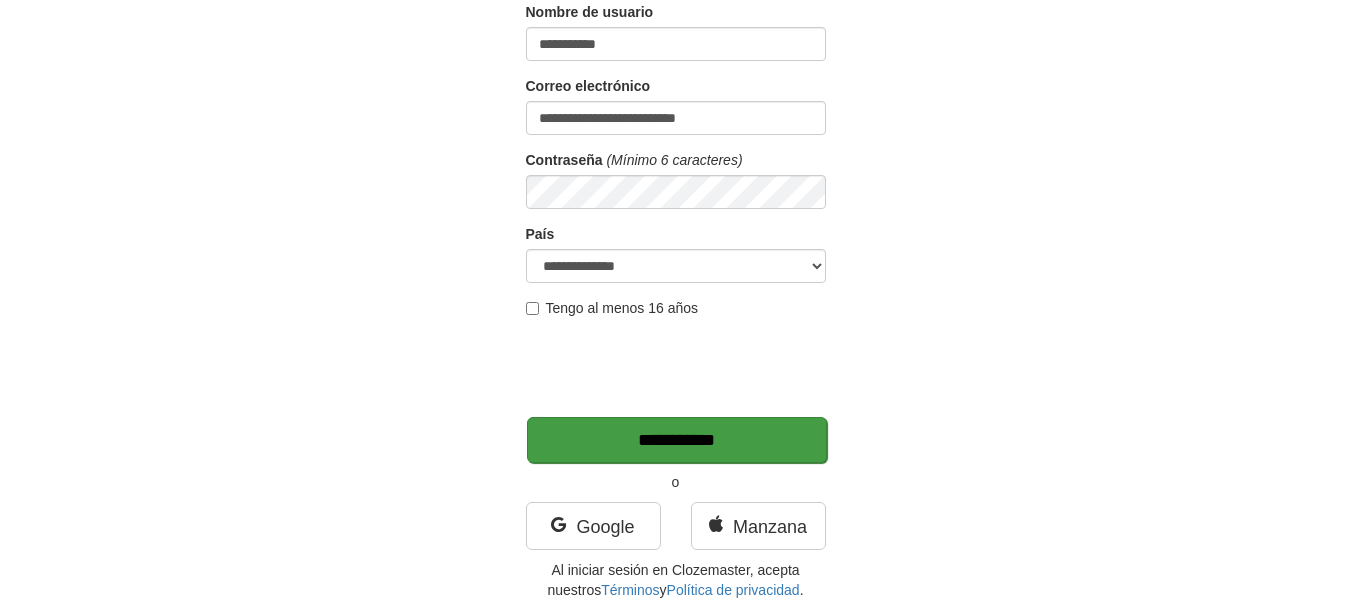 type on "*******" 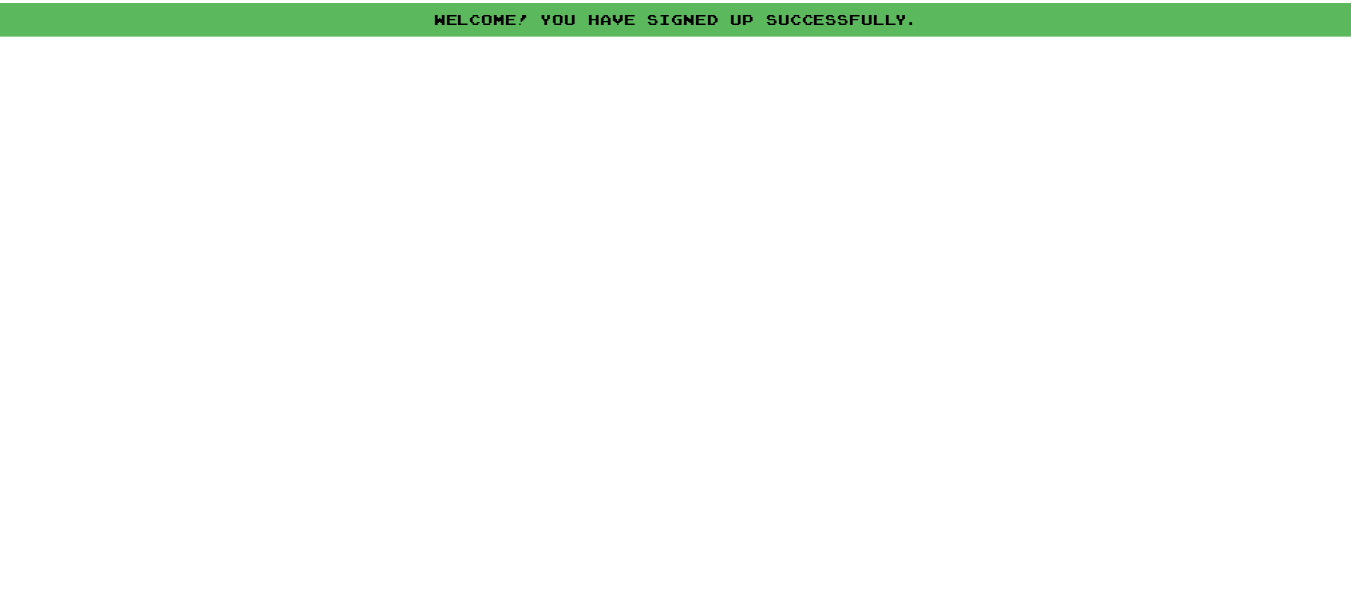scroll, scrollTop: 0, scrollLeft: 0, axis: both 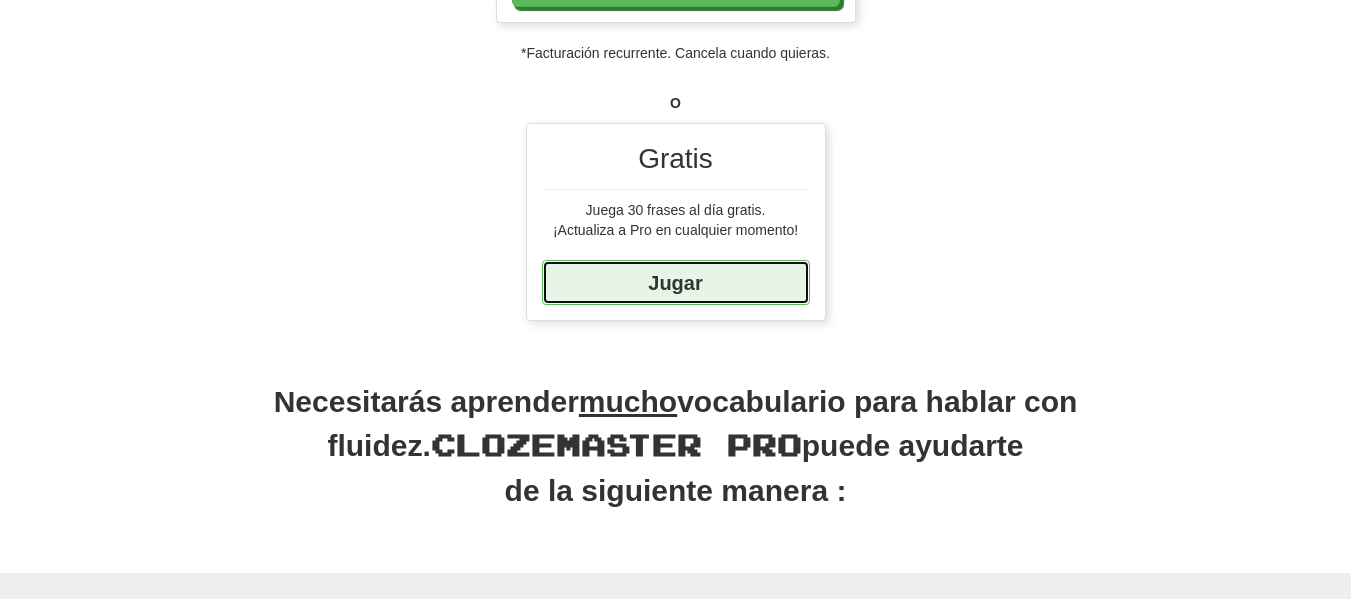 click on "Jugar" at bounding box center [676, 282] 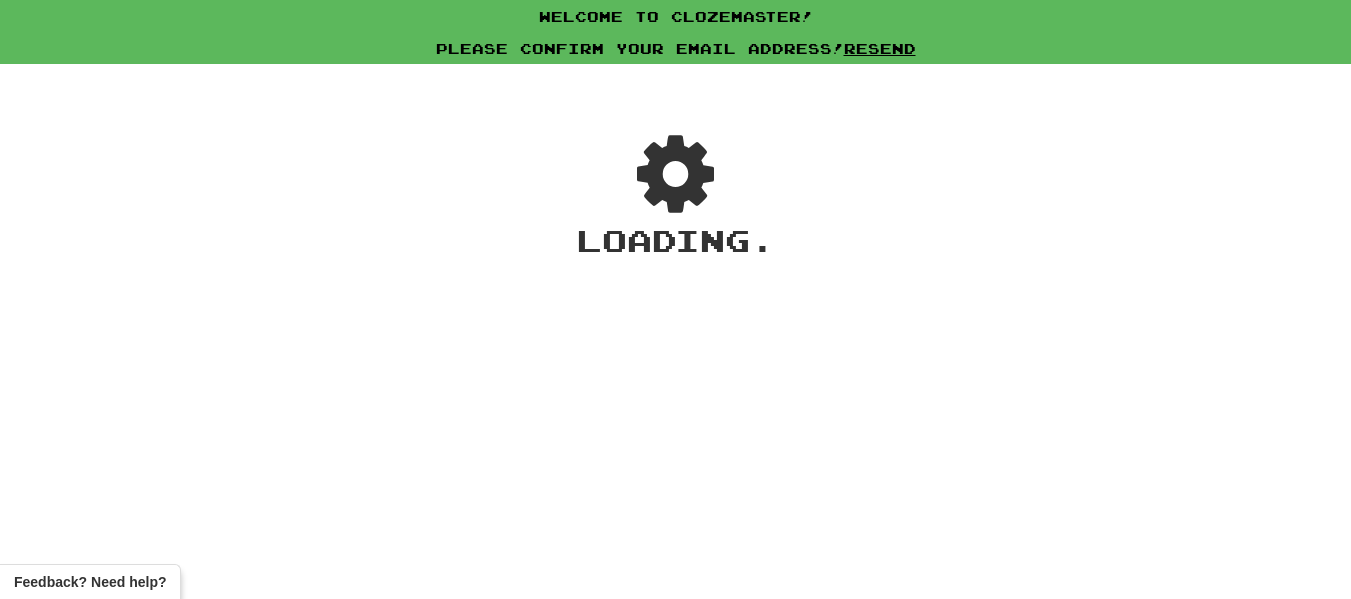 scroll, scrollTop: 0, scrollLeft: 0, axis: both 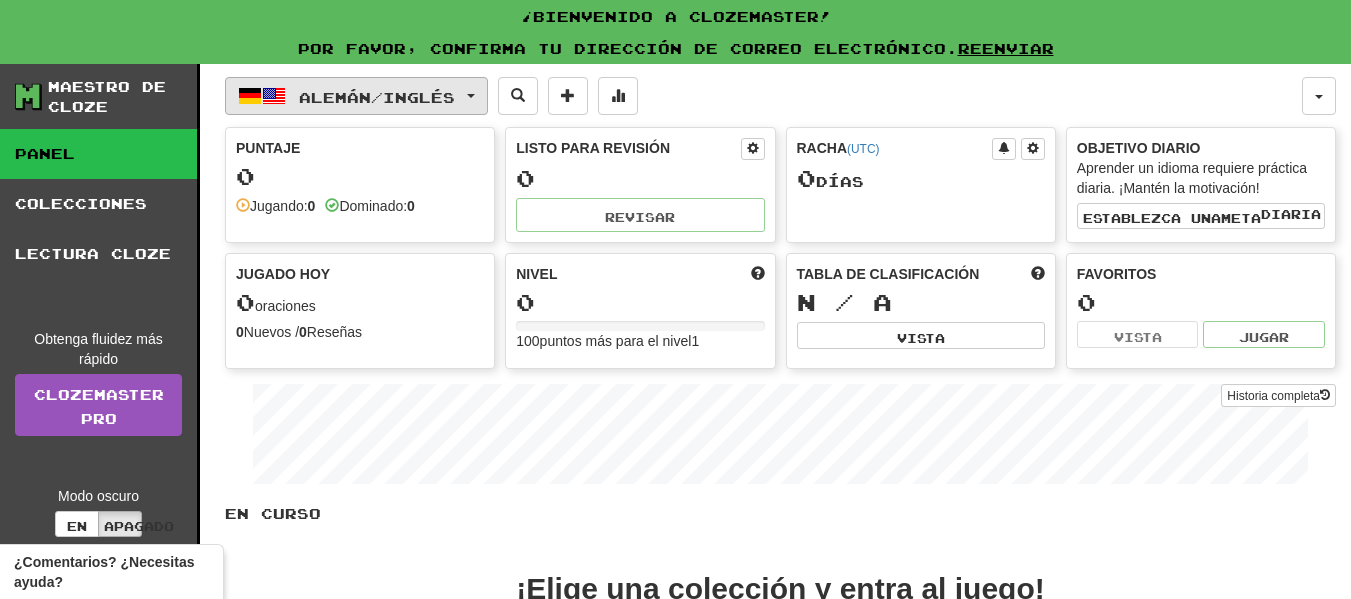click on "Alemán  /  Inglés" at bounding box center (356, 96) 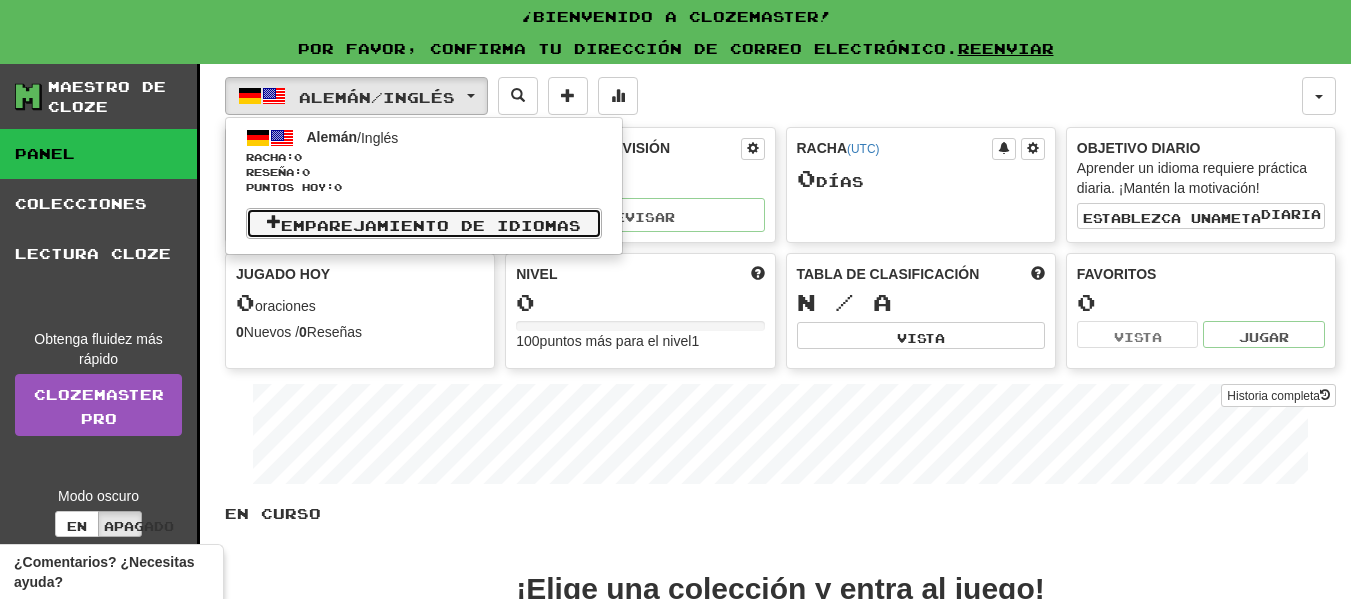 click on "Emparejamiento de idiomas" at bounding box center (431, 224) 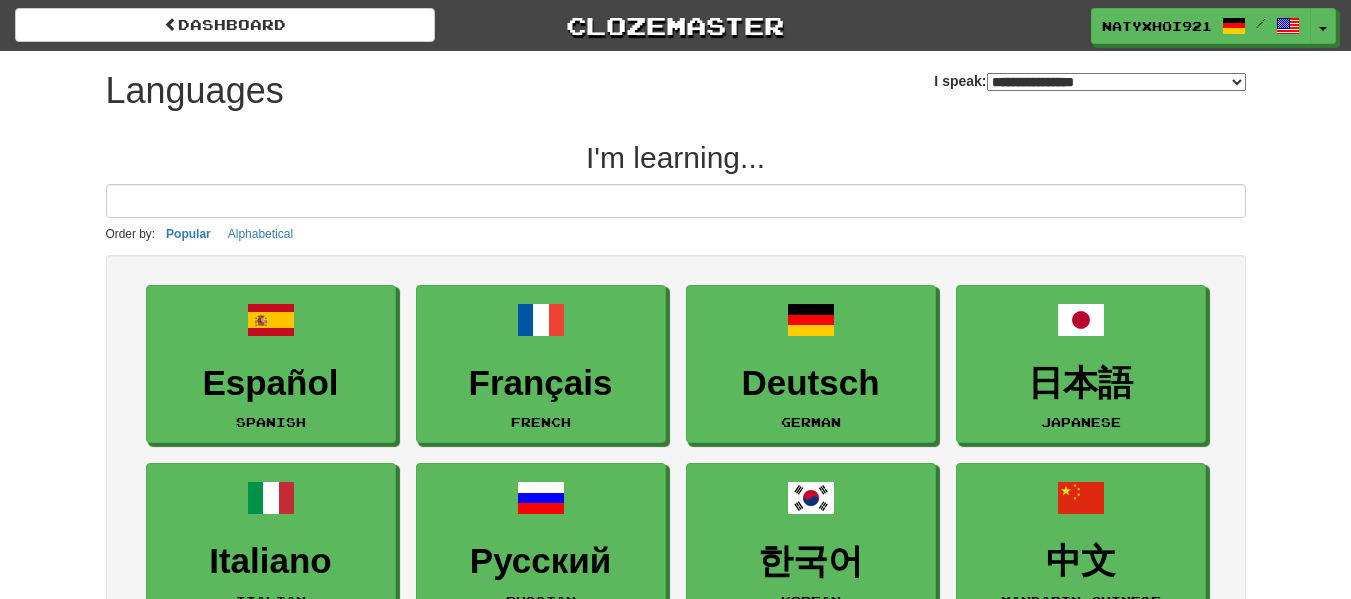 select on "*******" 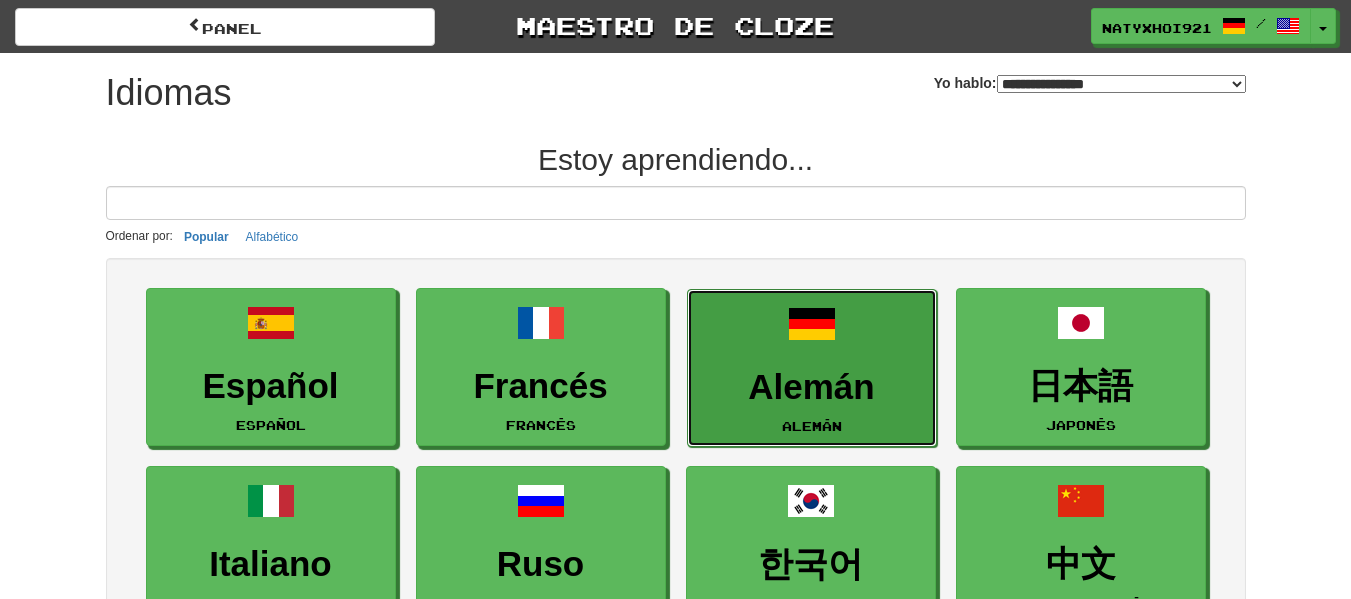 click on "Alemán" at bounding box center (811, 386) 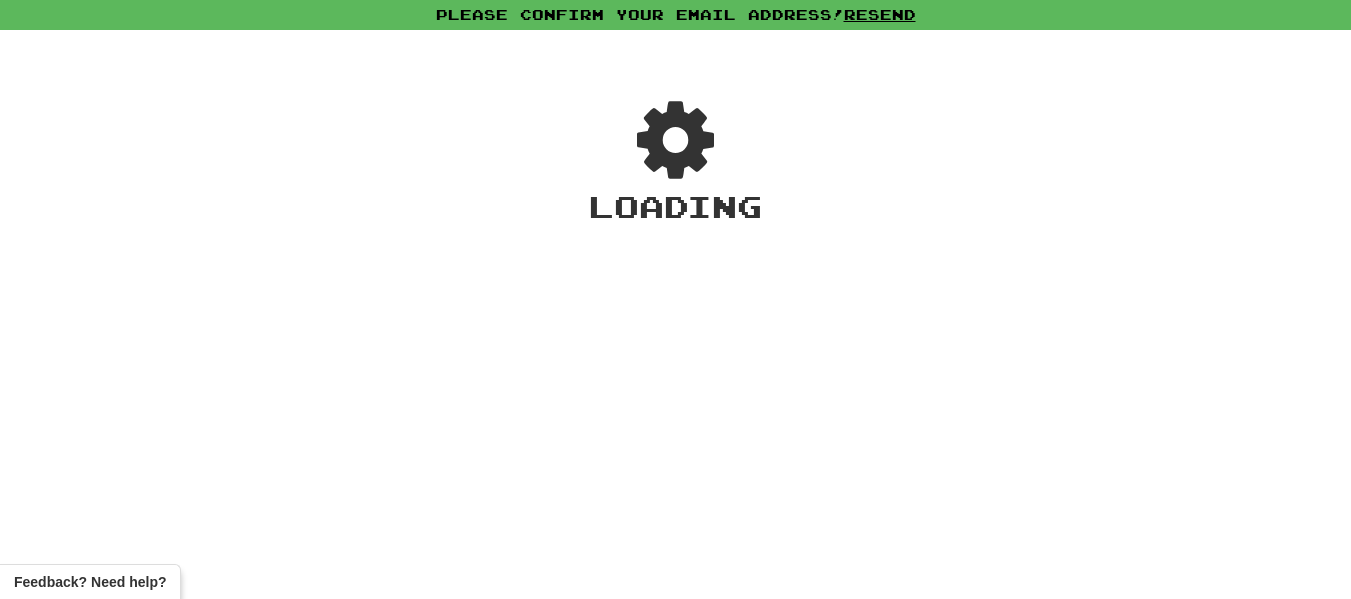 scroll, scrollTop: 0, scrollLeft: 0, axis: both 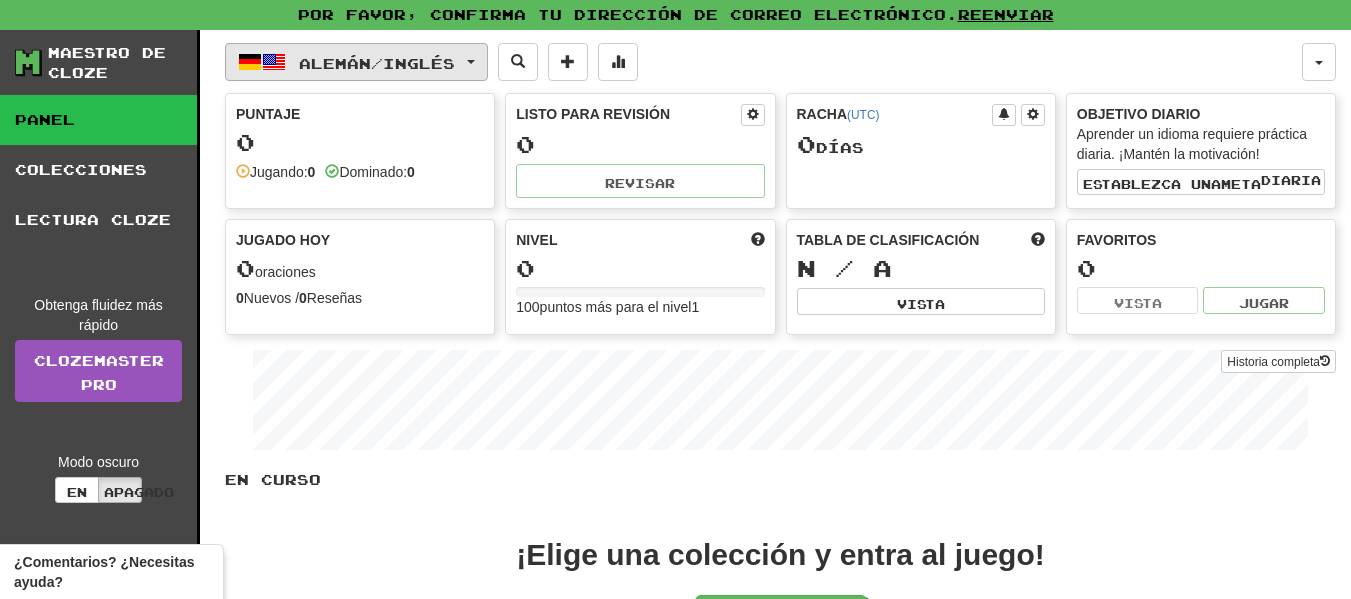 click on "Alemán  /  Inglés" at bounding box center [356, 62] 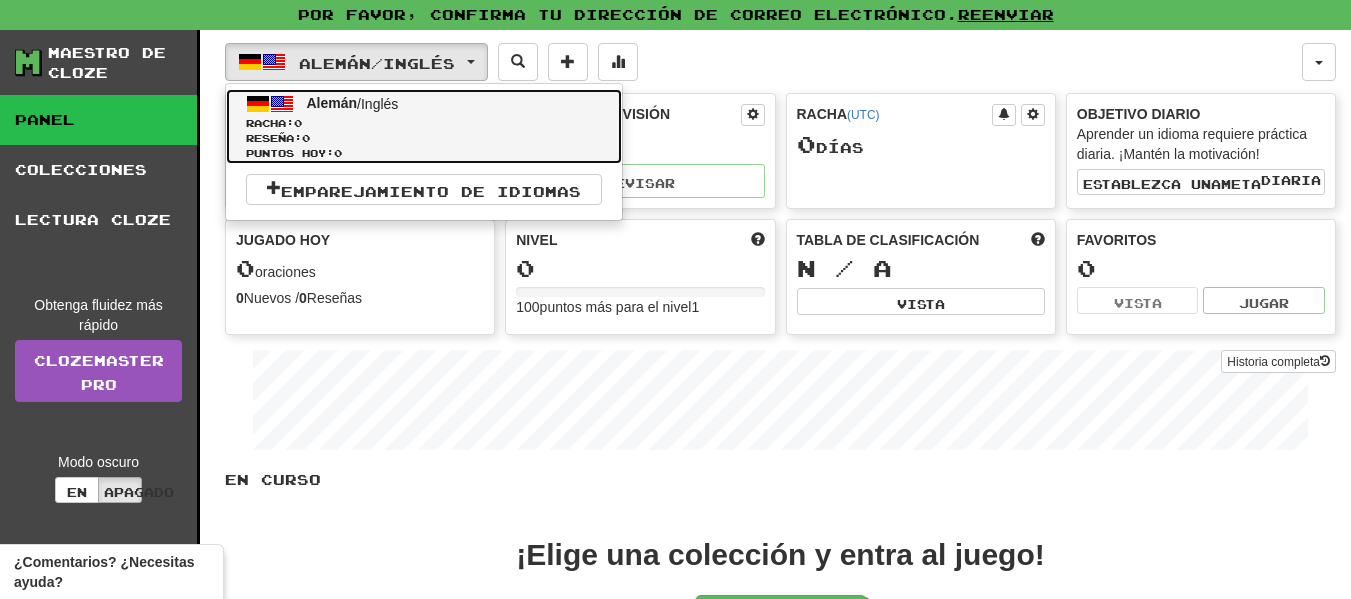 click on "Inglés" at bounding box center [379, 104] 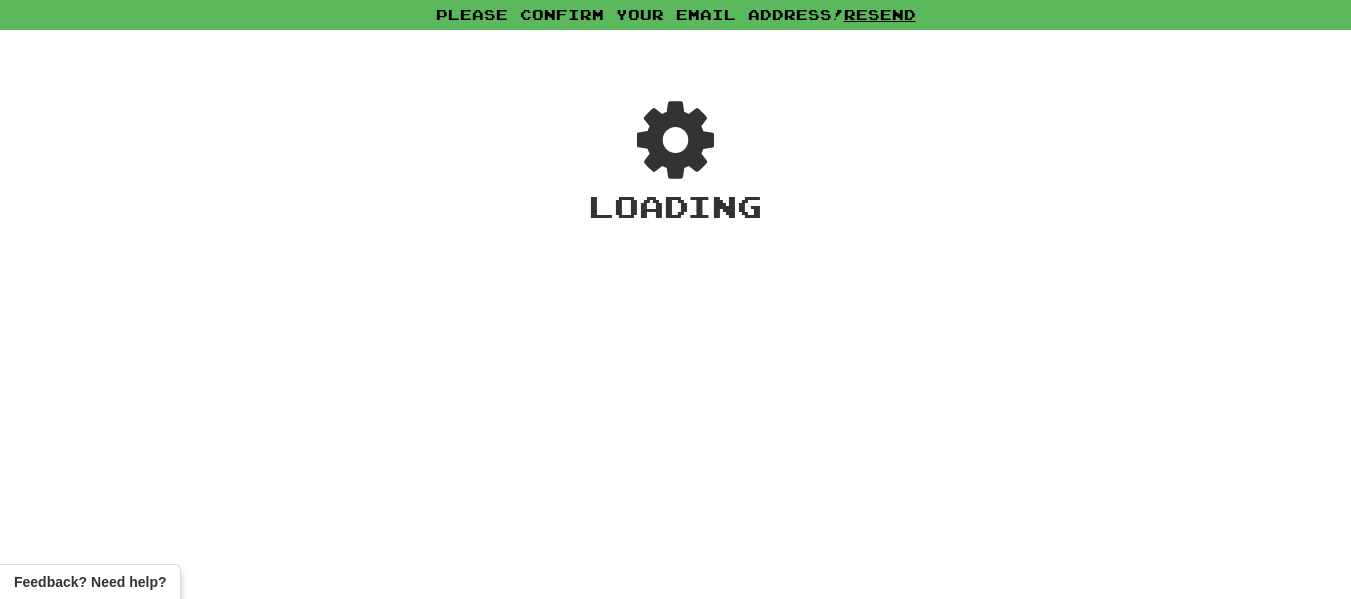 scroll, scrollTop: 0, scrollLeft: 0, axis: both 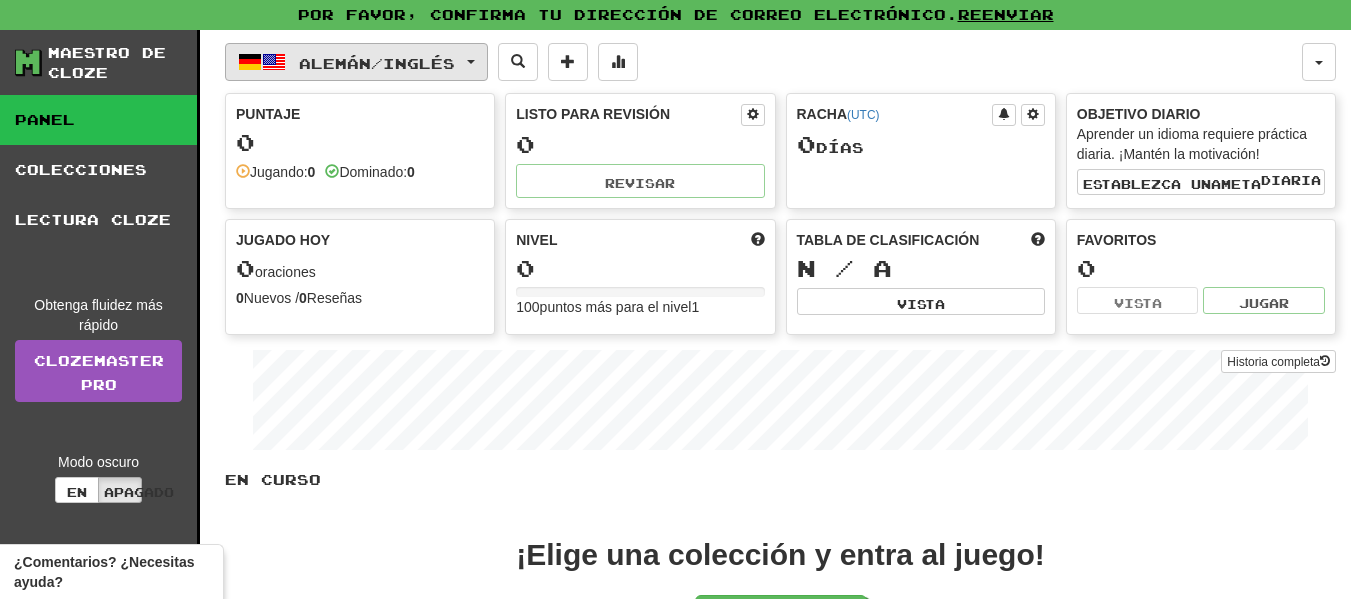 click on "Alemán  /  Inglés" at bounding box center (356, 62) 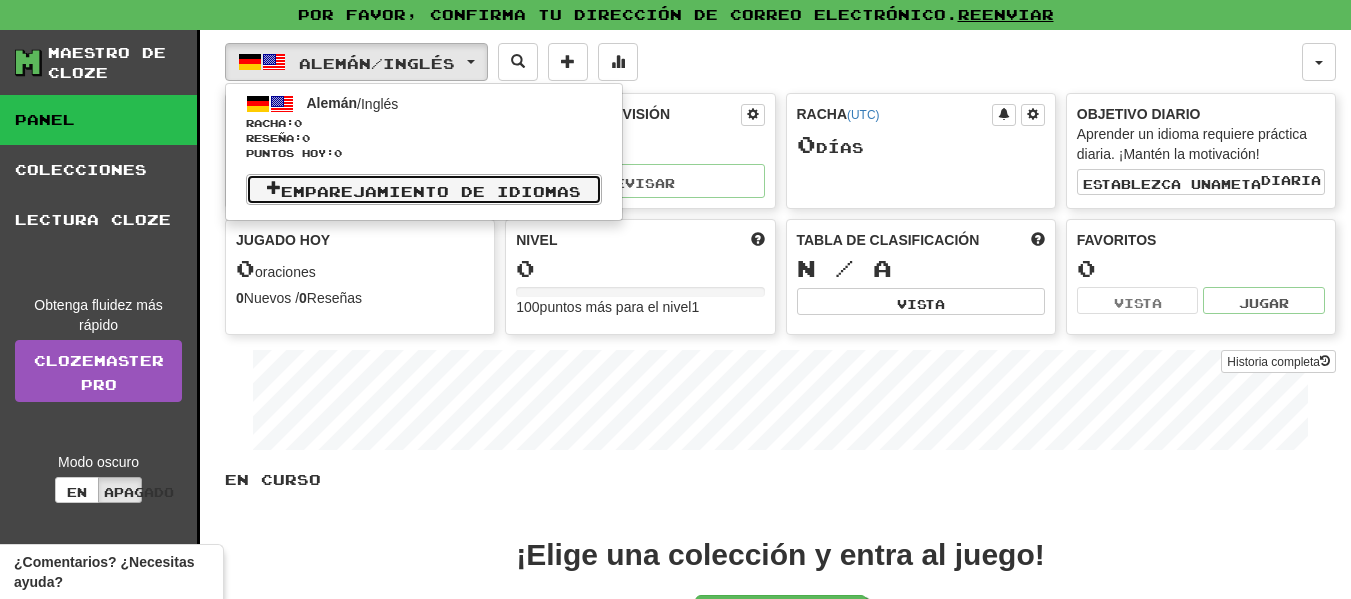 click on "Emparejamiento de idiomas" at bounding box center (431, 190) 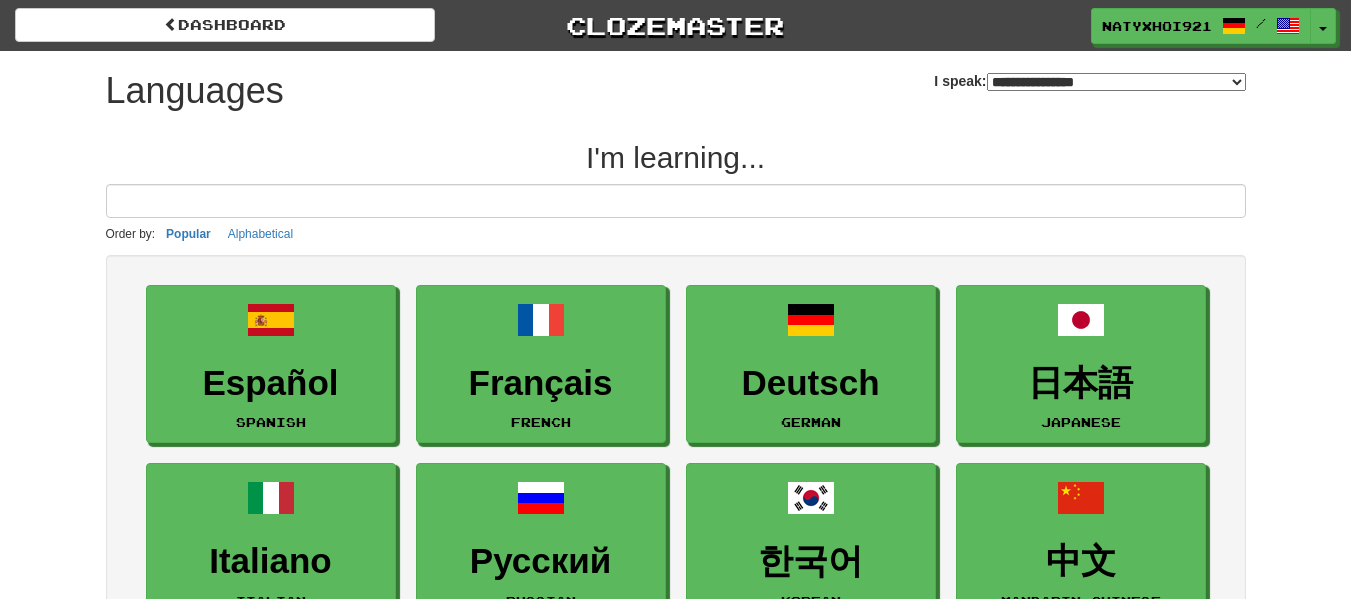 select on "*******" 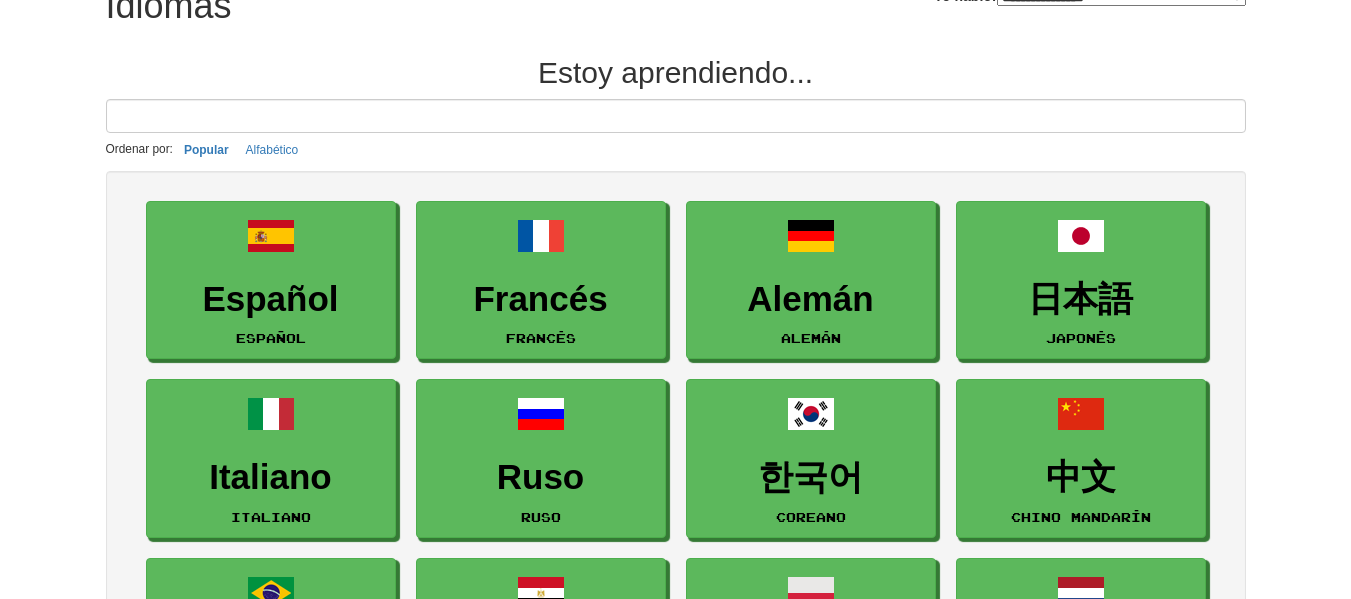 scroll, scrollTop: 0, scrollLeft: 0, axis: both 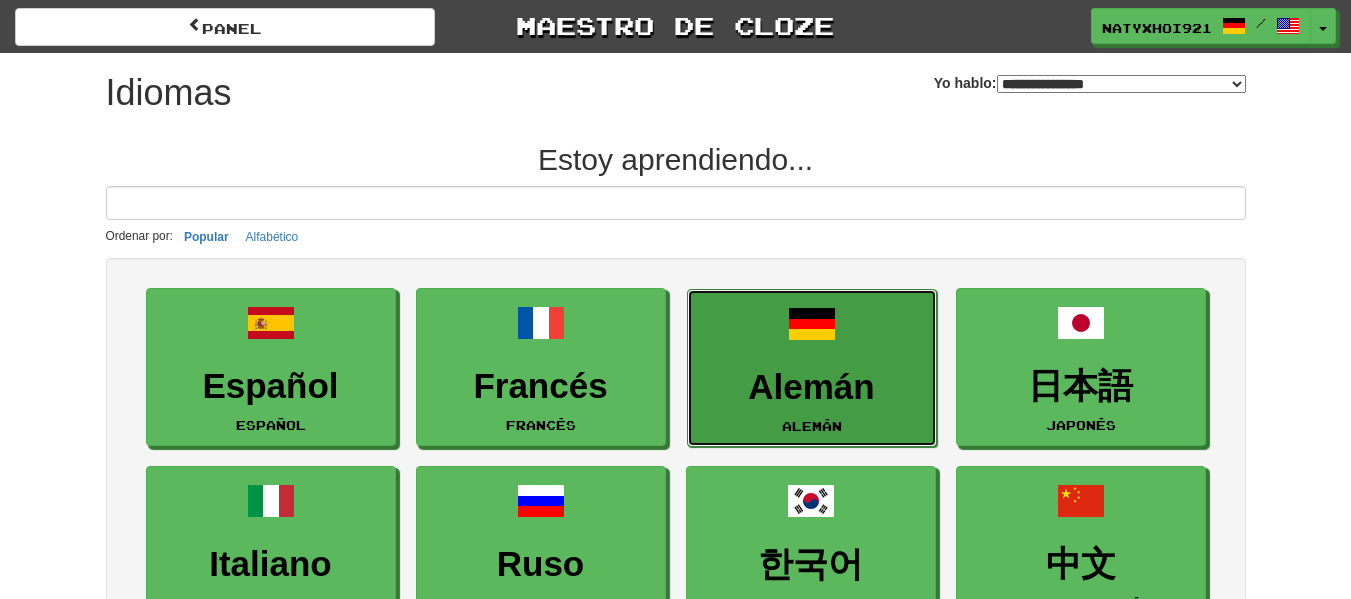 click on "[LAST] [LAST]" at bounding box center [812, 368] 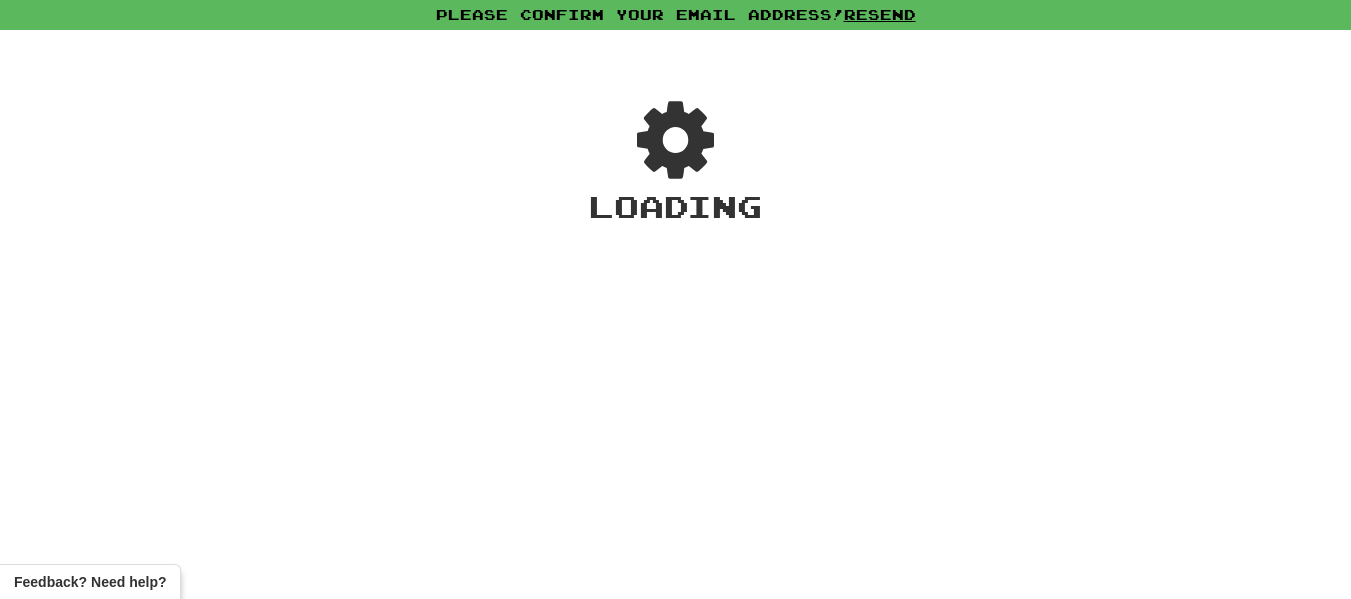 scroll, scrollTop: 0, scrollLeft: 0, axis: both 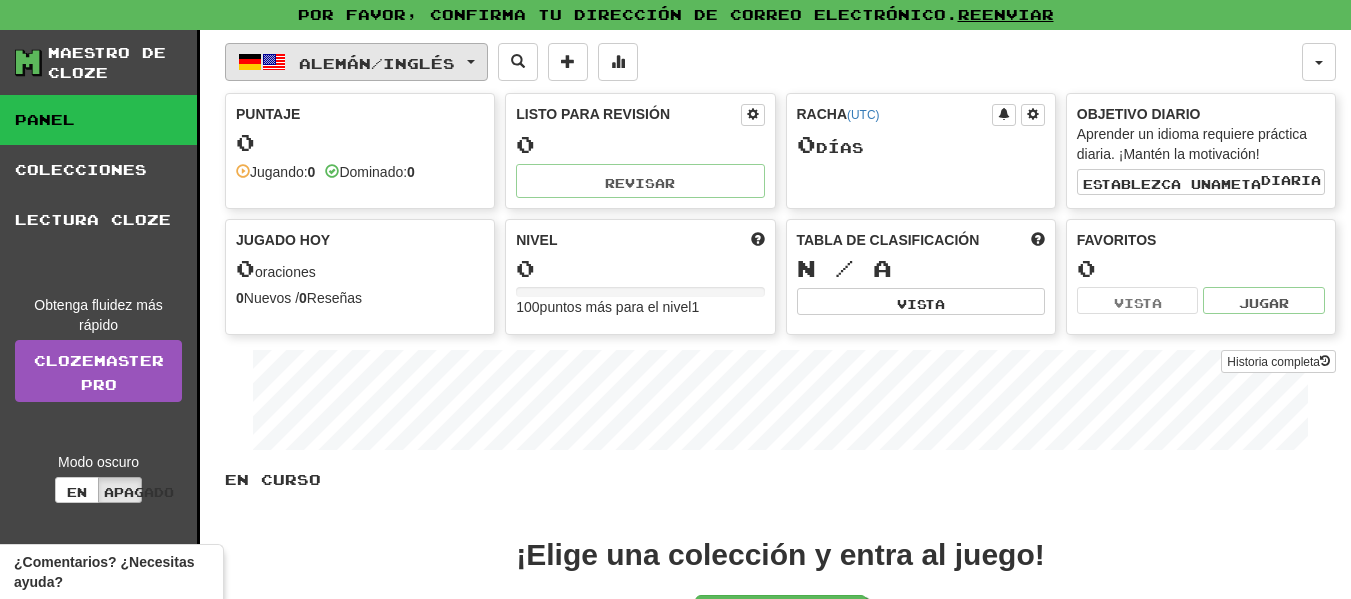 click on "Inglés" at bounding box center [419, 62] 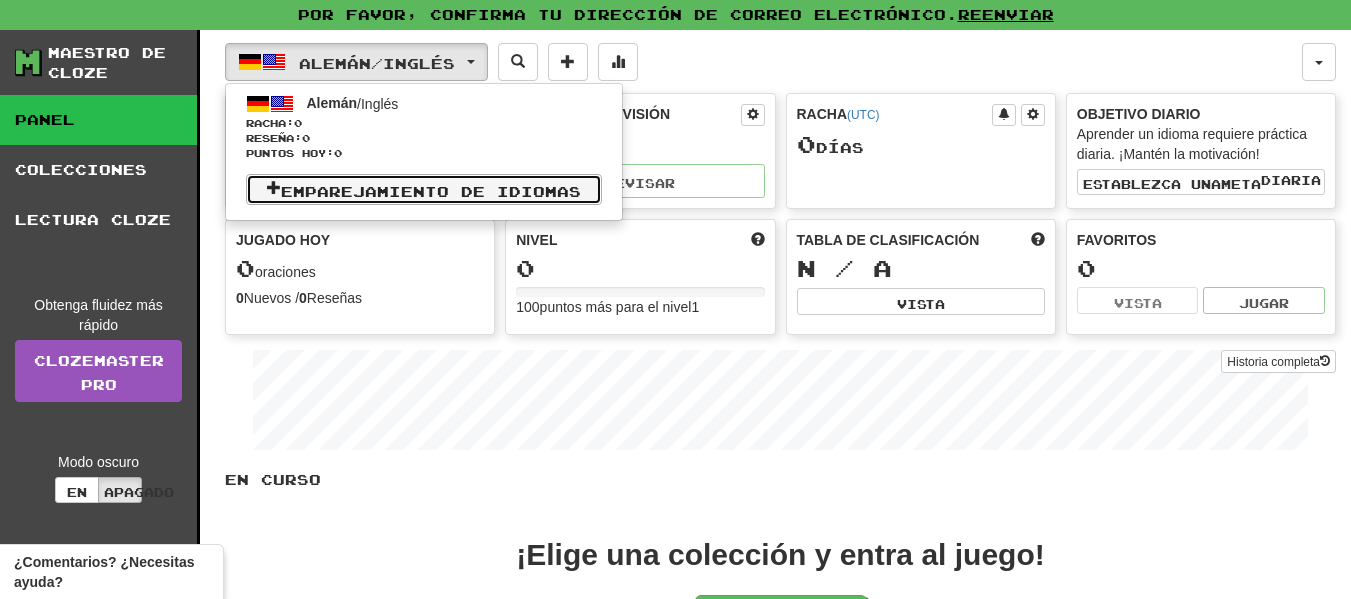 click on "Emparejamiento de idiomas" at bounding box center (431, 190) 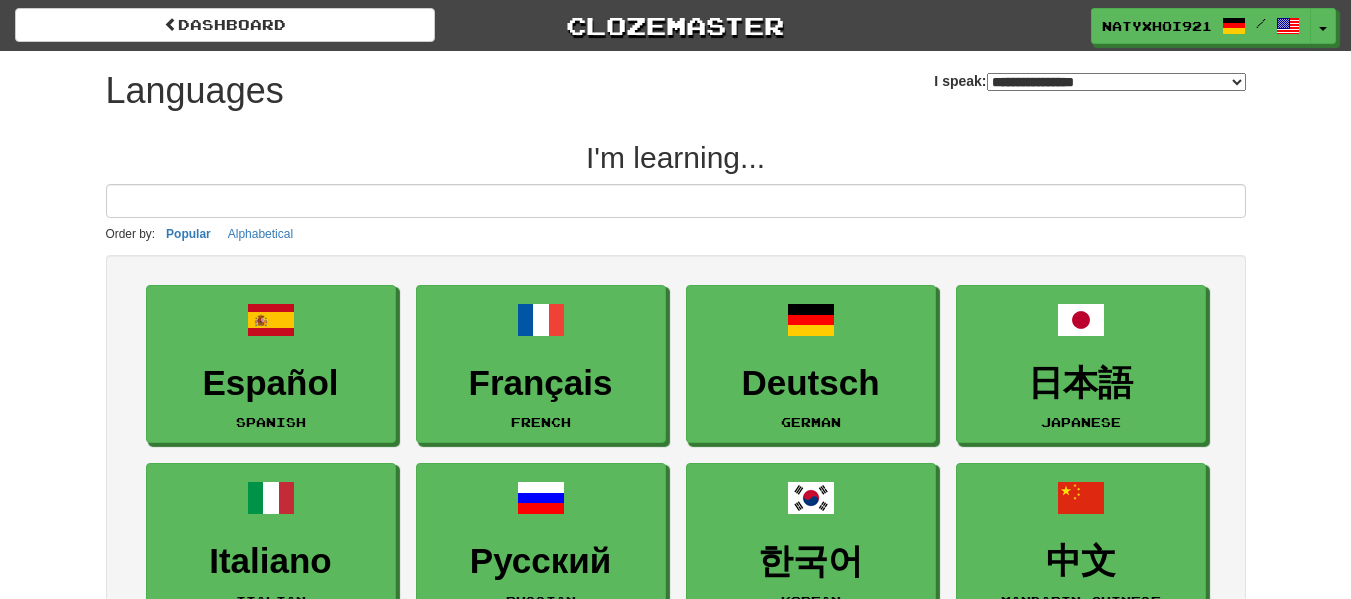 scroll, scrollTop: 0, scrollLeft: 0, axis: both 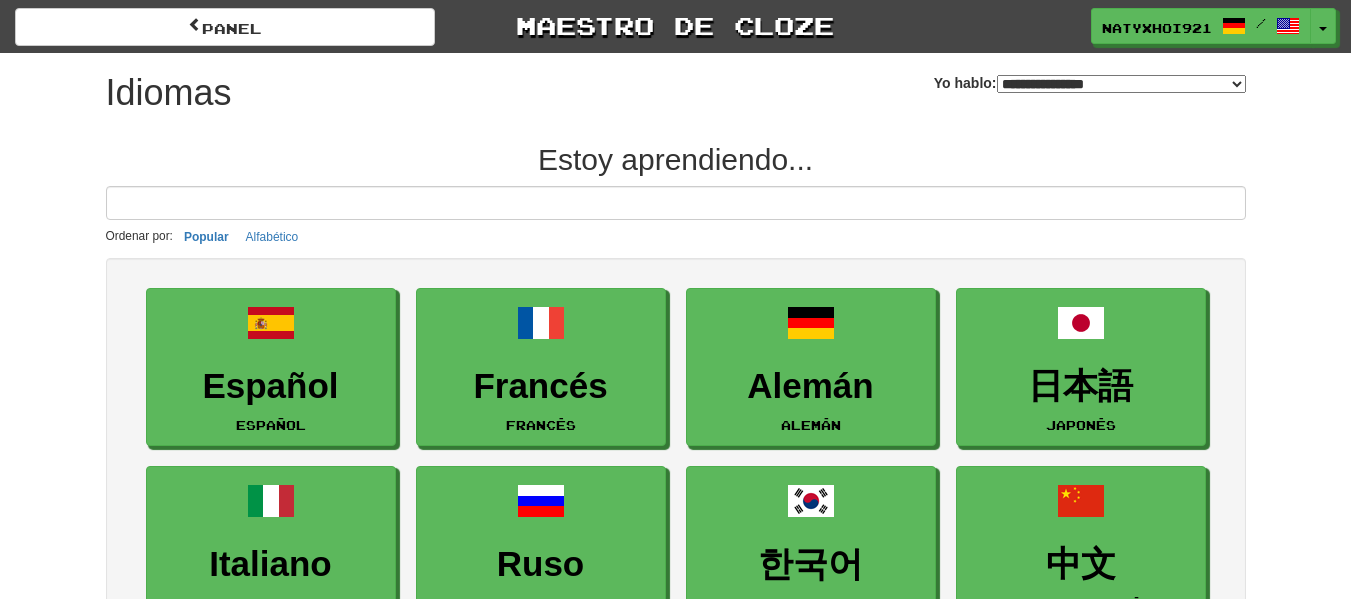 click on "**********" at bounding box center (1121, 84) 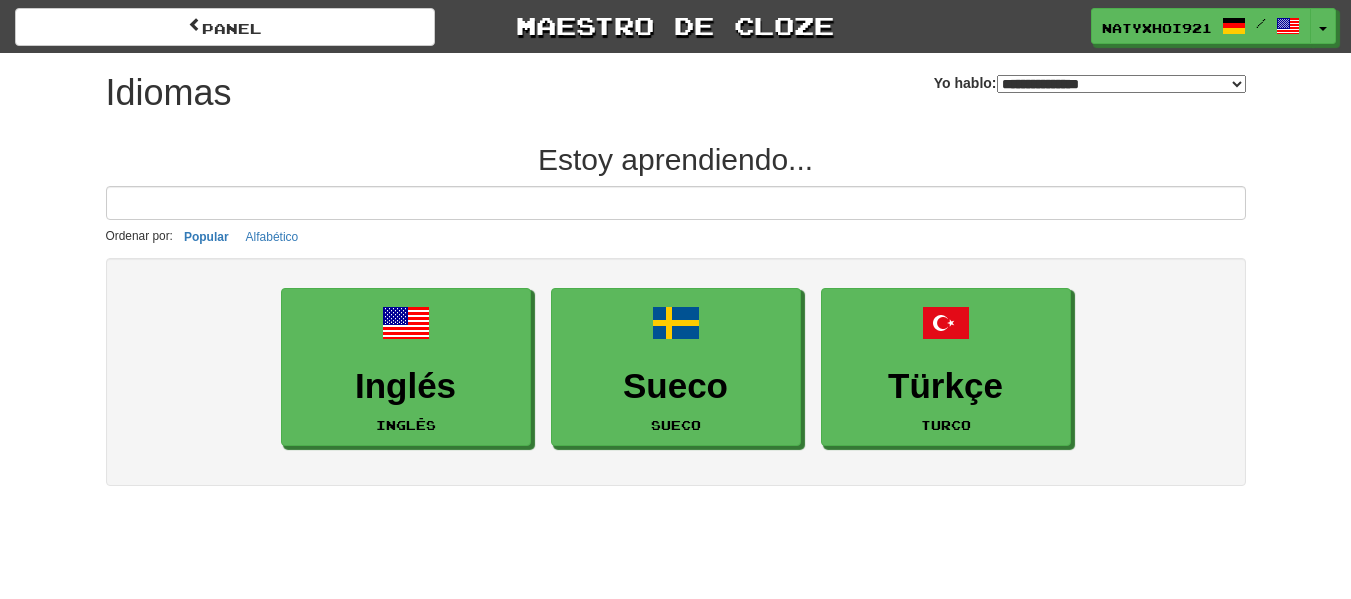 click on "**********" at bounding box center (1121, 84) 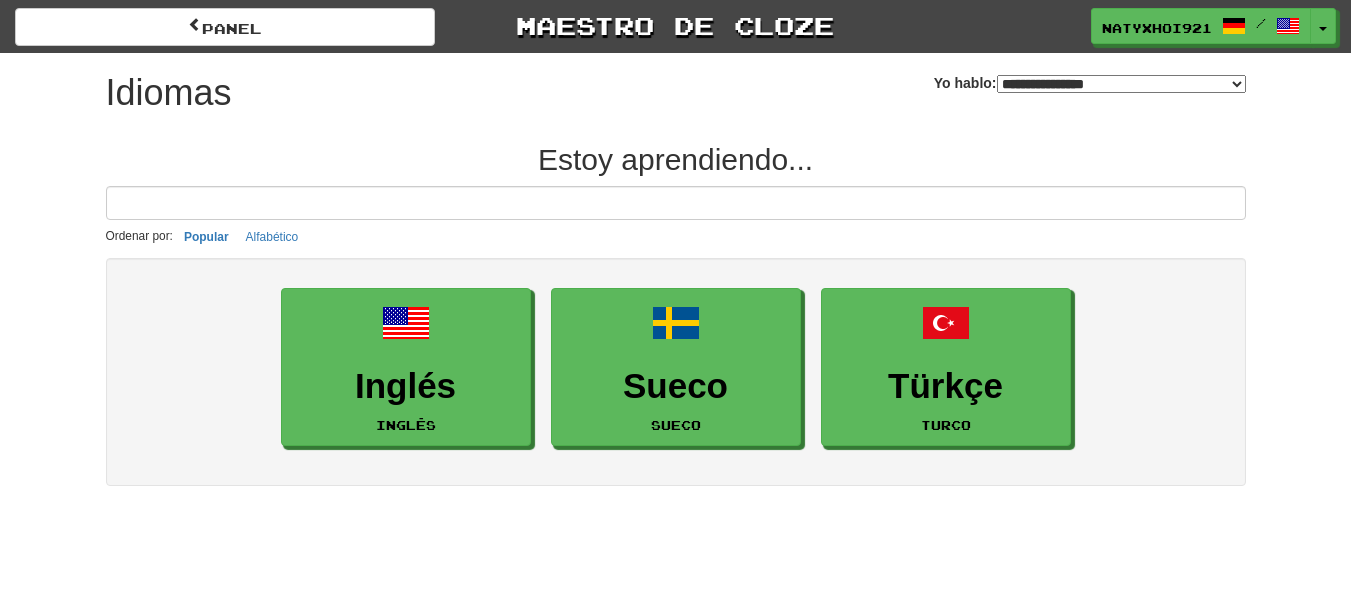click on "**********" at bounding box center (1121, 84) 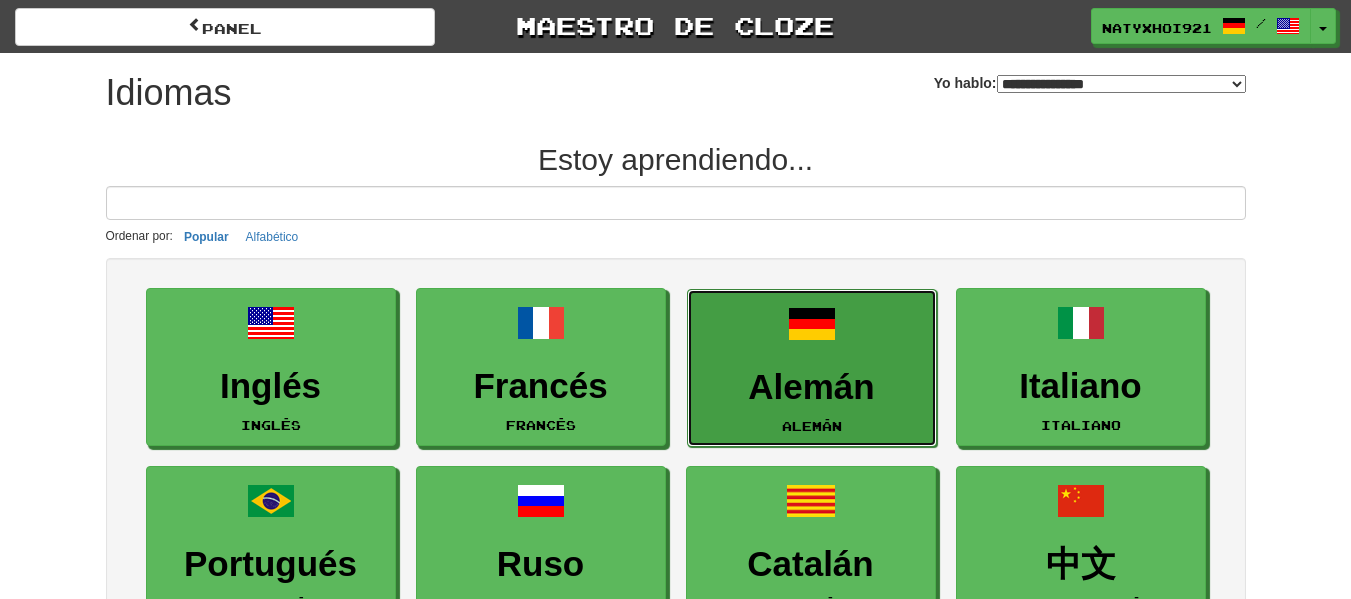 click on "Alemán" at bounding box center [811, 386] 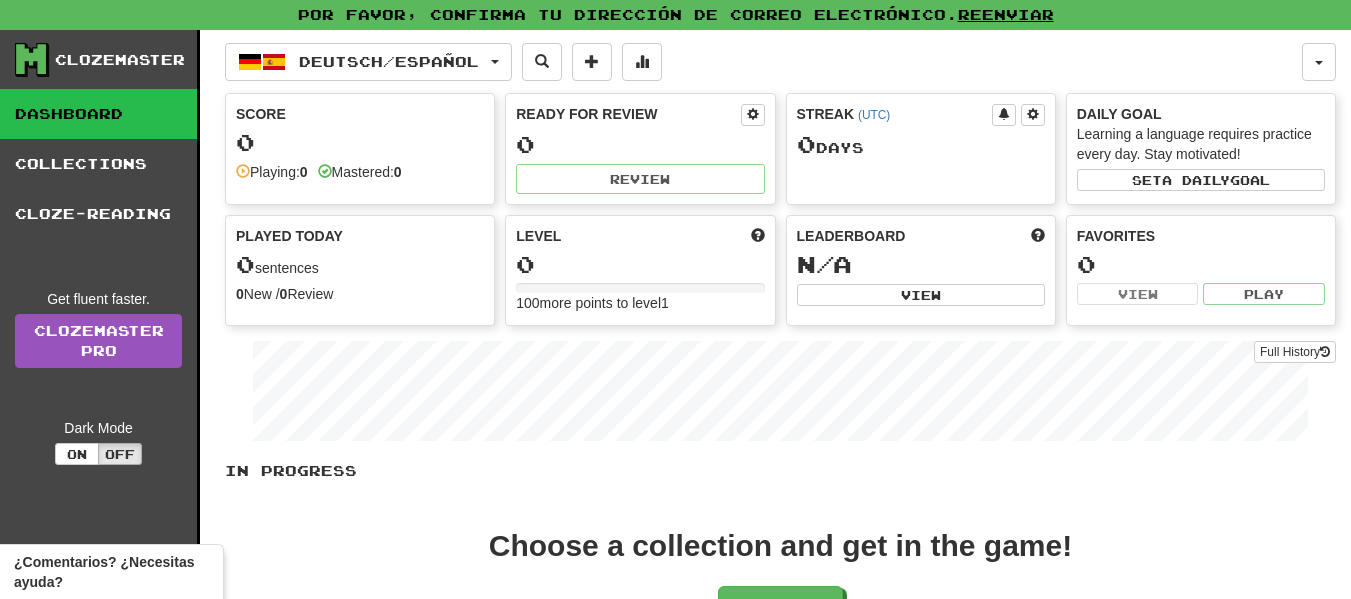 scroll, scrollTop: 0, scrollLeft: 0, axis: both 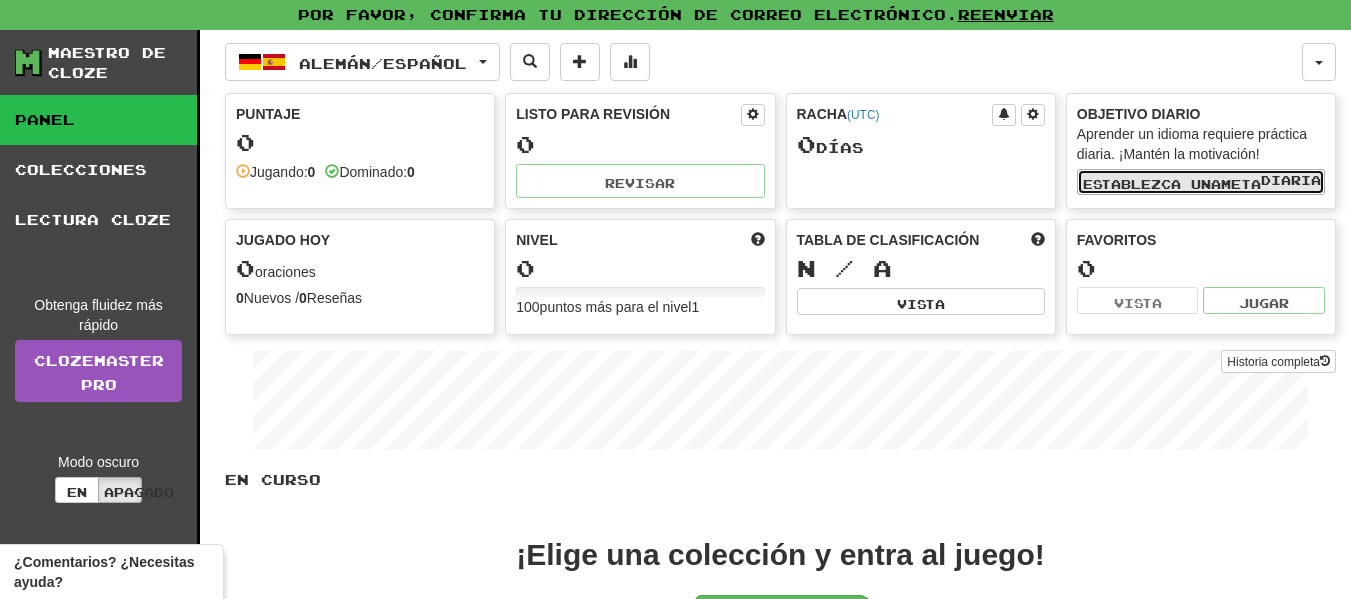 click on "Establezca una" at bounding box center (1152, 184) 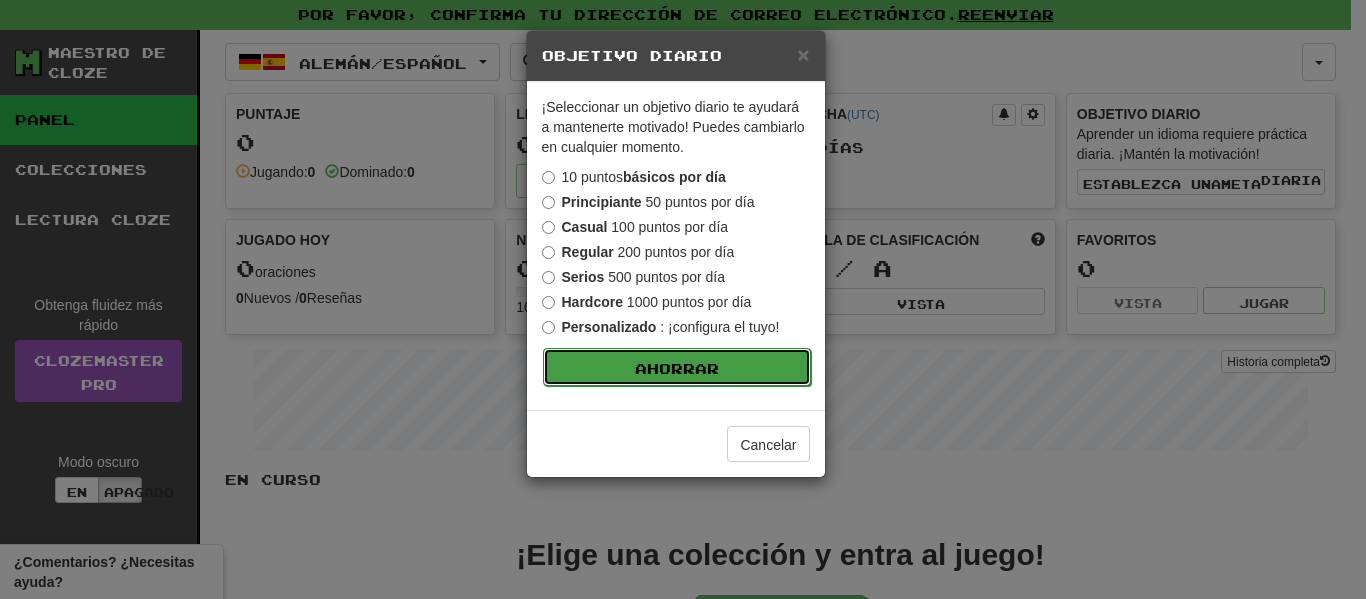 click on "Ahorrar" at bounding box center (677, 368) 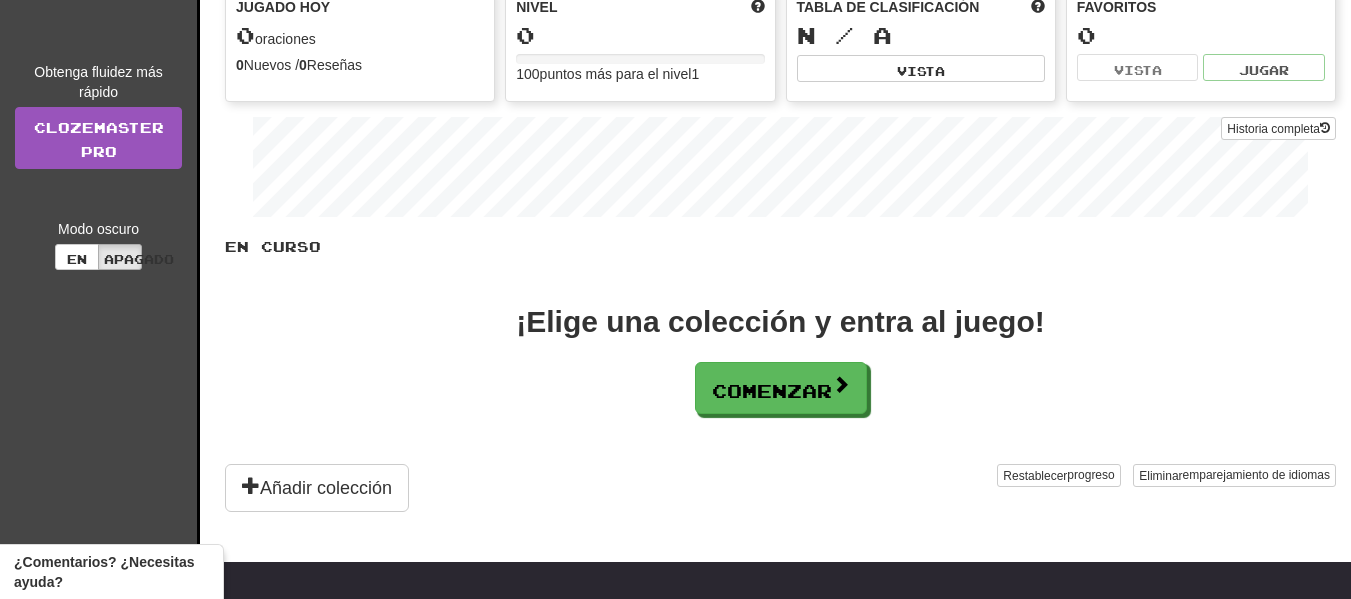 scroll, scrollTop: 243, scrollLeft: 0, axis: vertical 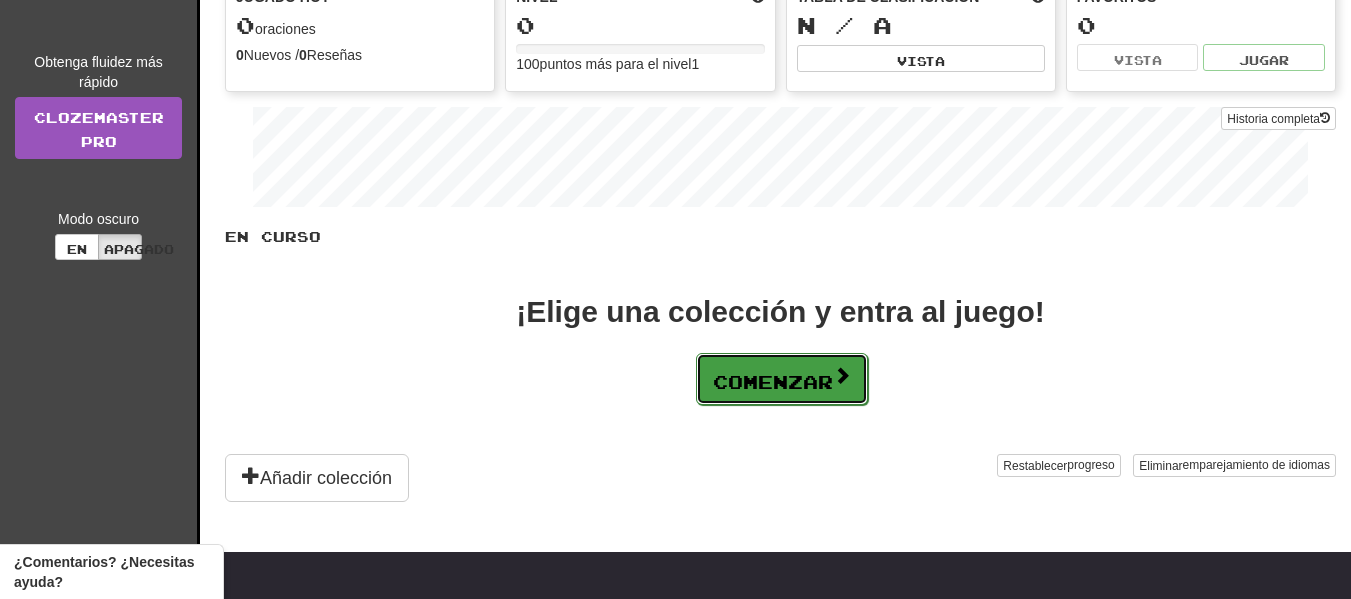 click on "Comenzar" at bounding box center (773, 382) 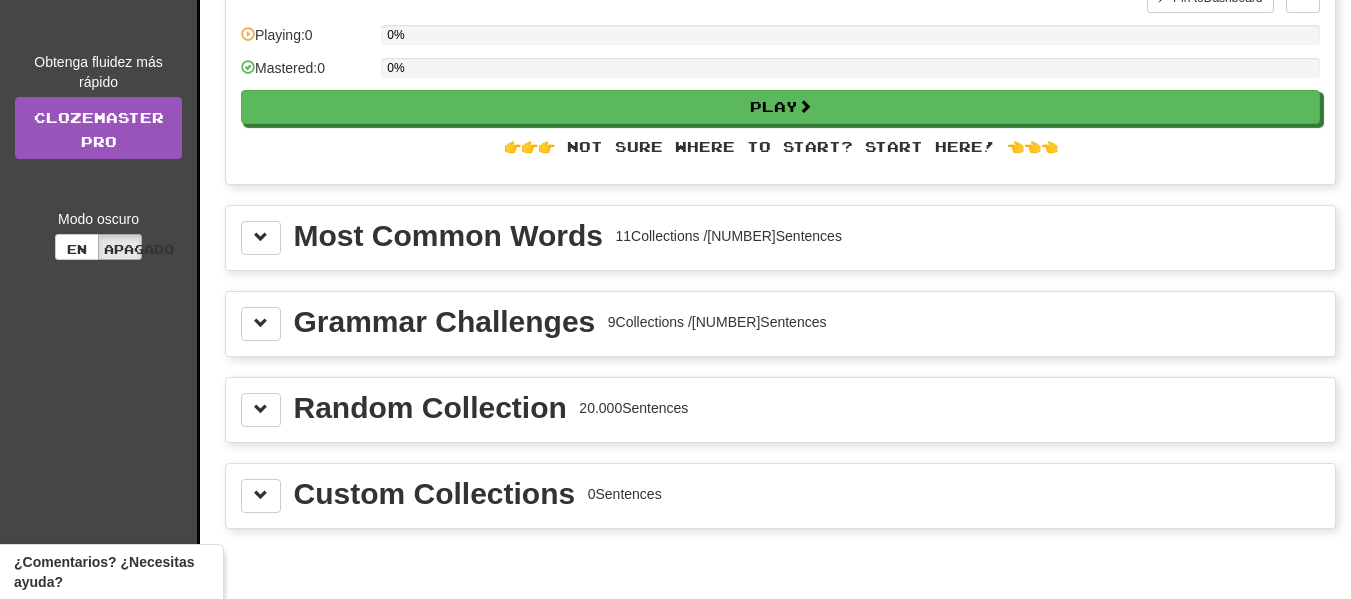 scroll, scrollTop: 0, scrollLeft: 0, axis: both 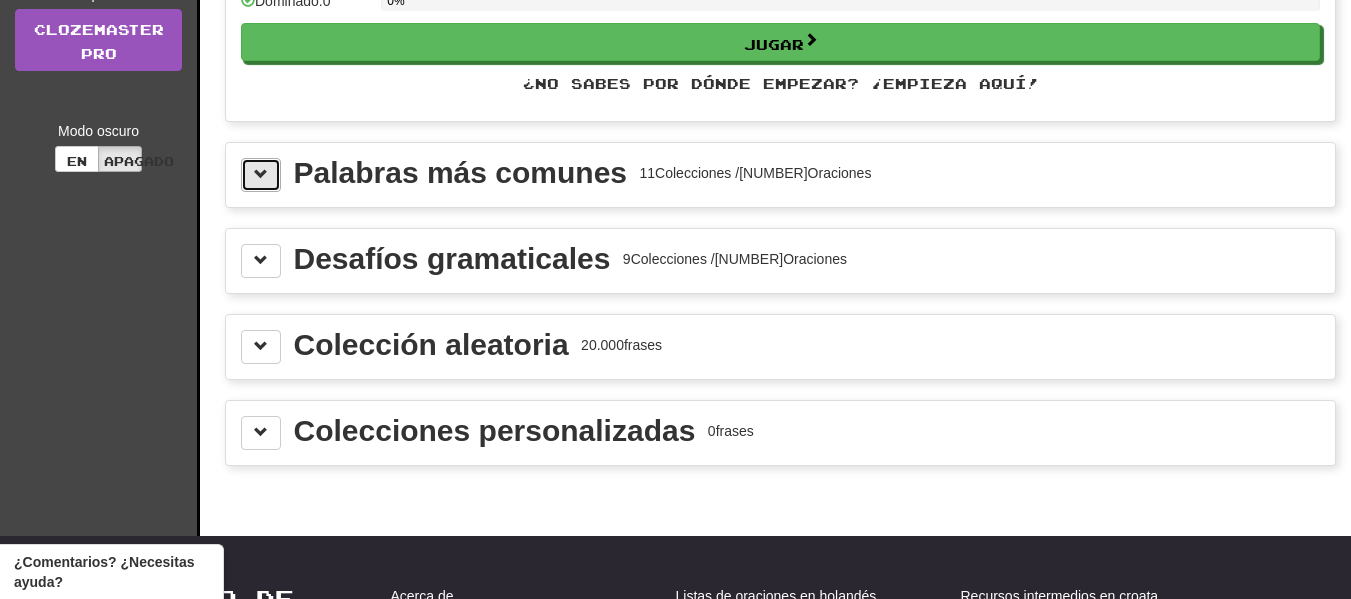 click at bounding box center (261, 175) 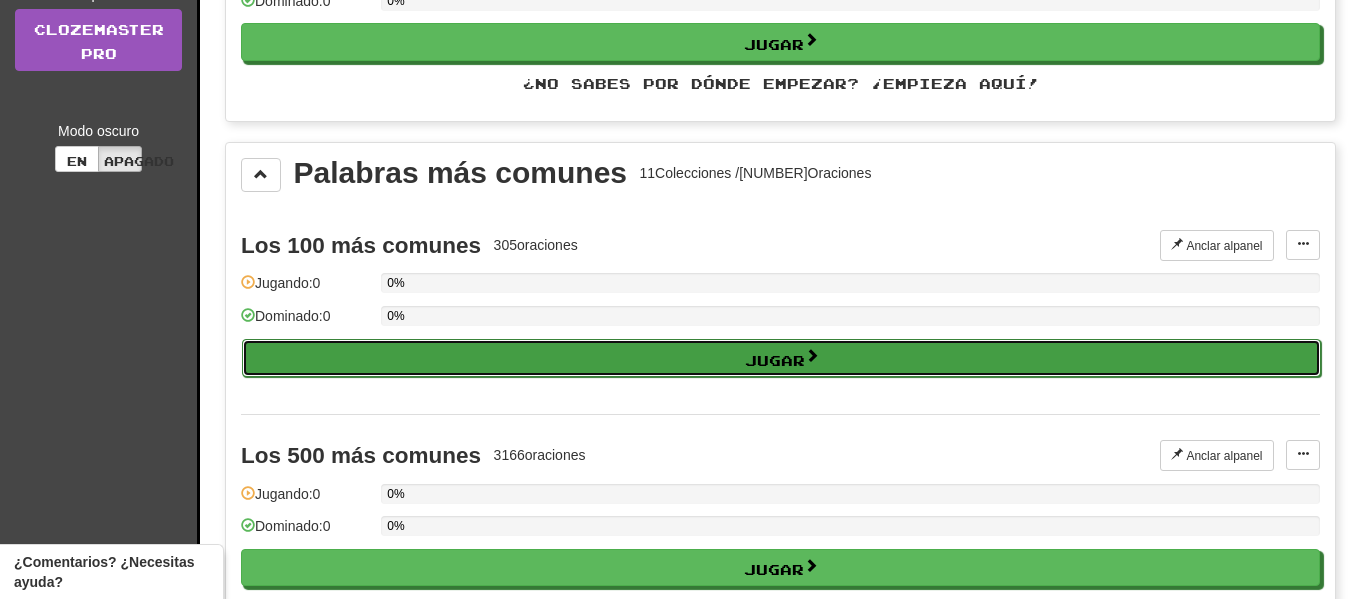 click on "Jugar" at bounding box center (781, 358) 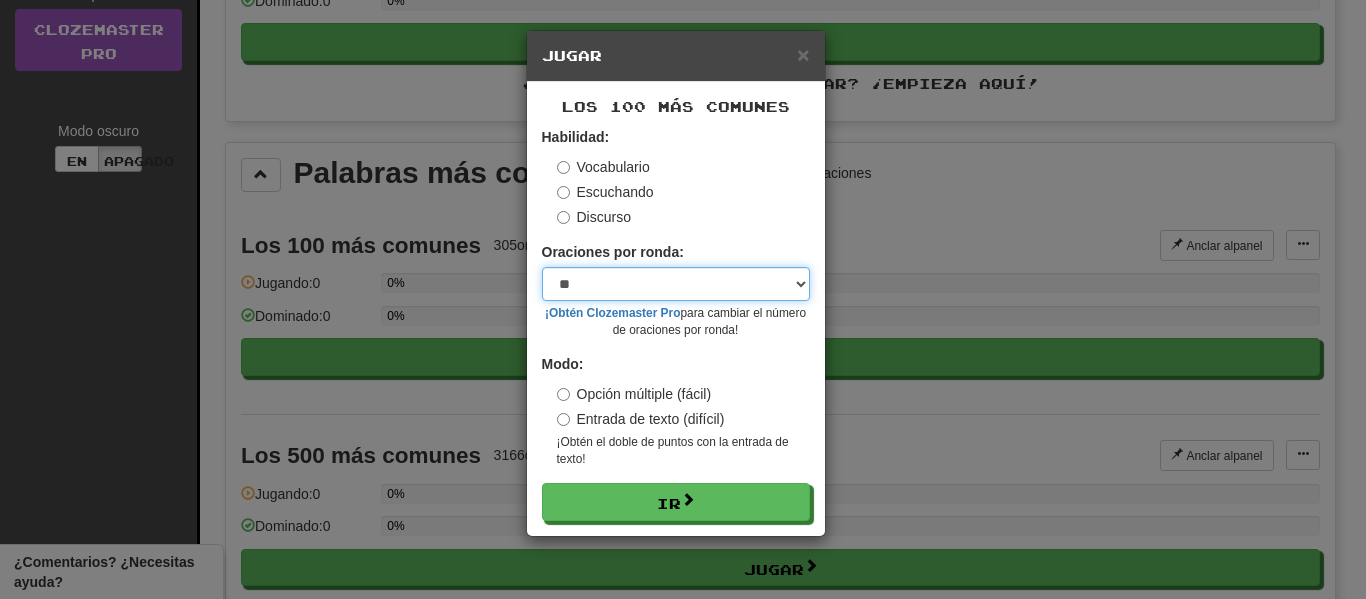 click on "* ** ** ** ** ** *** ********" at bounding box center [676, 284] 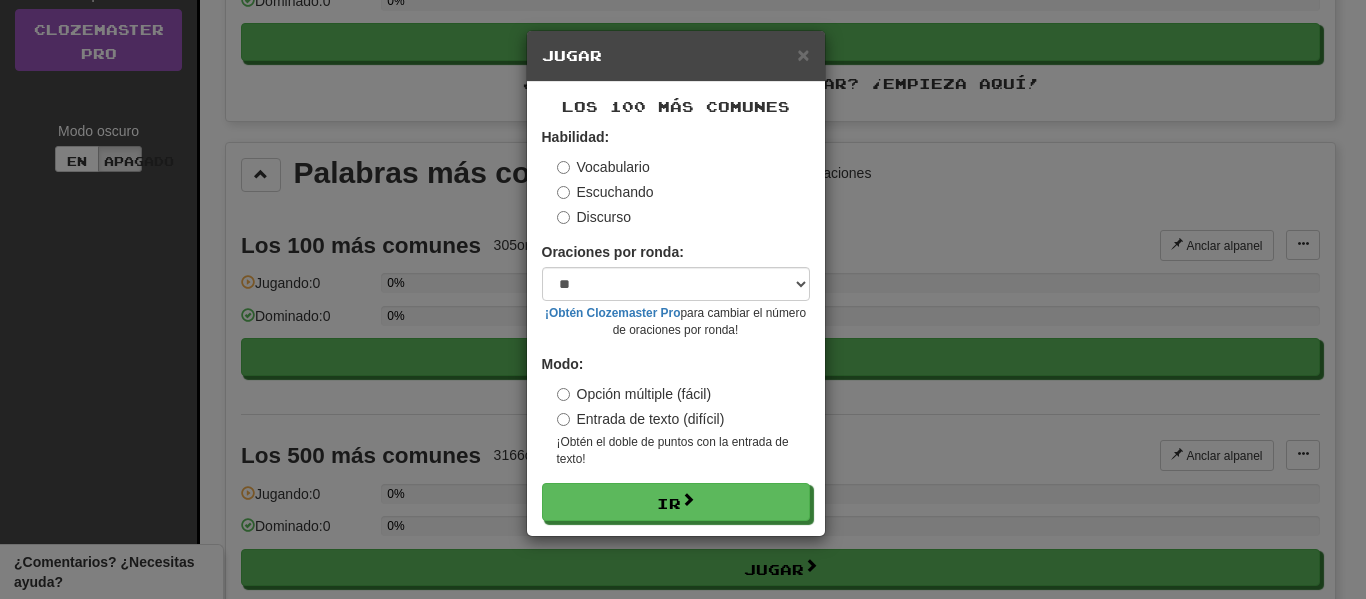 click on "Los 100 más comunes Habilidad: Vocabulario Escuchando Discurso Oraciones por ronda: * ** ** ** ** ** *** ******** ¡Obtén Clozemaster Pro  para cambiar el número de oraciones por ronda! Modo: Opción múltiple (fácil) Entrada de texto (difícil) ¡Obtén el doble de puntos con la entrada de texto  ! Ir" at bounding box center (676, 309) 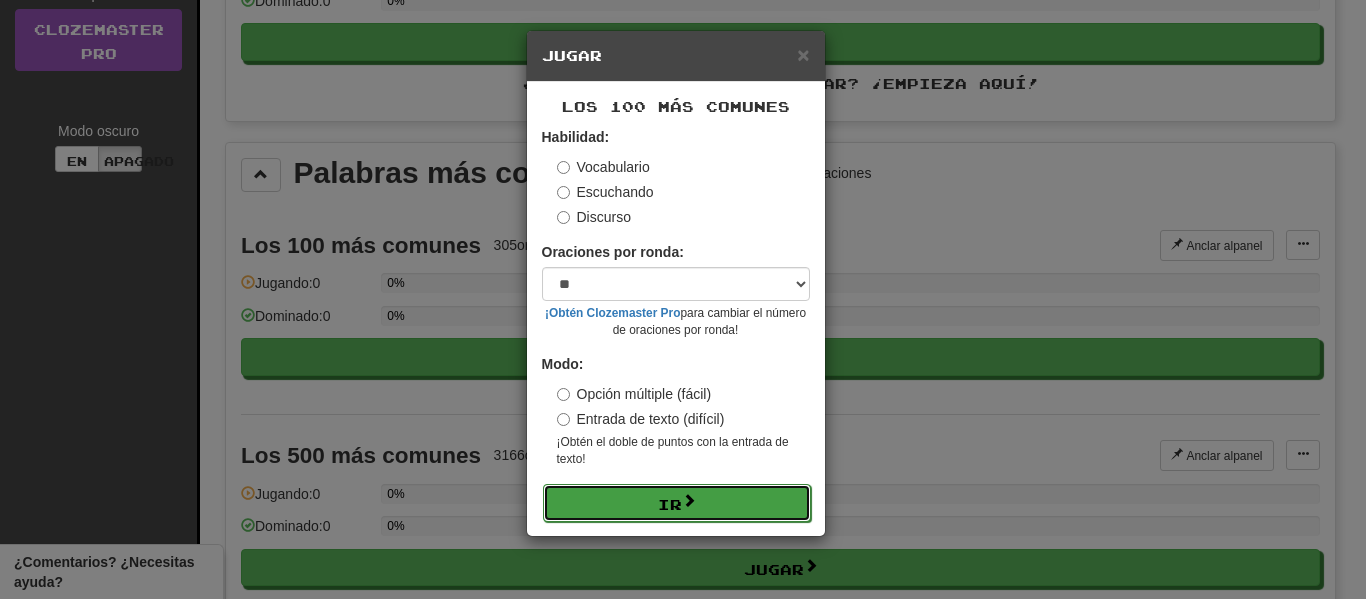 click on "Ir" at bounding box center (677, 503) 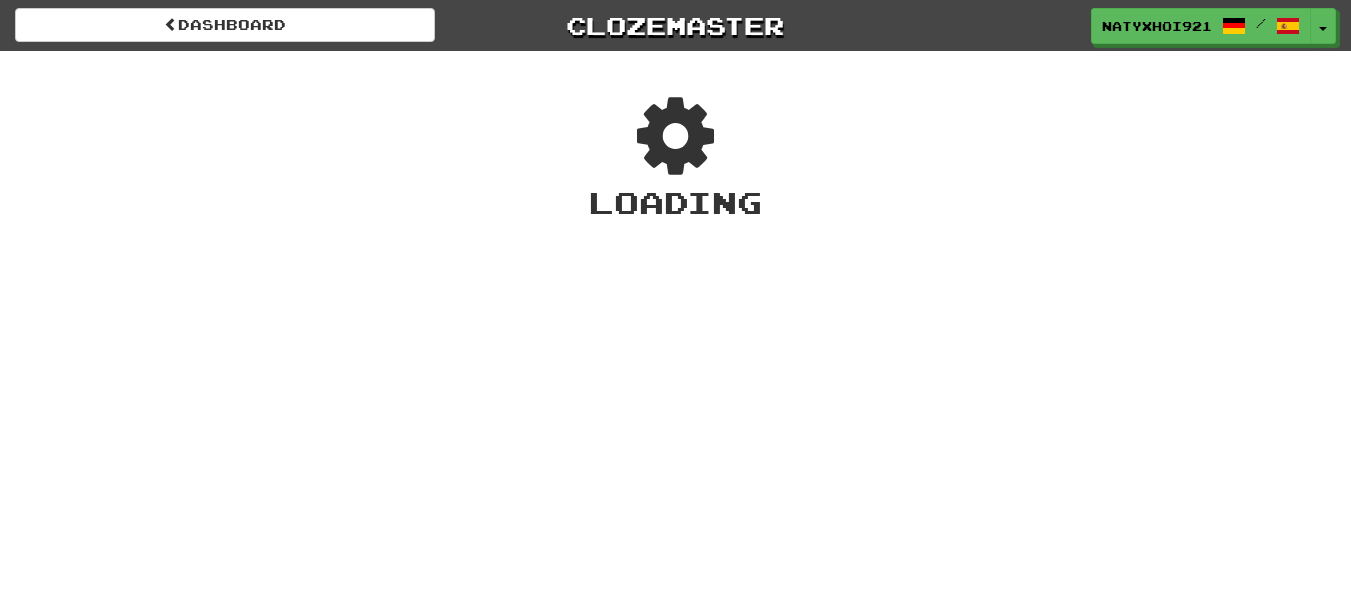scroll, scrollTop: 0, scrollLeft: 0, axis: both 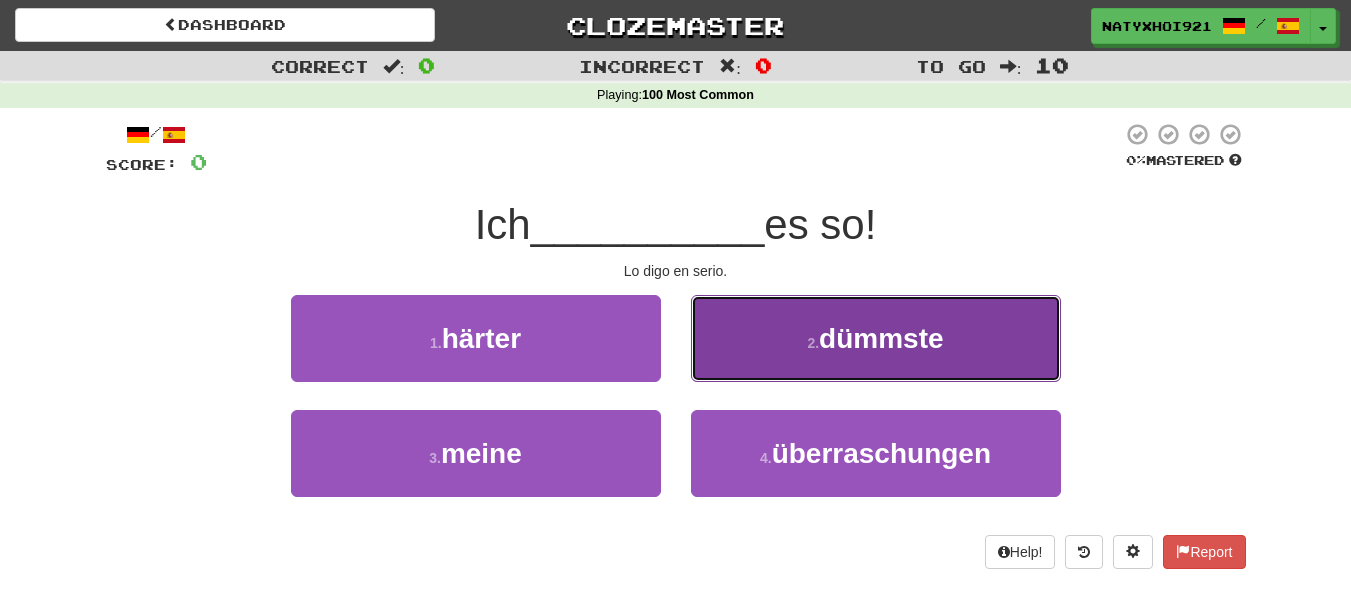 click on "dümmste" at bounding box center (881, 338) 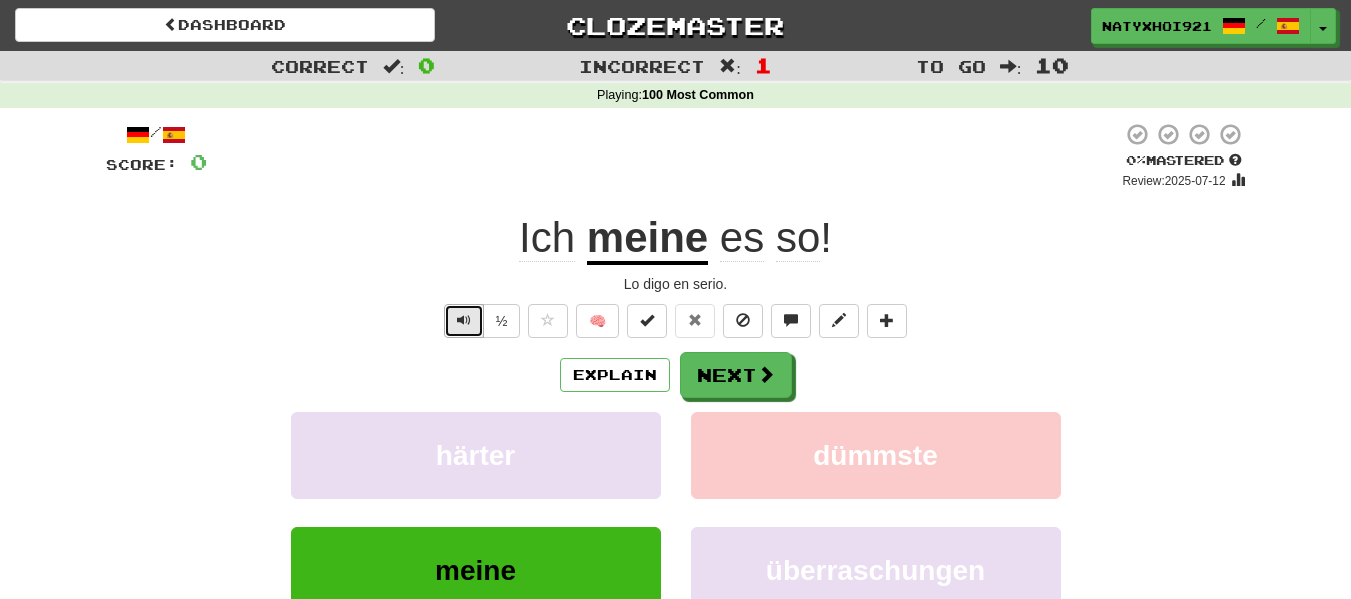 click at bounding box center [464, 320] 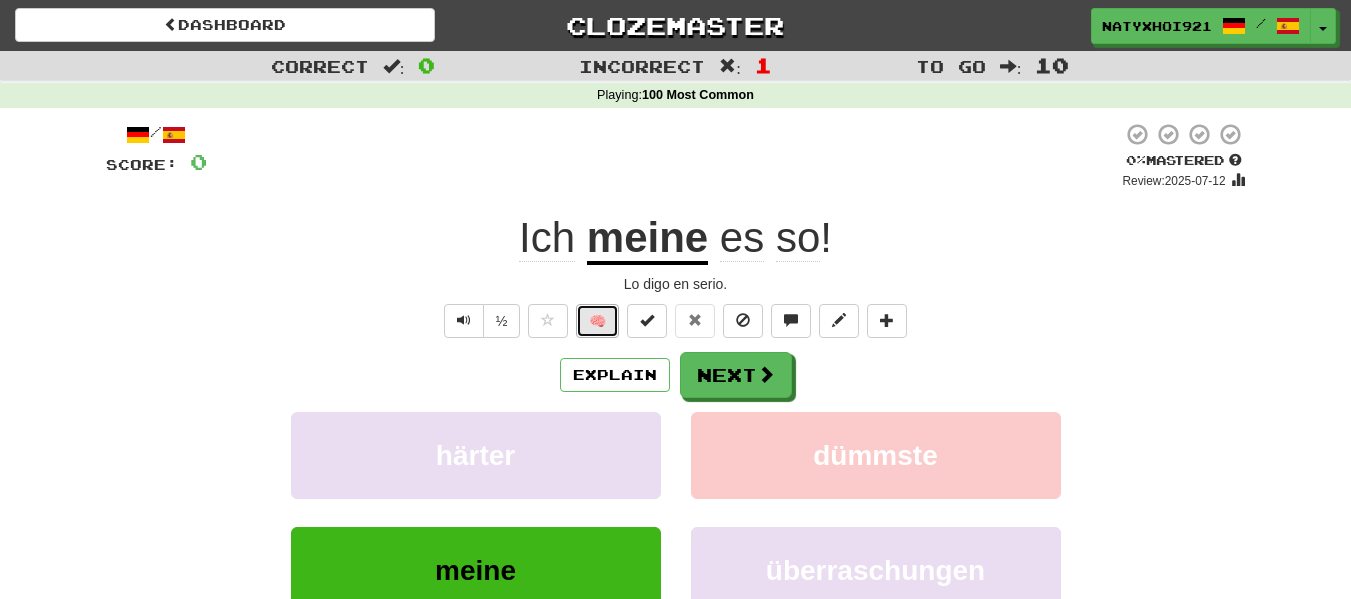 click on "🧠" at bounding box center [597, 321] 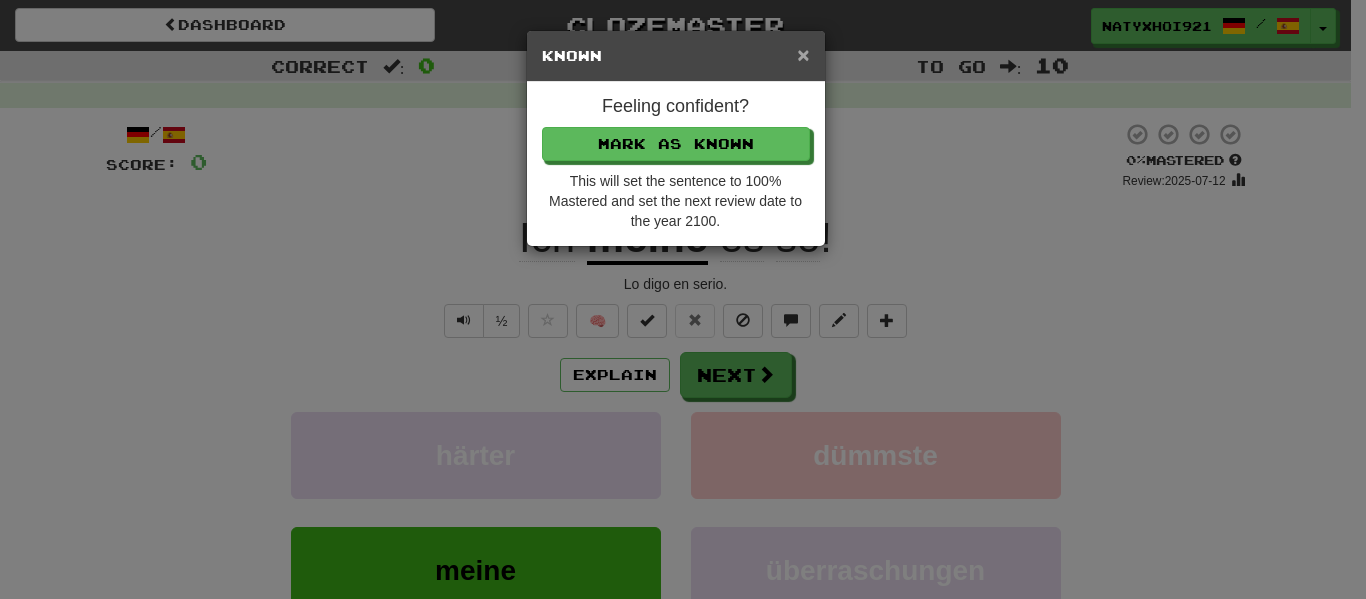 click on "×" at bounding box center (803, 54) 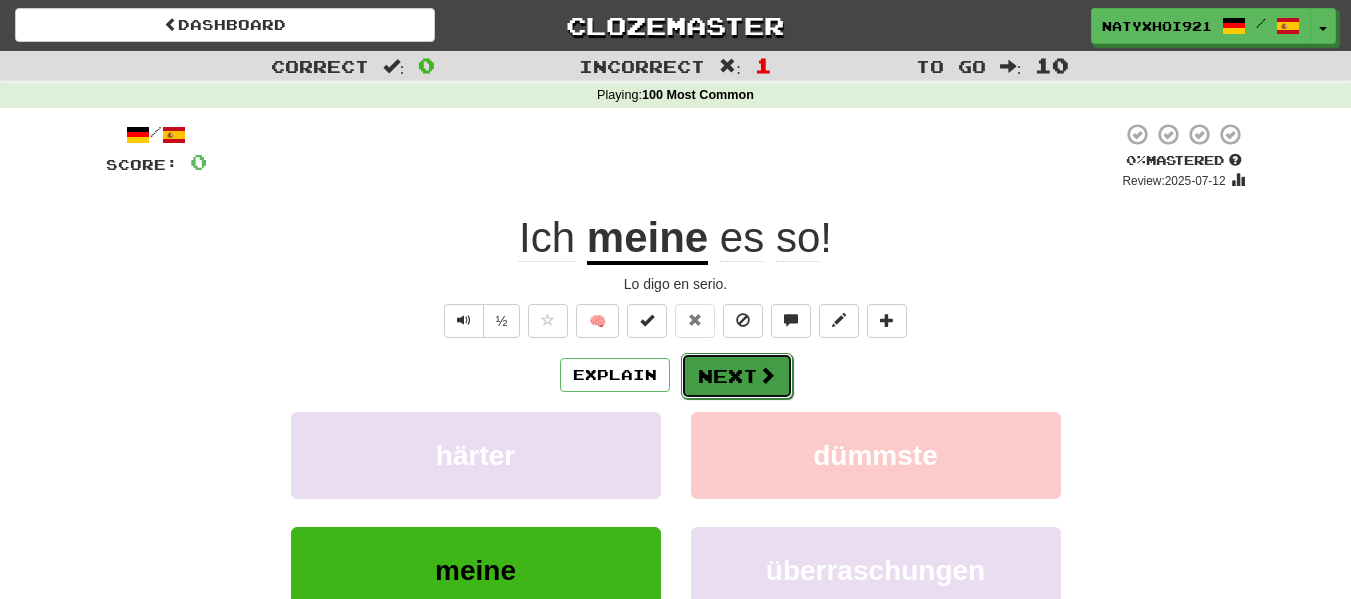 click on "Next" at bounding box center (737, 376) 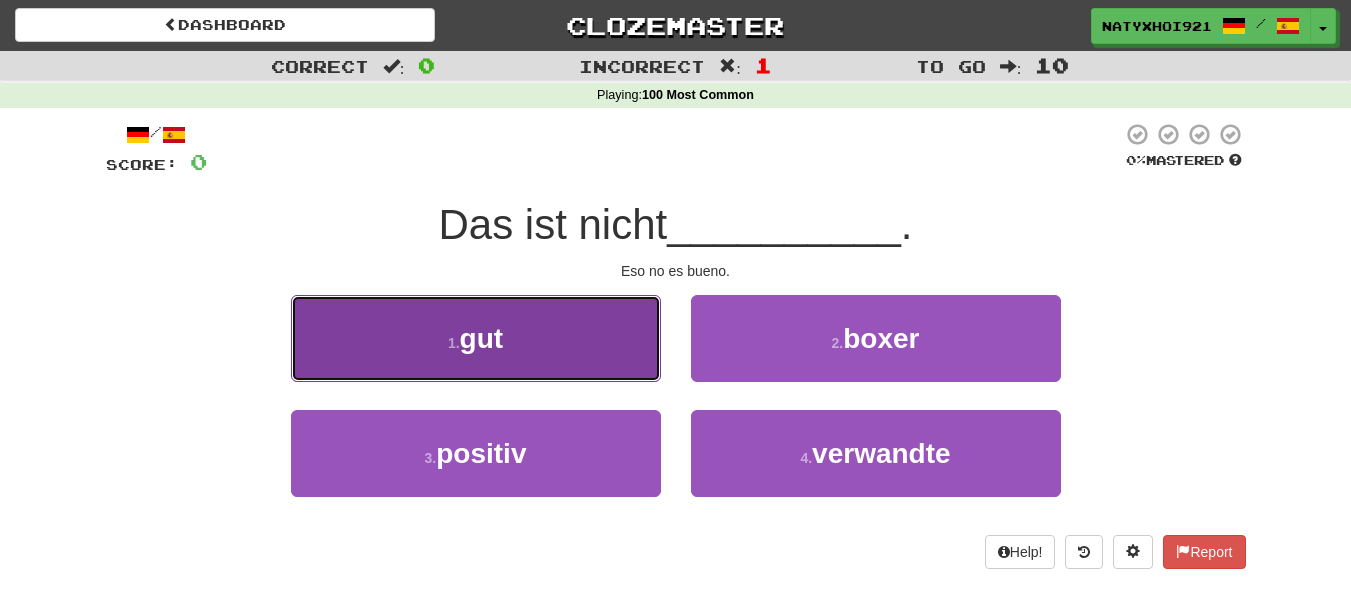 click on "1 .  gut" at bounding box center (476, 338) 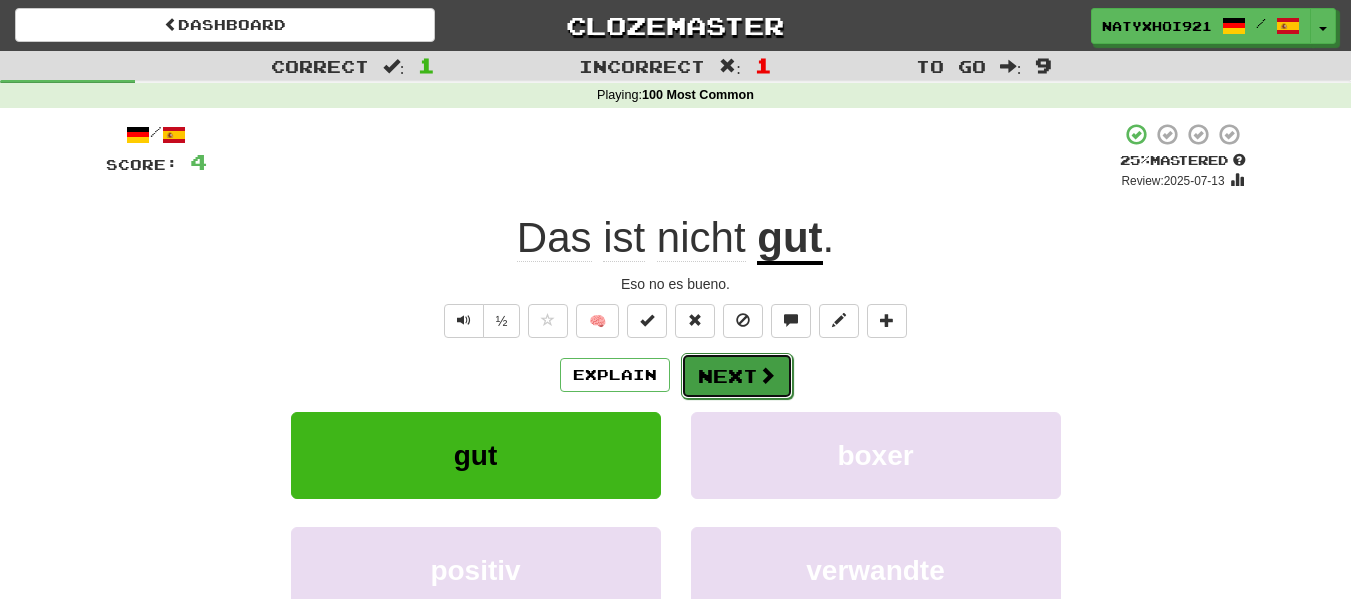 click on "Next" at bounding box center [737, 376] 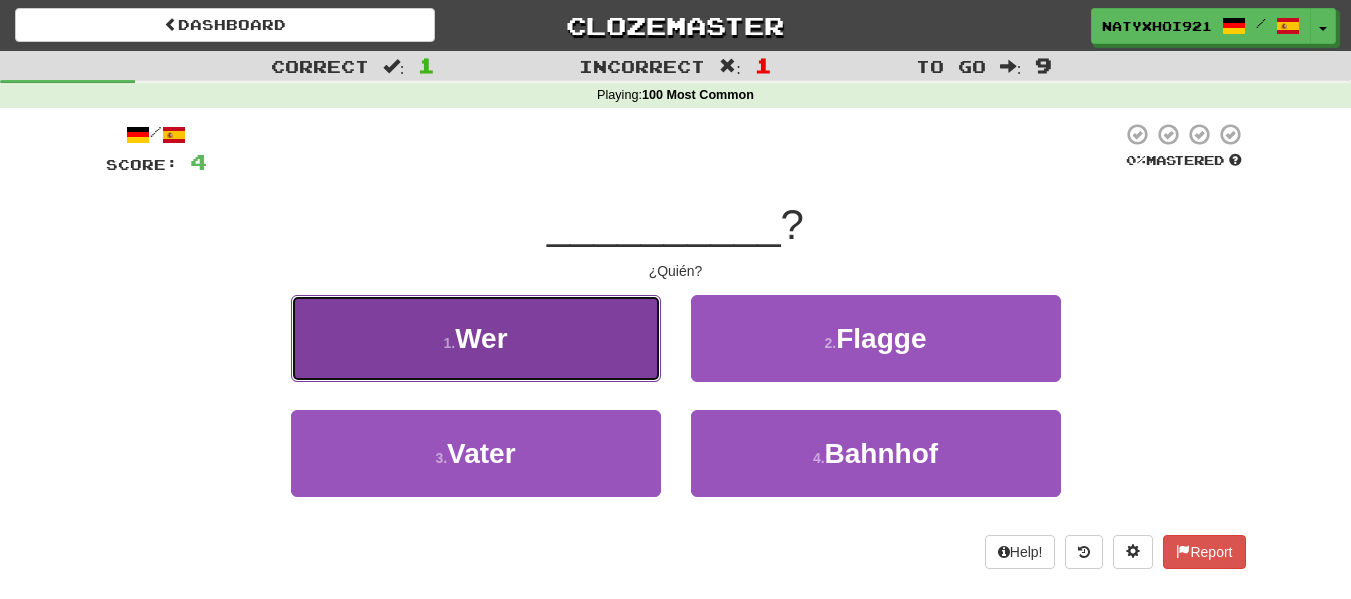 click on "1 .  Wer" at bounding box center (476, 338) 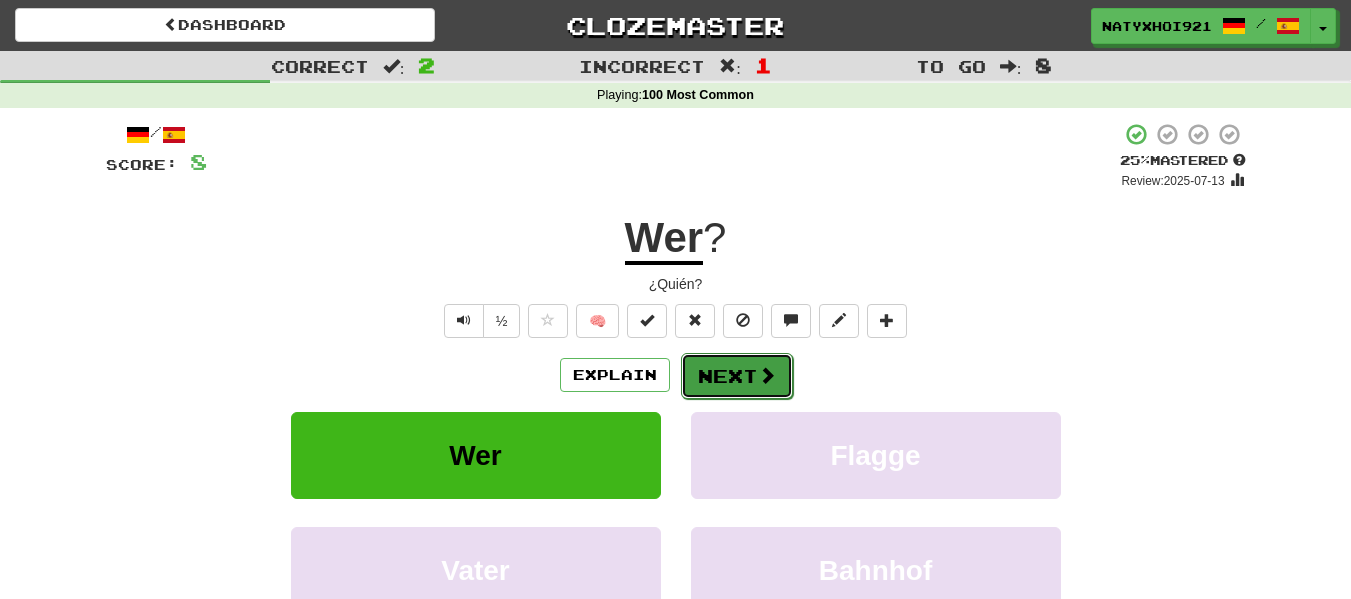 click on "Next" at bounding box center (737, 376) 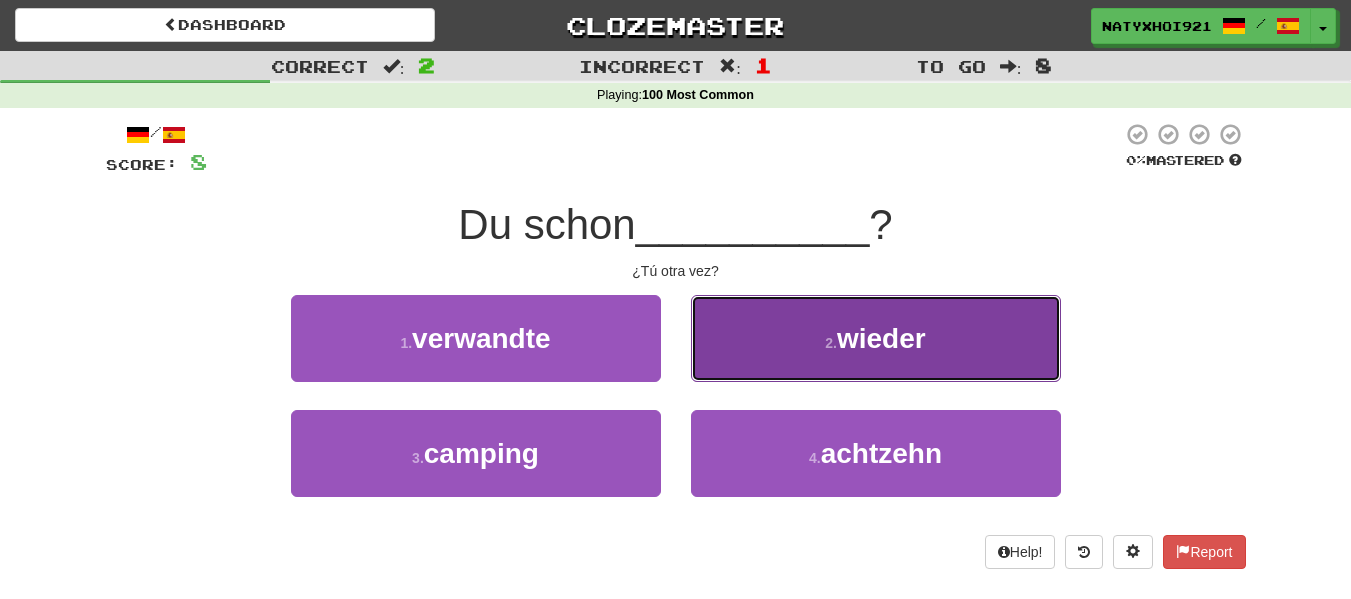 click on "2 .  wieder" at bounding box center (876, 338) 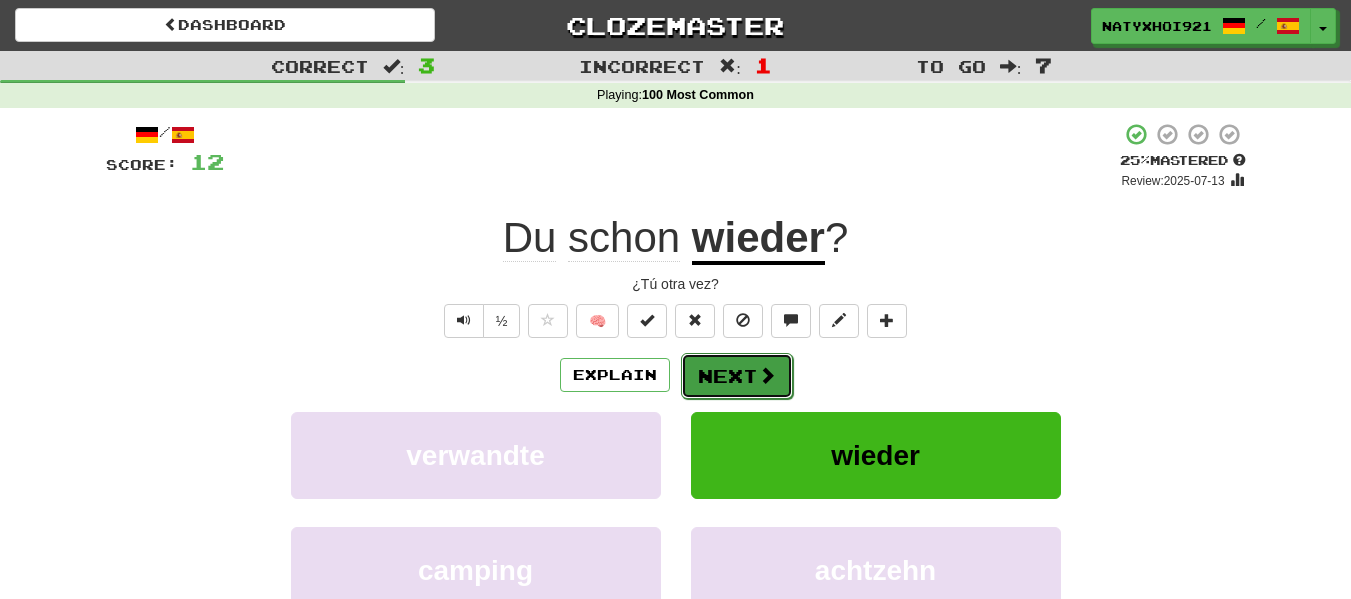 click on "Next" at bounding box center (737, 376) 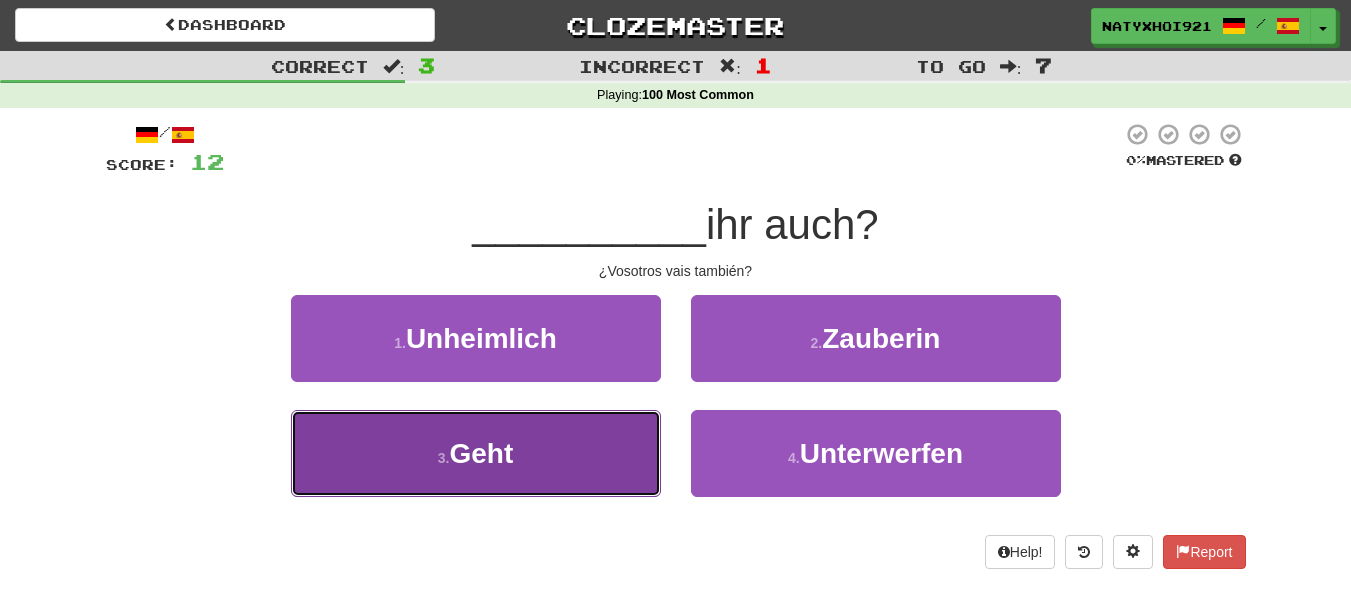 click on "3 .  Geht" at bounding box center [476, 453] 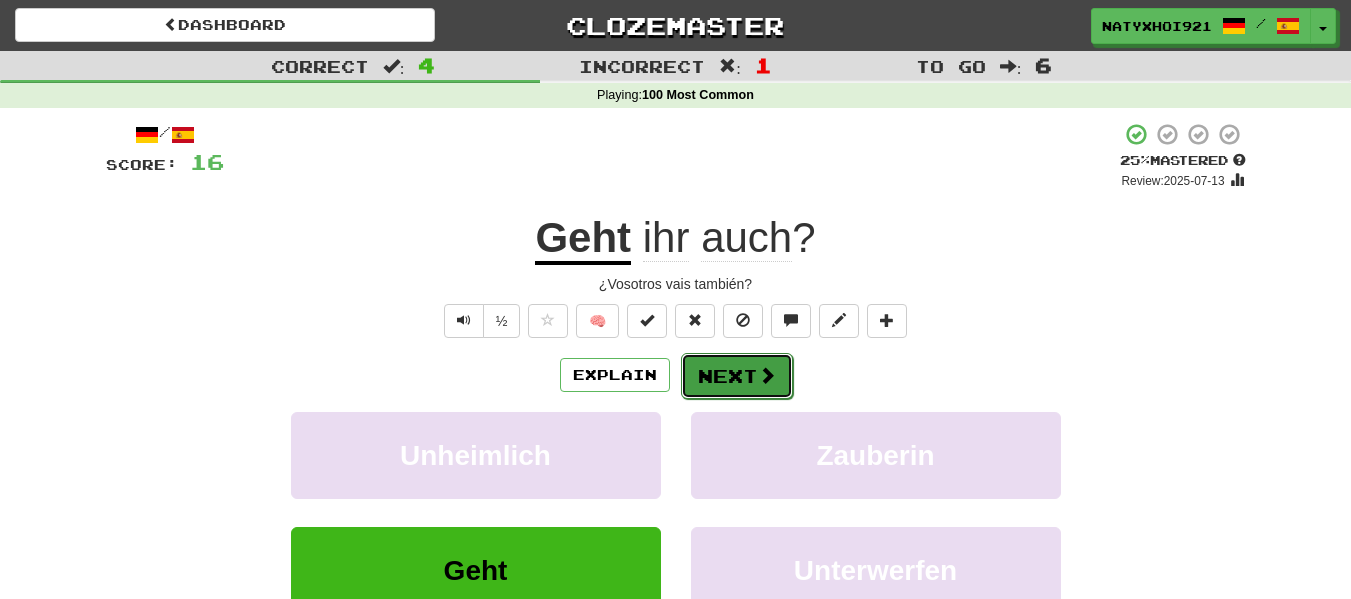 click on "Next" at bounding box center (737, 376) 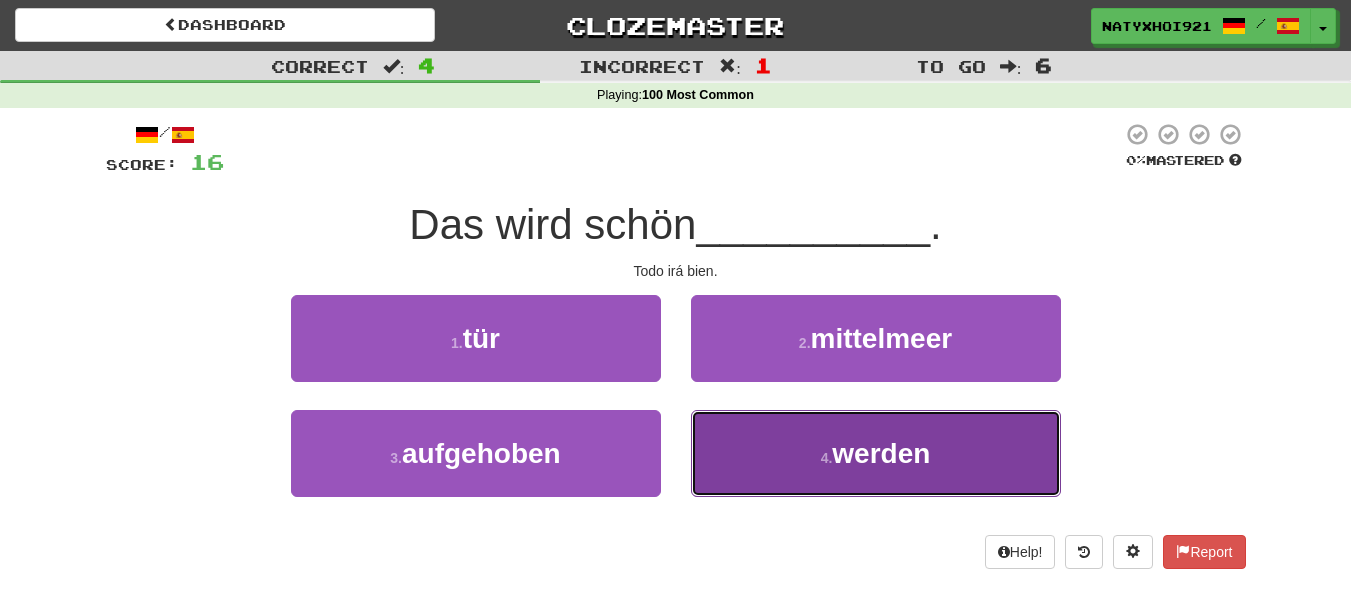 click on "4 .  werden" at bounding box center [876, 453] 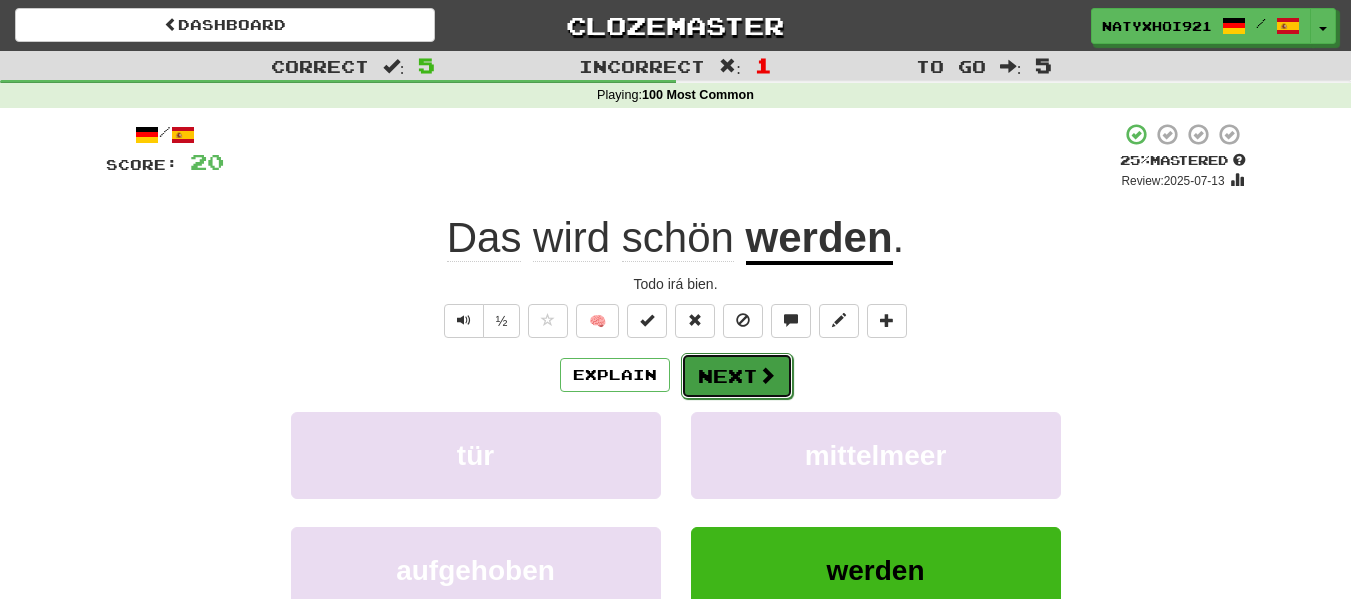 click on "Next" at bounding box center [737, 376] 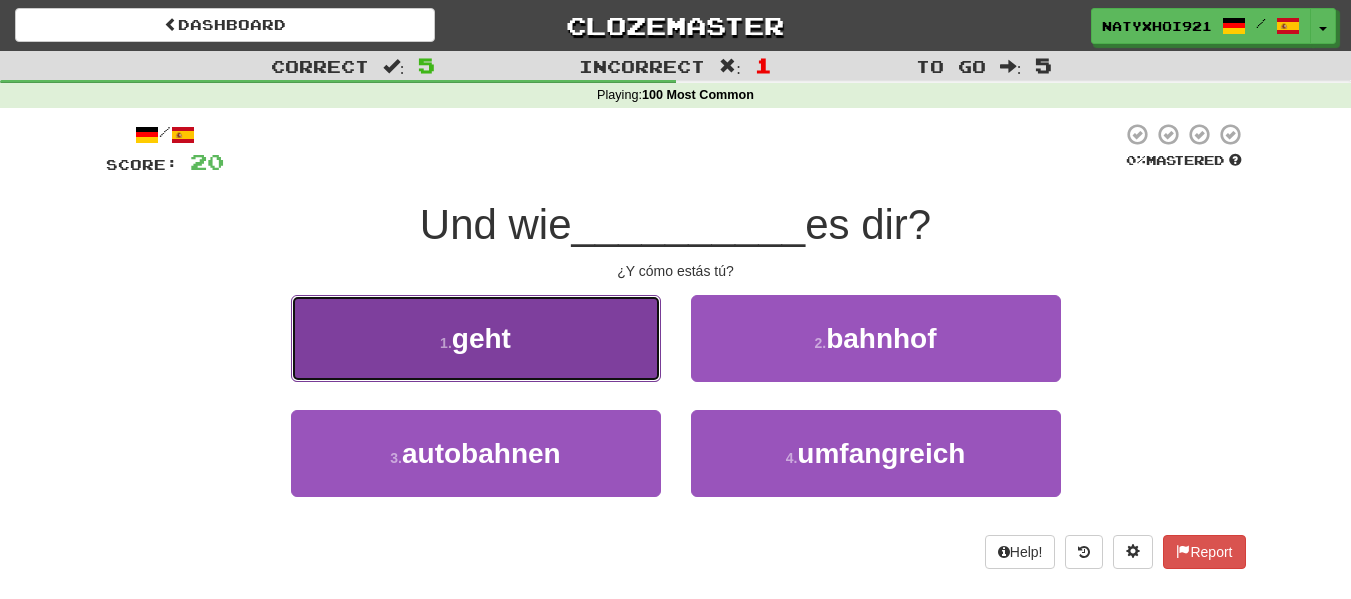 click on "1 .  geht" at bounding box center [476, 338] 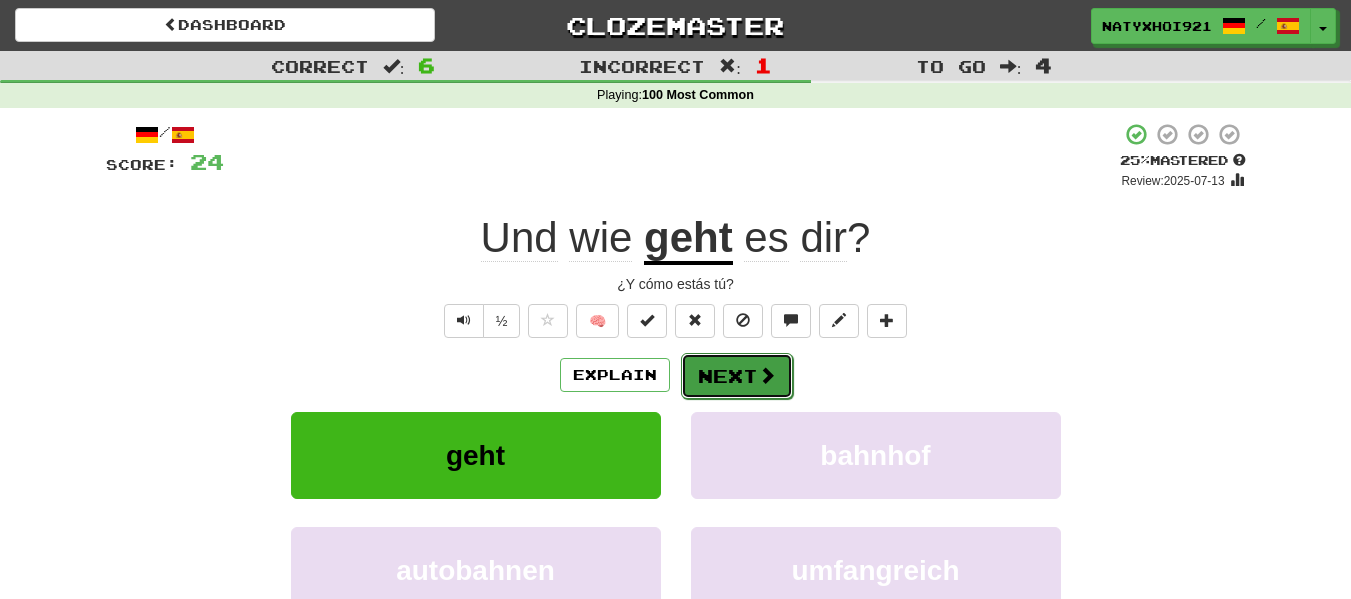 click on "Next" at bounding box center (737, 376) 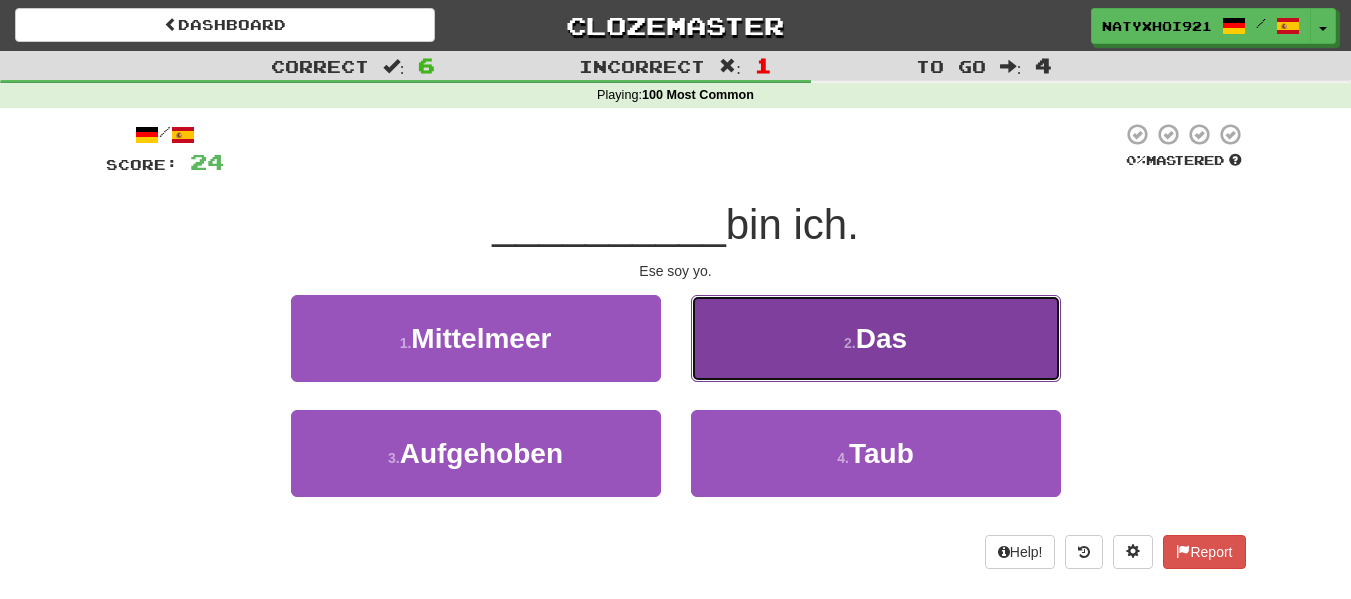 click on "2 .  Das" at bounding box center [876, 338] 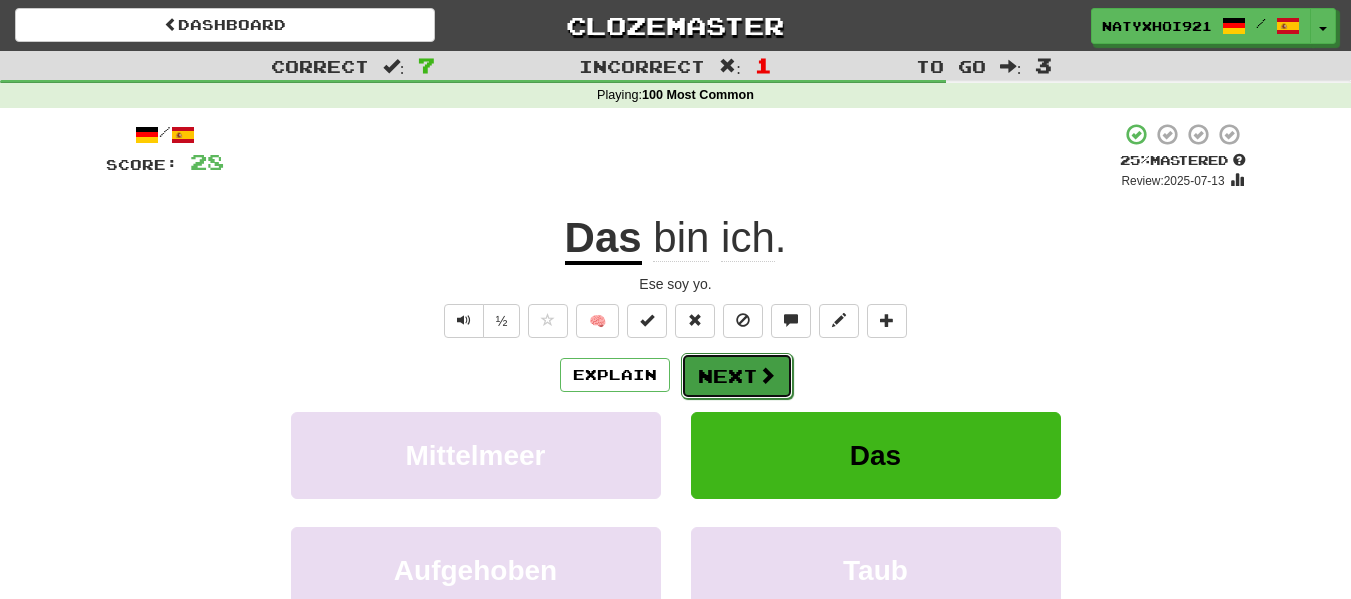 click on "Next" at bounding box center (737, 376) 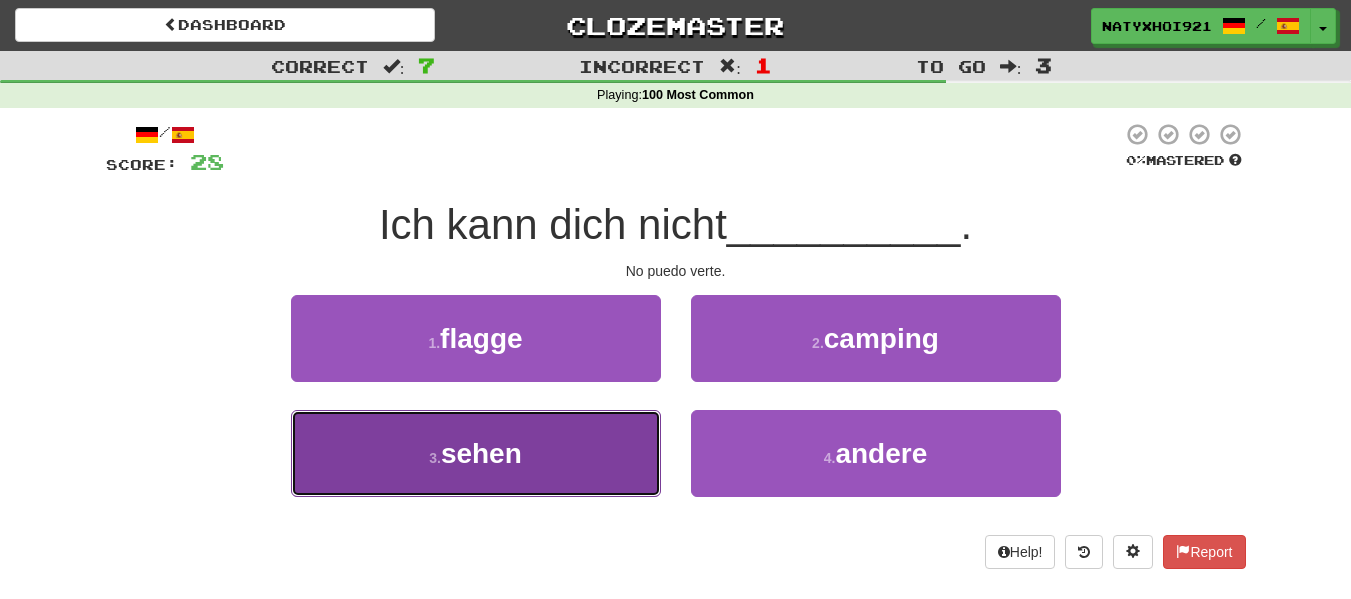click on "3 .  sehen" at bounding box center (476, 453) 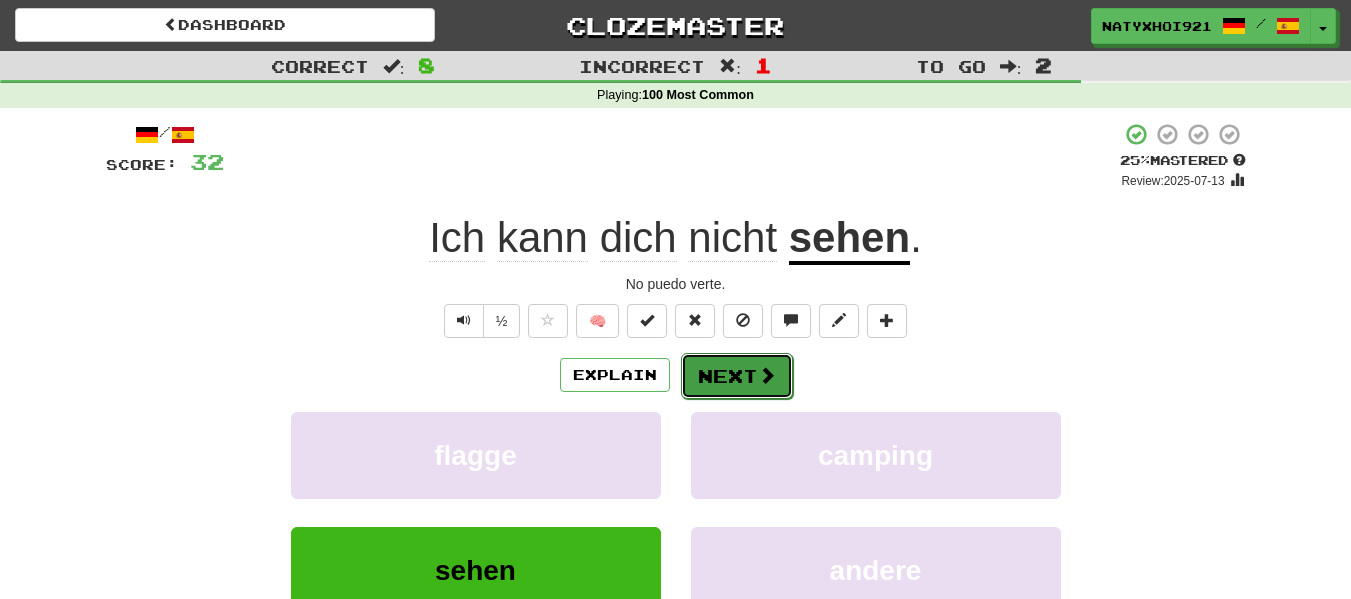 click on "Next" at bounding box center [737, 376] 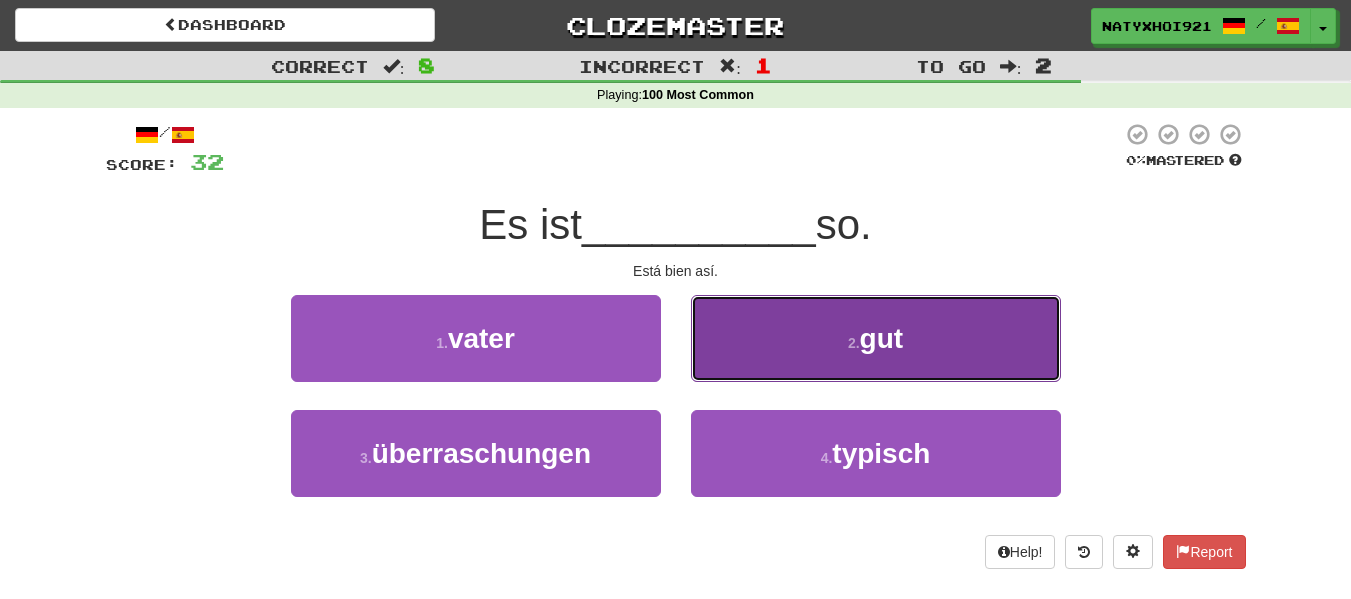 click on "2 .  gut" at bounding box center (876, 338) 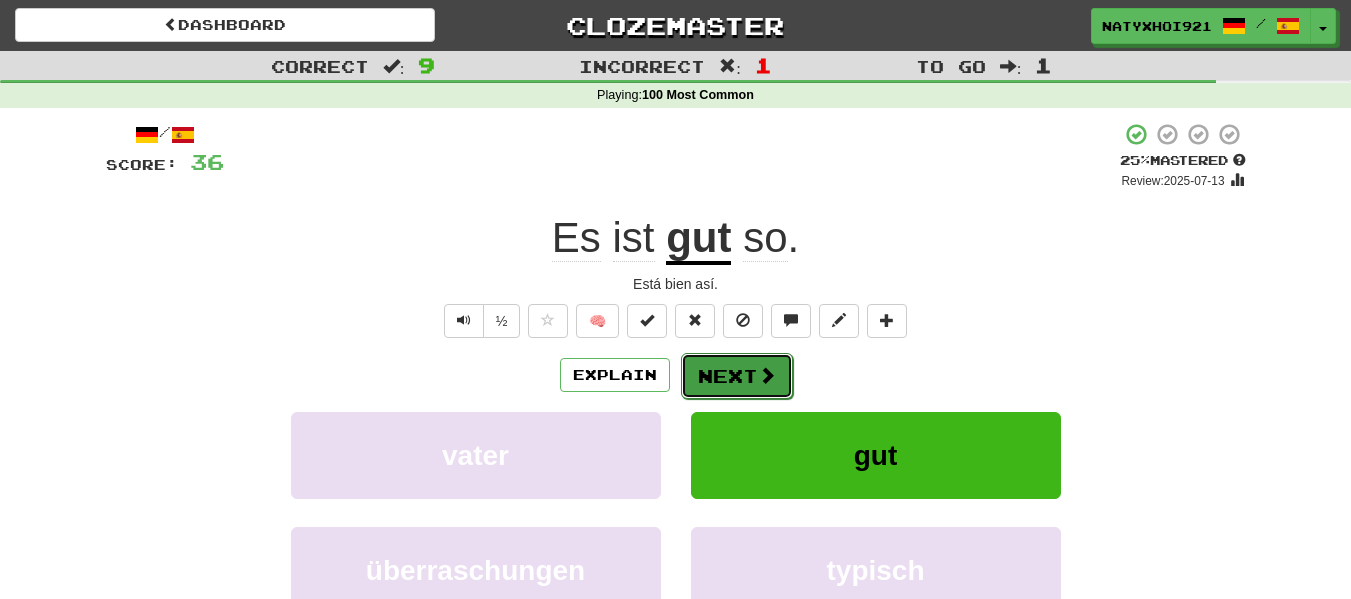 click on "Next" at bounding box center (737, 376) 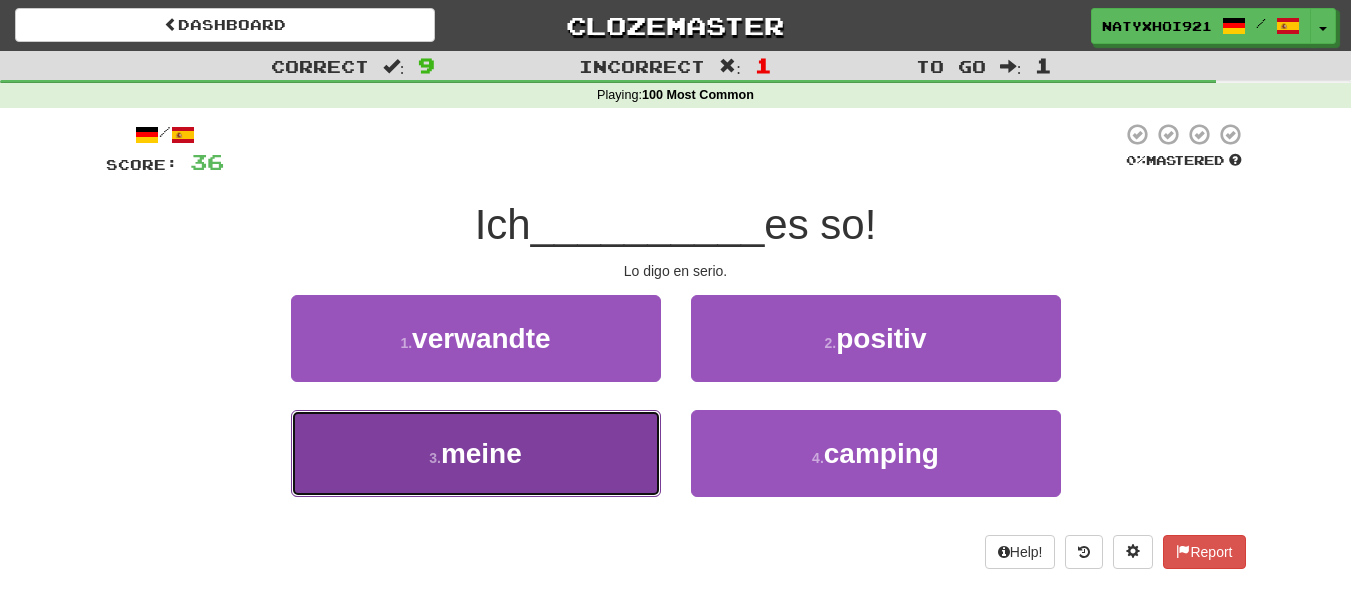 click on "3 .  meine" at bounding box center [476, 453] 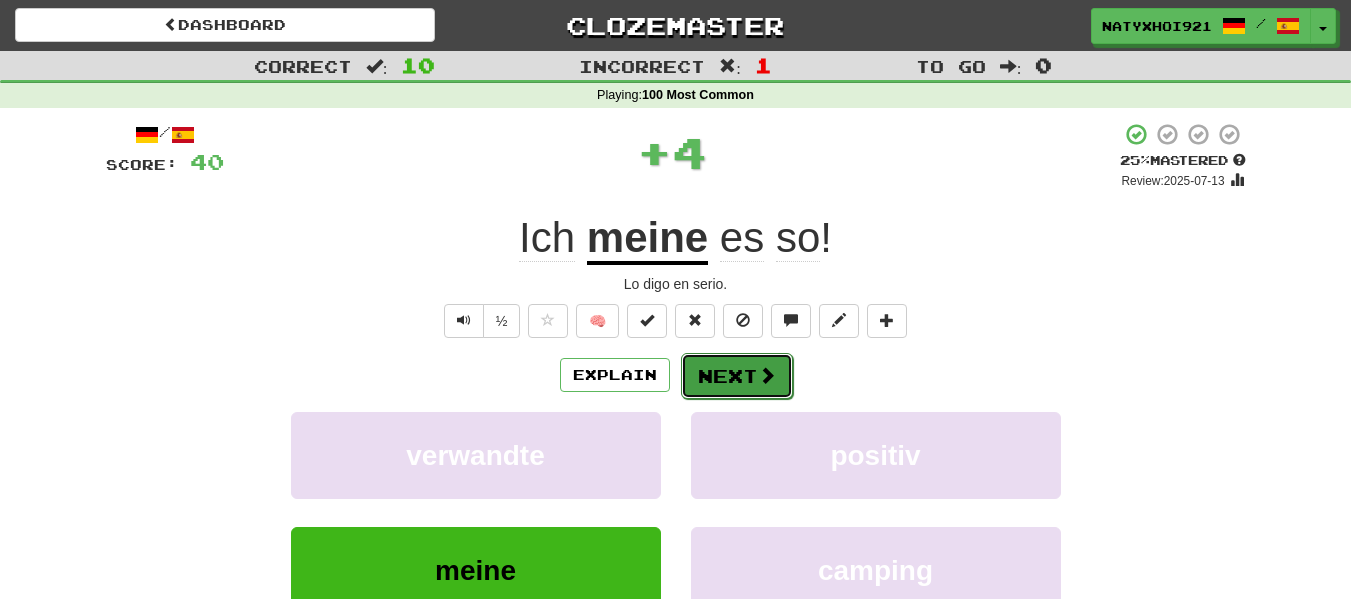 click on "Next" at bounding box center [737, 376] 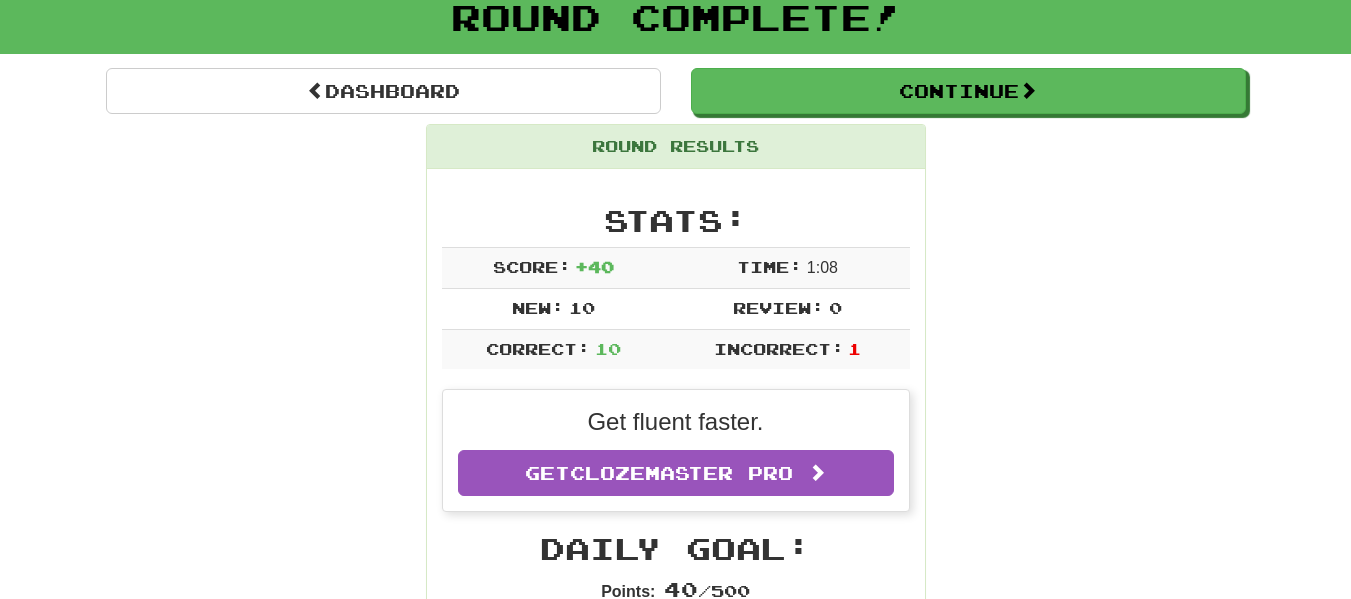 scroll, scrollTop: 112, scrollLeft: 0, axis: vertical 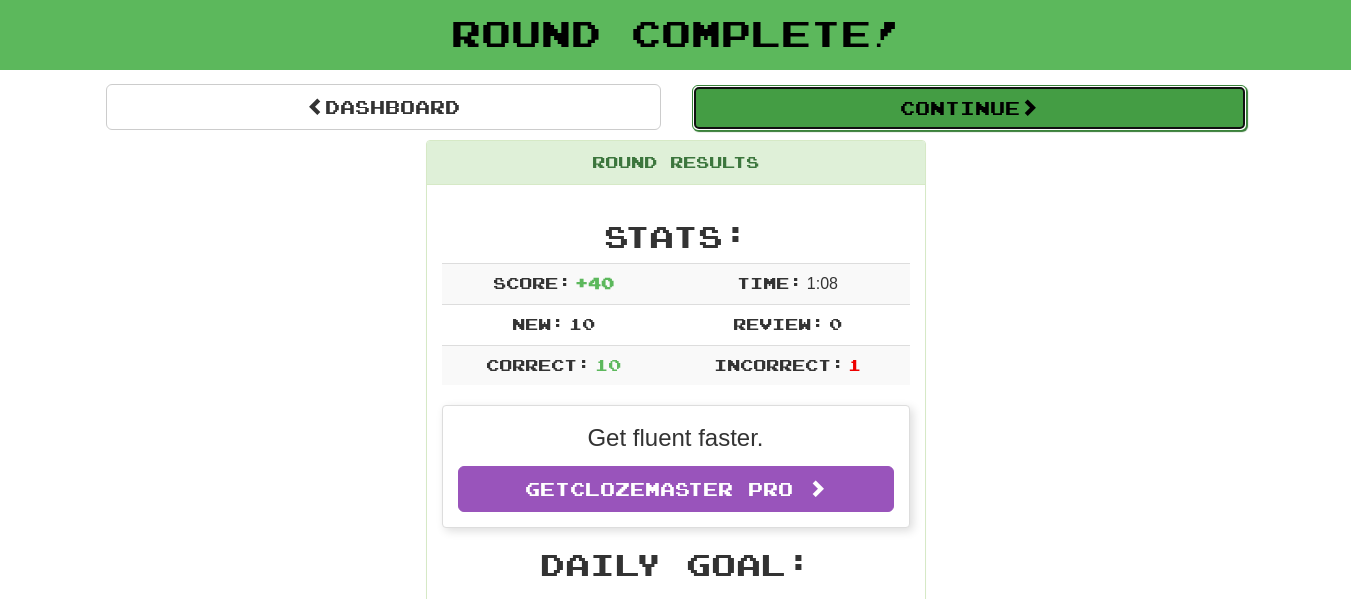click on "Continue" at bounding box center [969, 108] 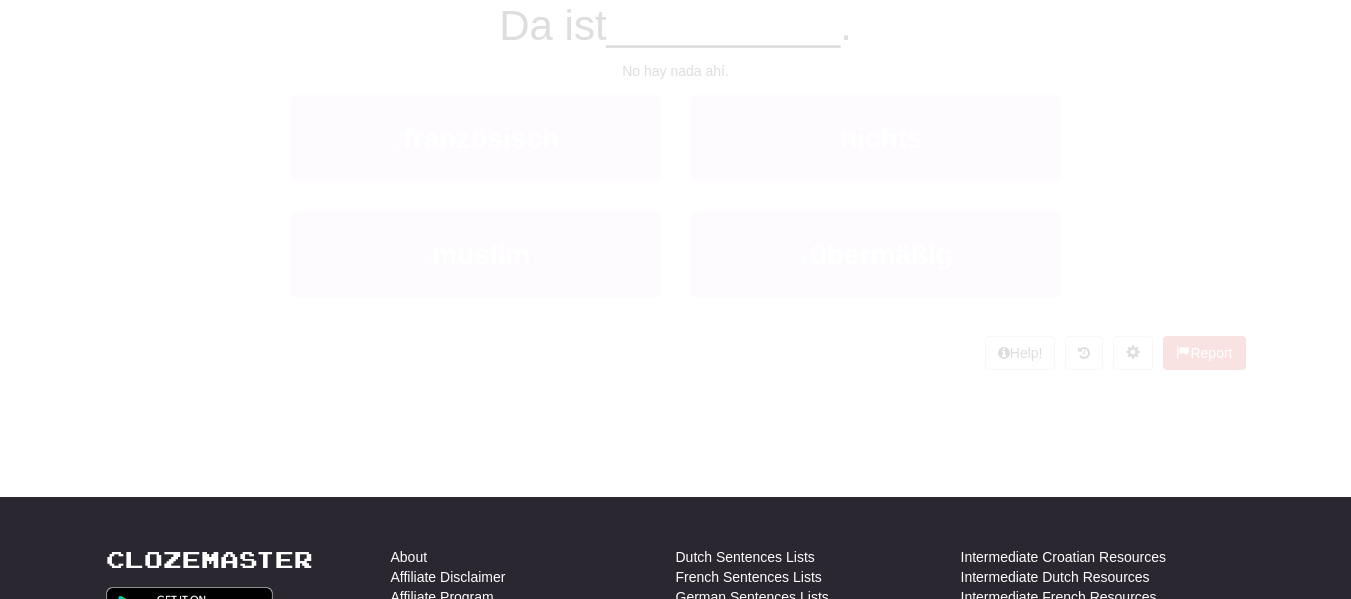 scroll, scrollTop: 112, scrollLeft: 0, axis: vertical 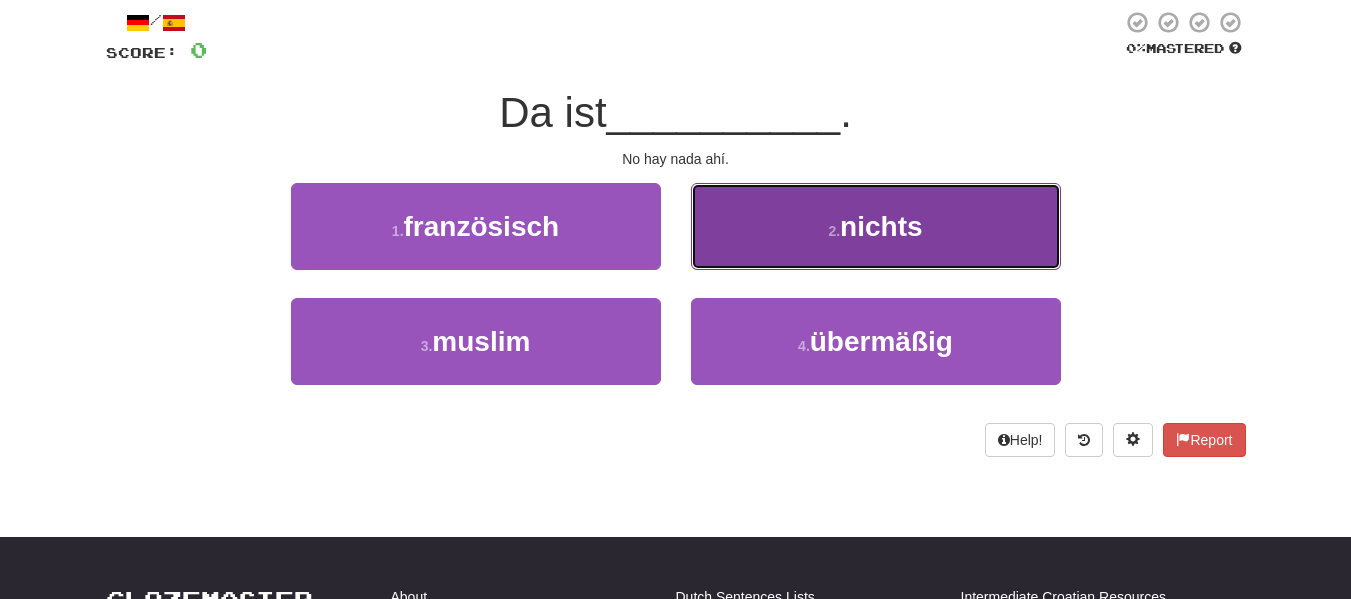 click on "nichts" at bounding box center [881, 226] 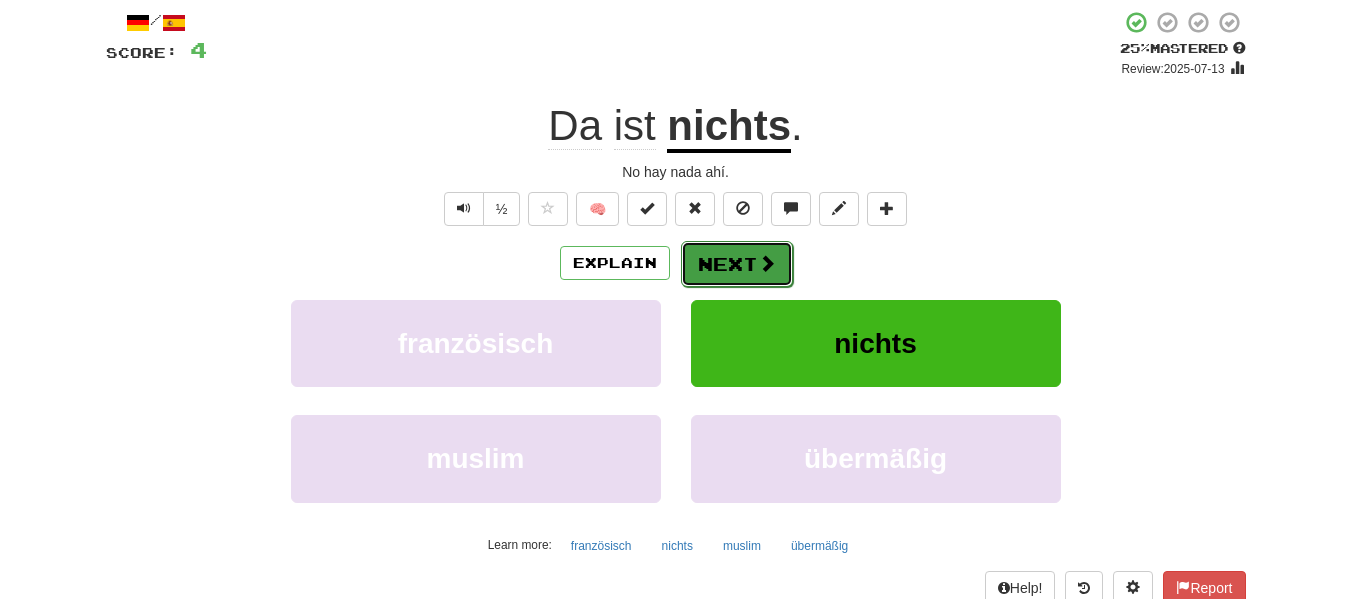 click on "Next" at bounding box center (737, 264) 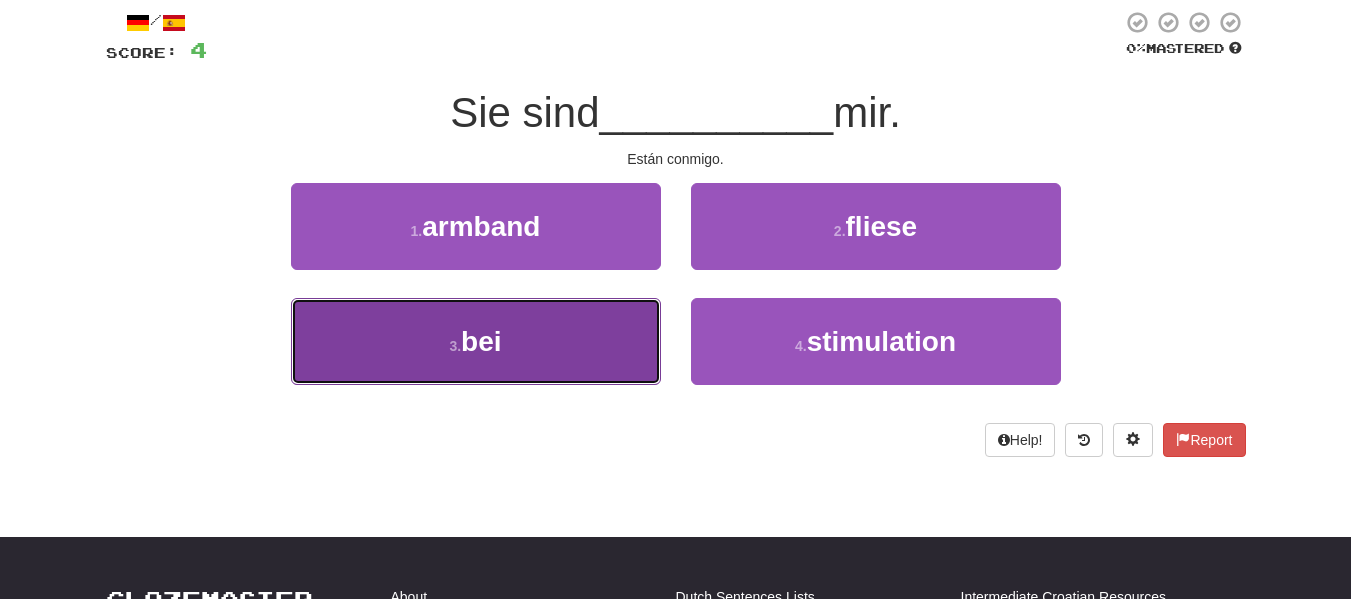 click on "3 .  bei" at bounding box center (476, 341) 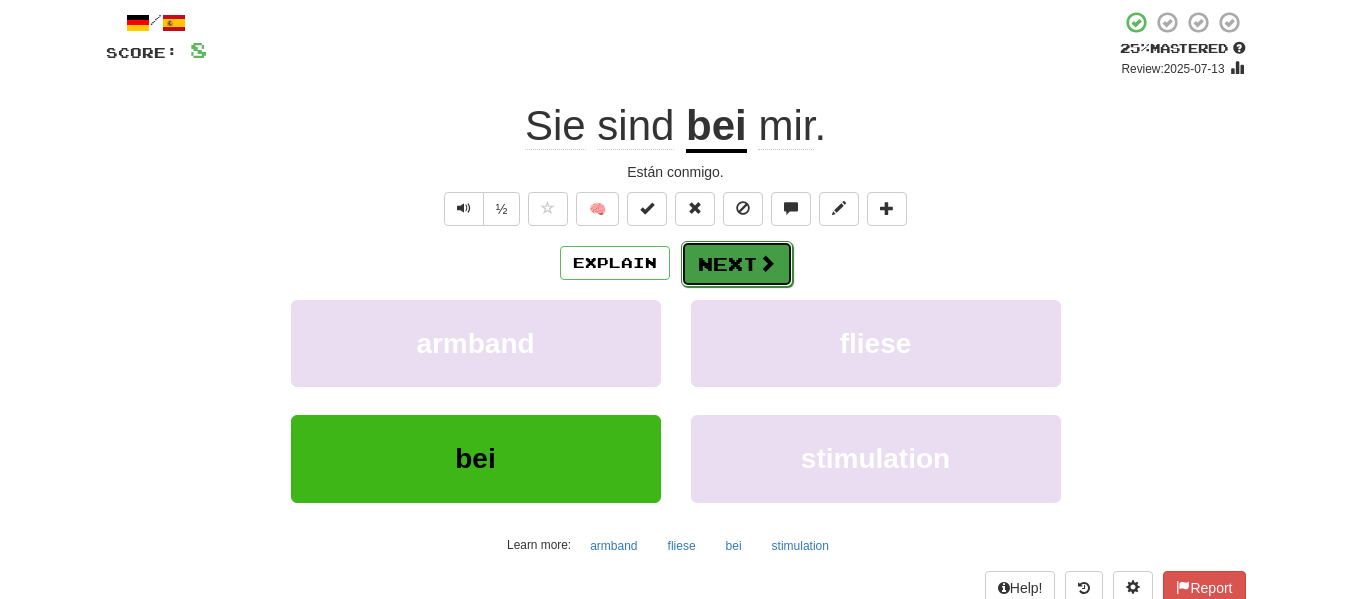 click on "Next" at bounding box center (737, 264) 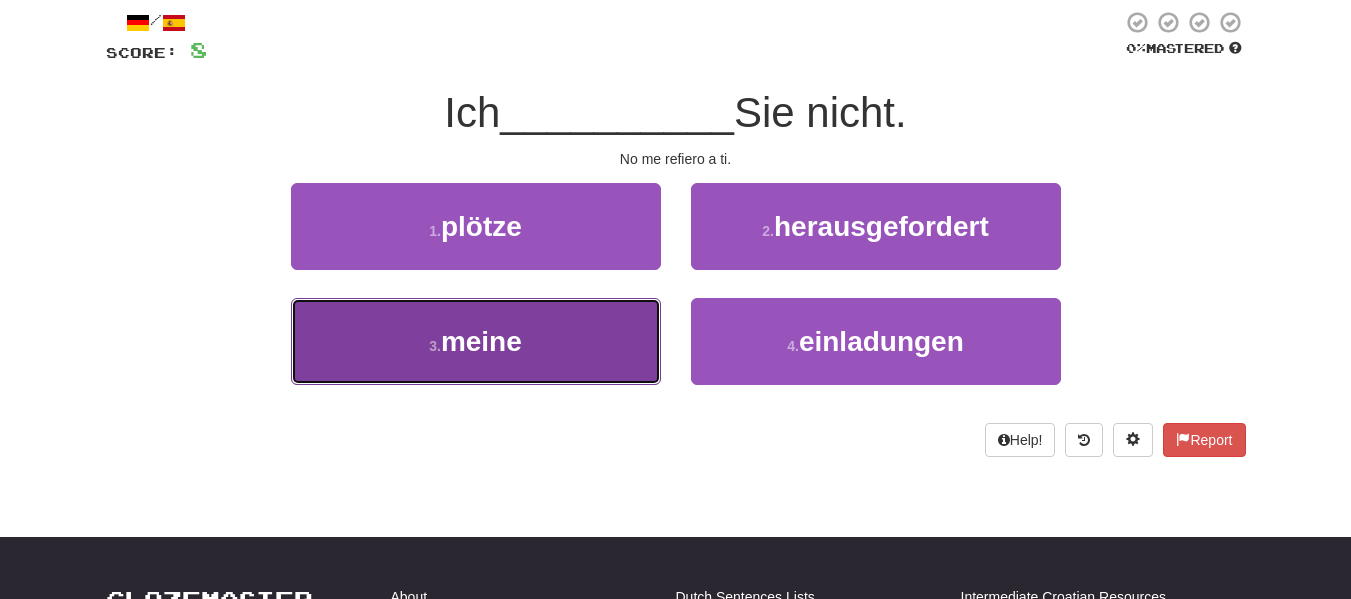 click on "3 .  meine" at bounding box center (476, 341) 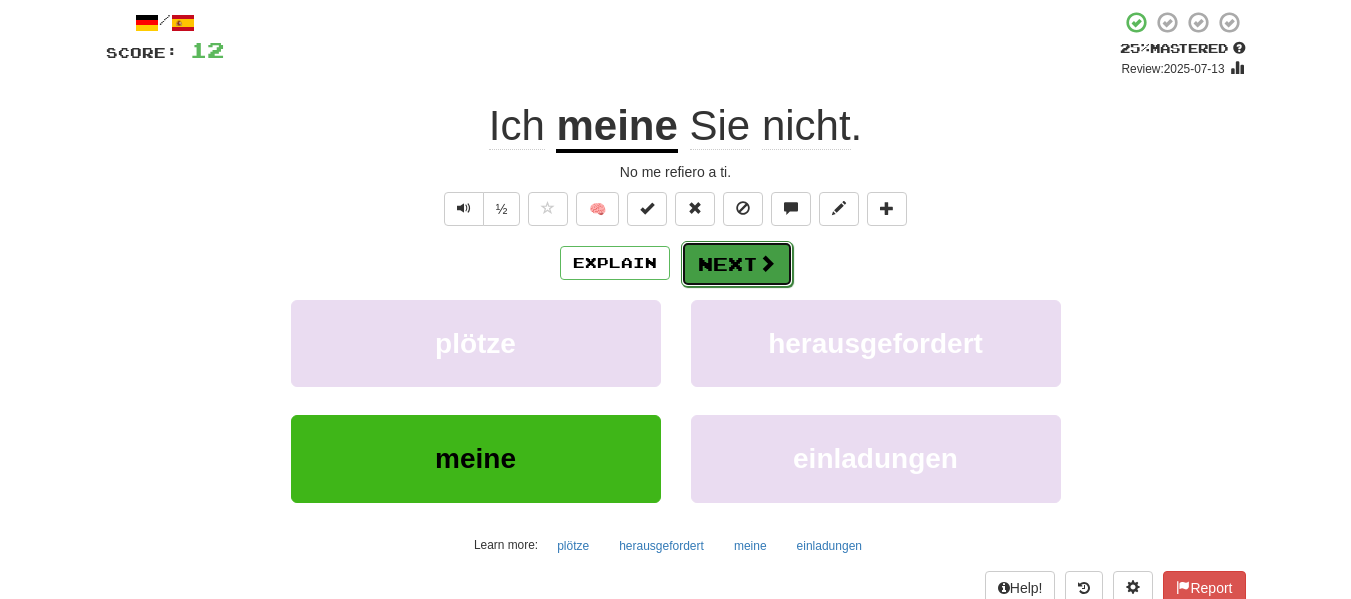 click on "Next" at bounding box center [737, 264] 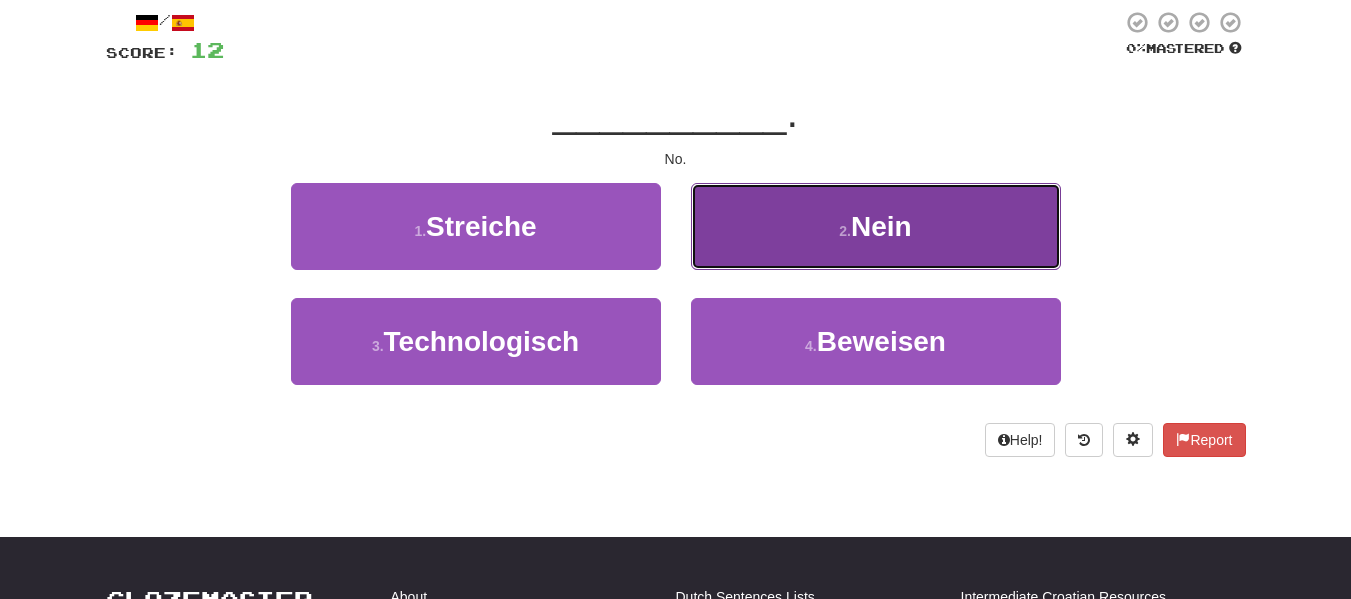 click on "2 .  Nein" at bounding box center [876, 226] 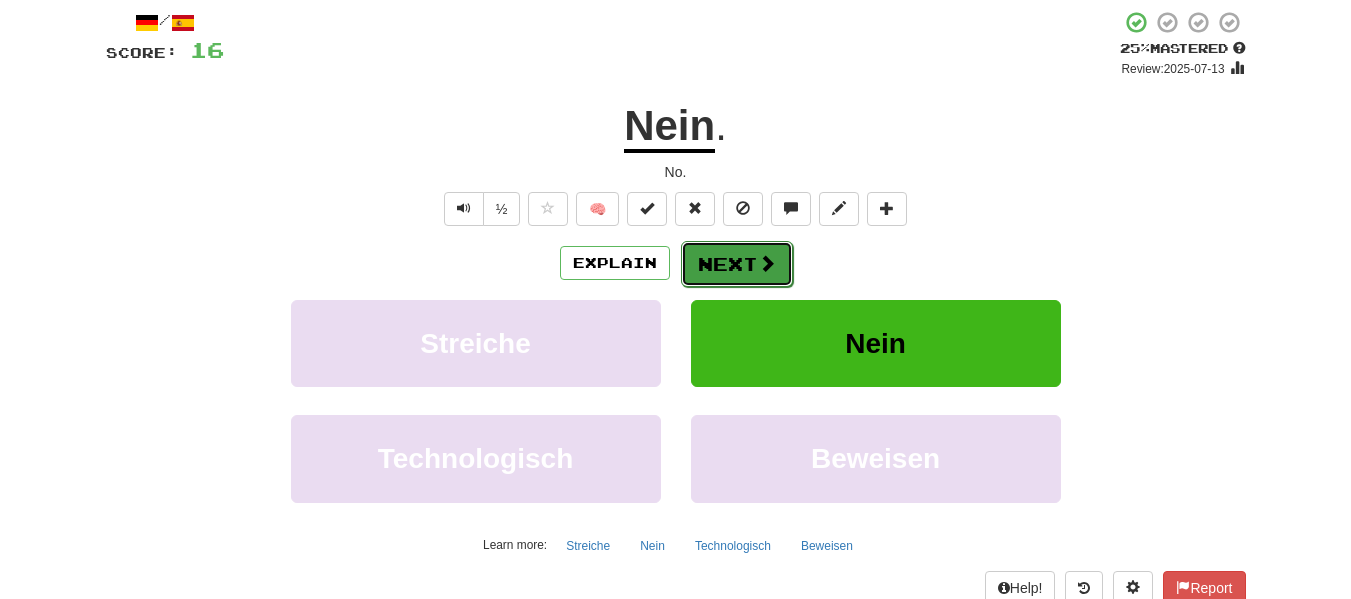 click at bounding box center (767, 263) 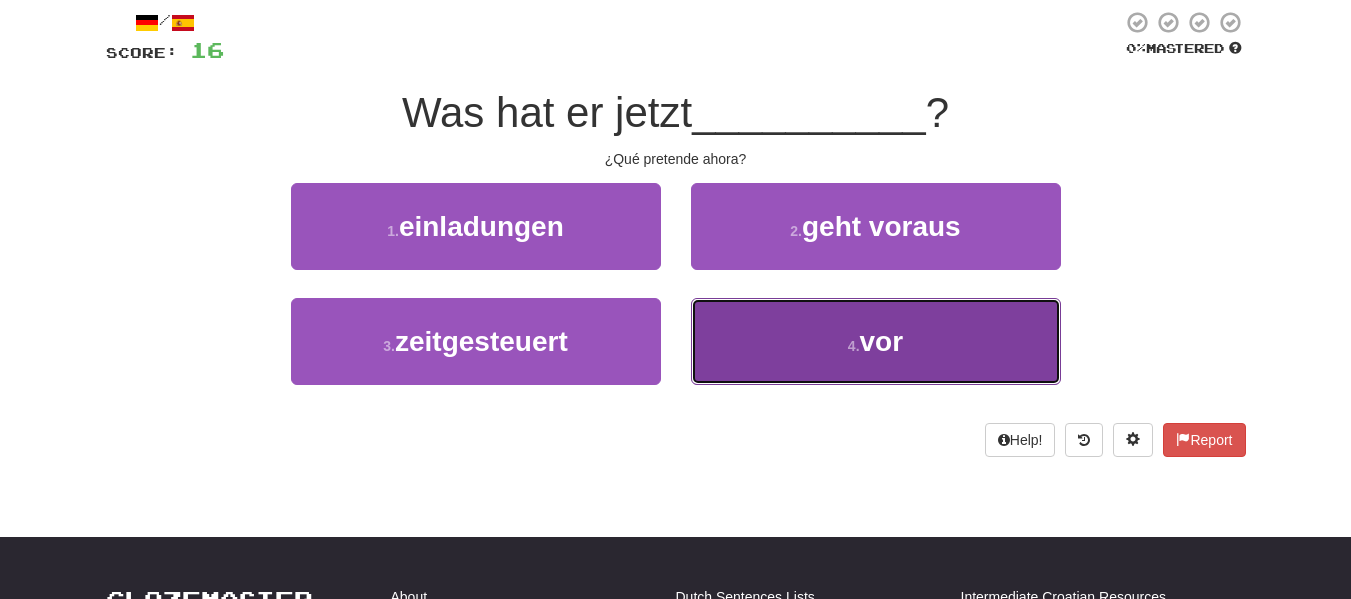 click on "4 .  vor" at bounding box center (876, 341) 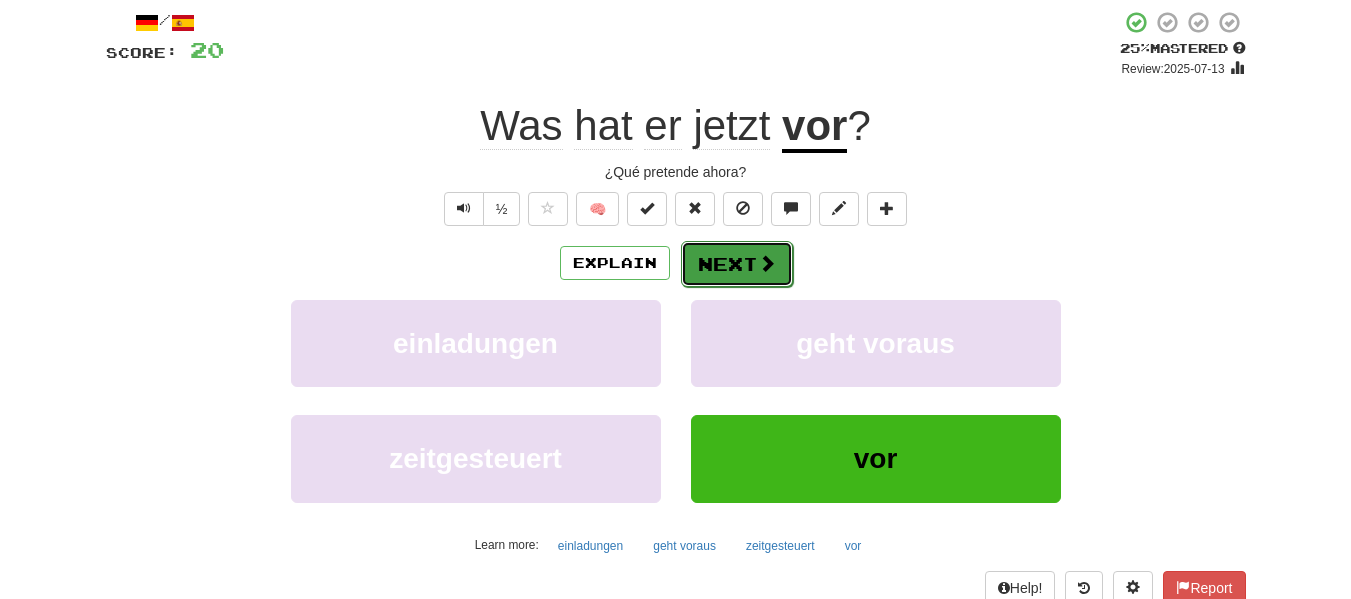 click on "Next" at bounding box center [737, 264] 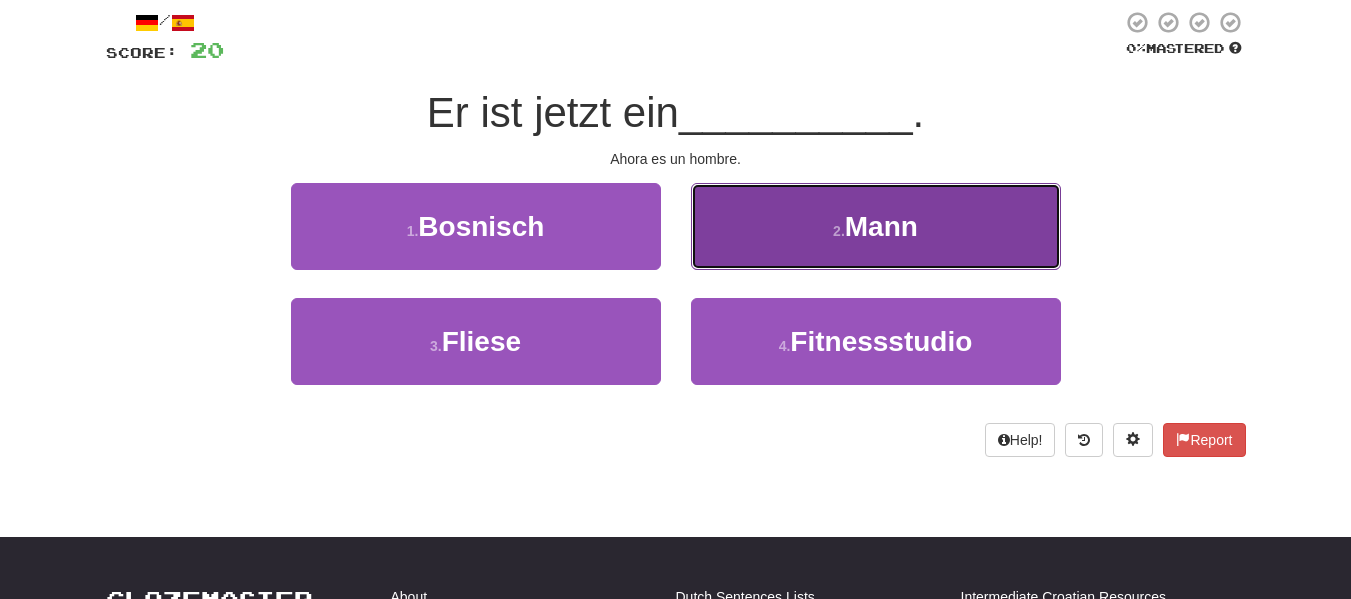 click on "2 .  Mann" at bounding box center [876, 226] 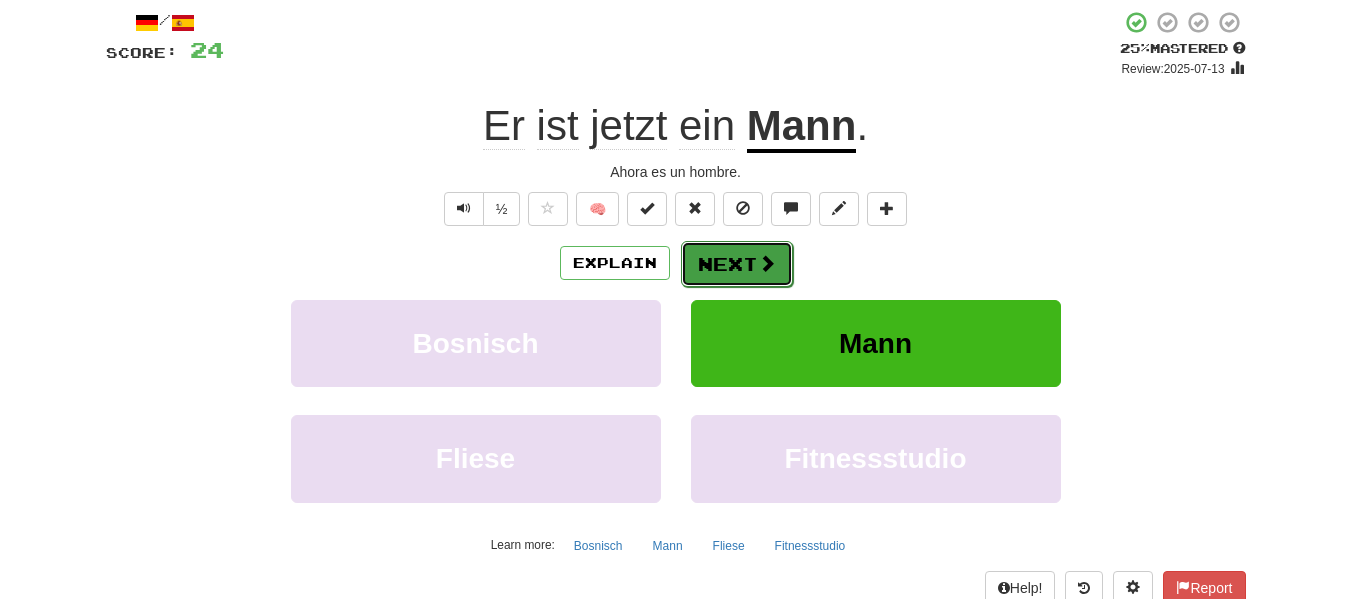 click on "Next" at bounding box center (737, 264) 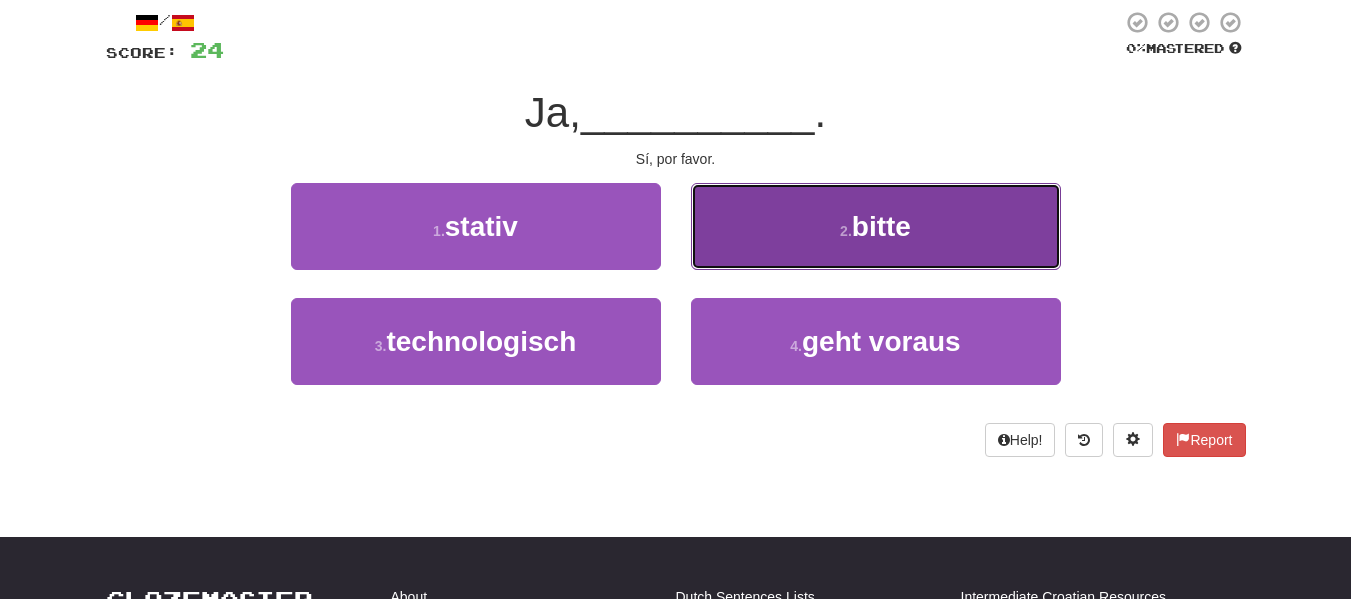 click on "2 .  bitte" at bounding box center (876, 226) 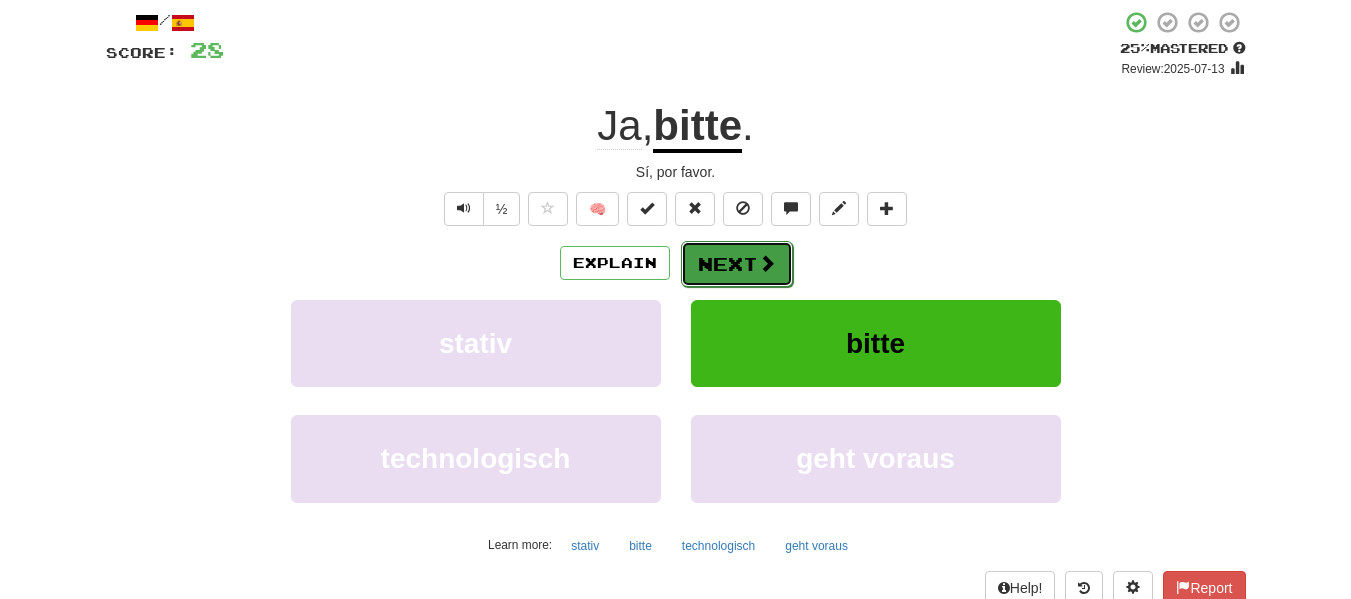 click on "Next" at bounding box center (737, 264) 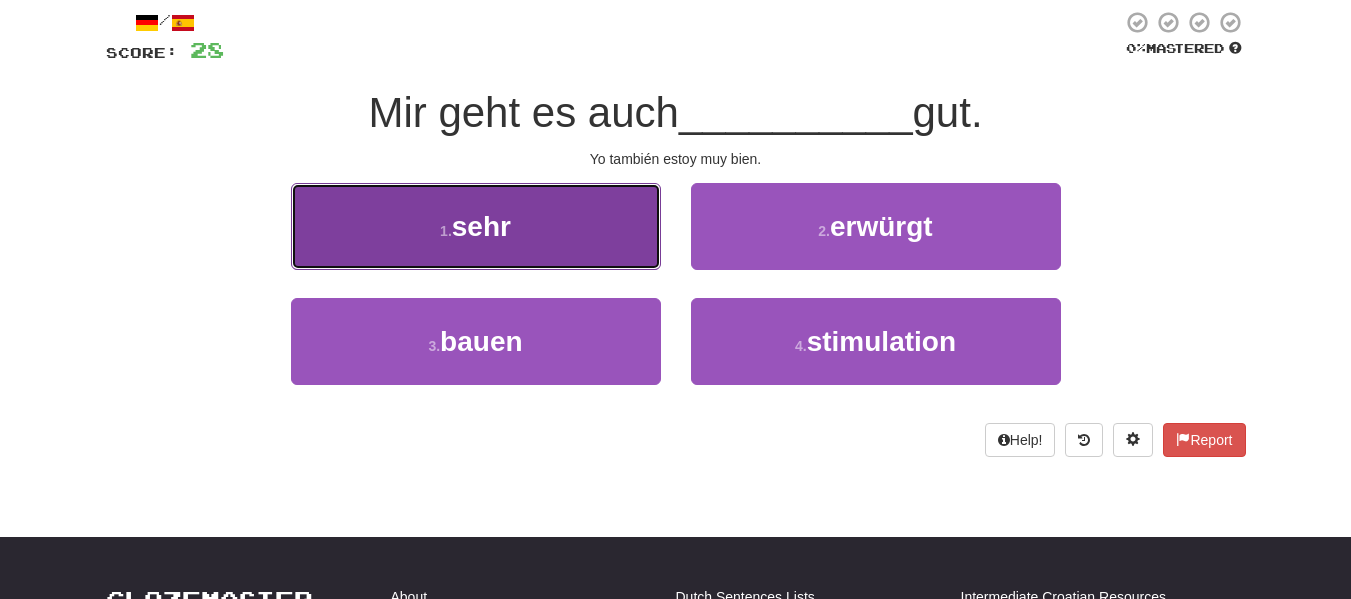 click on "1 .  sehr" at bounding box center (476, 226) 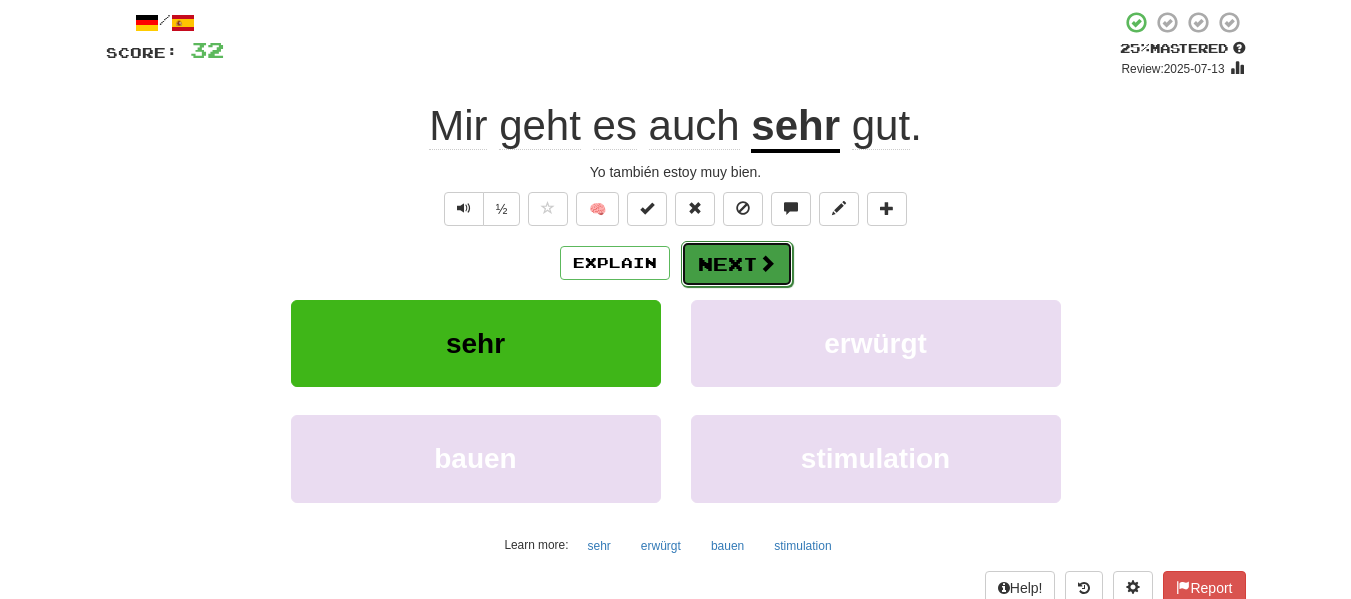 click at bounding box center (767, 263) 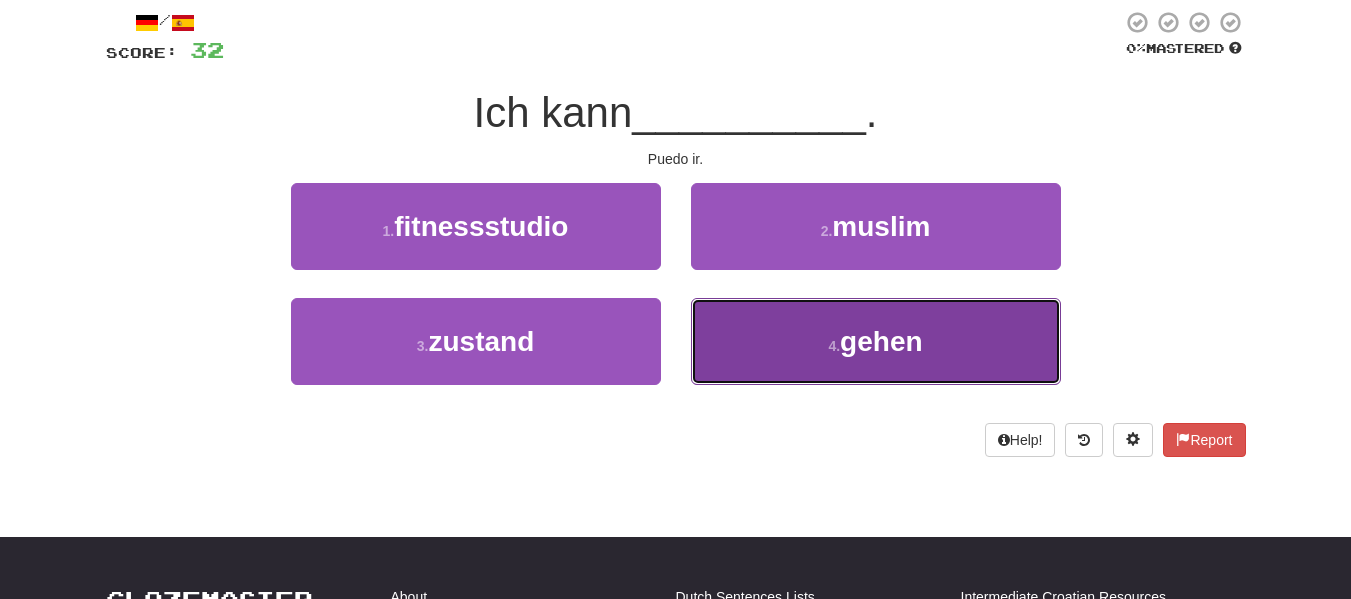 click on "4 .  gehen" at bounding box center (876, 341) 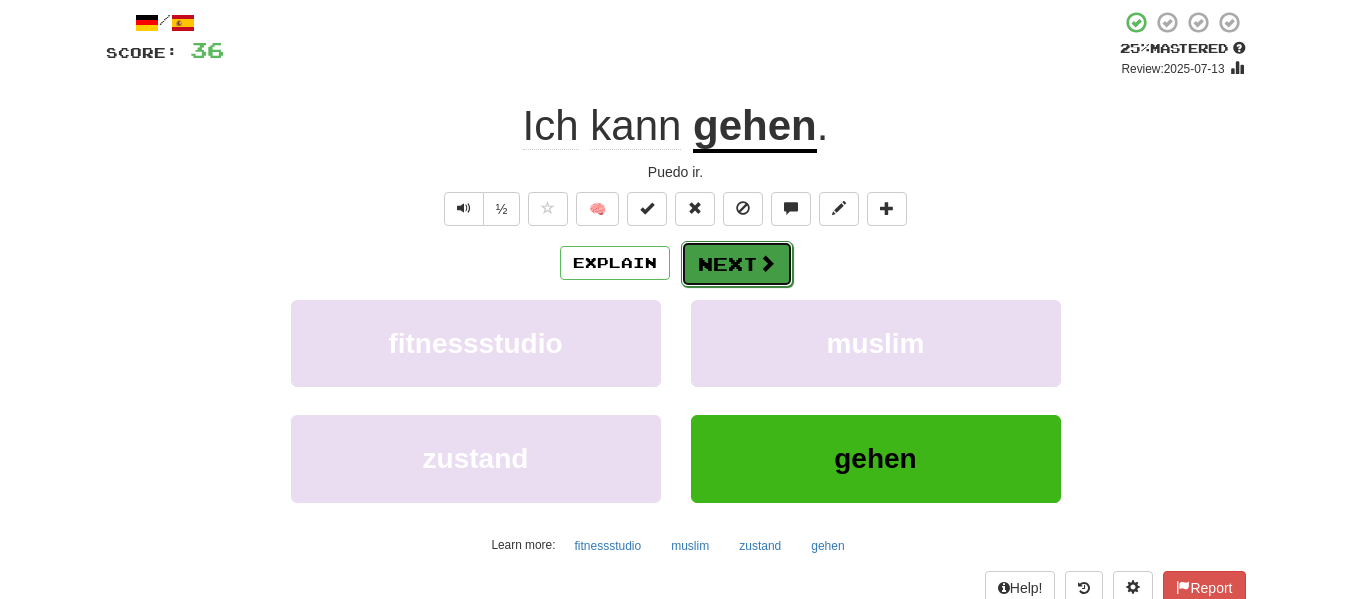 click on "Next" at bounding box center (737, 264) 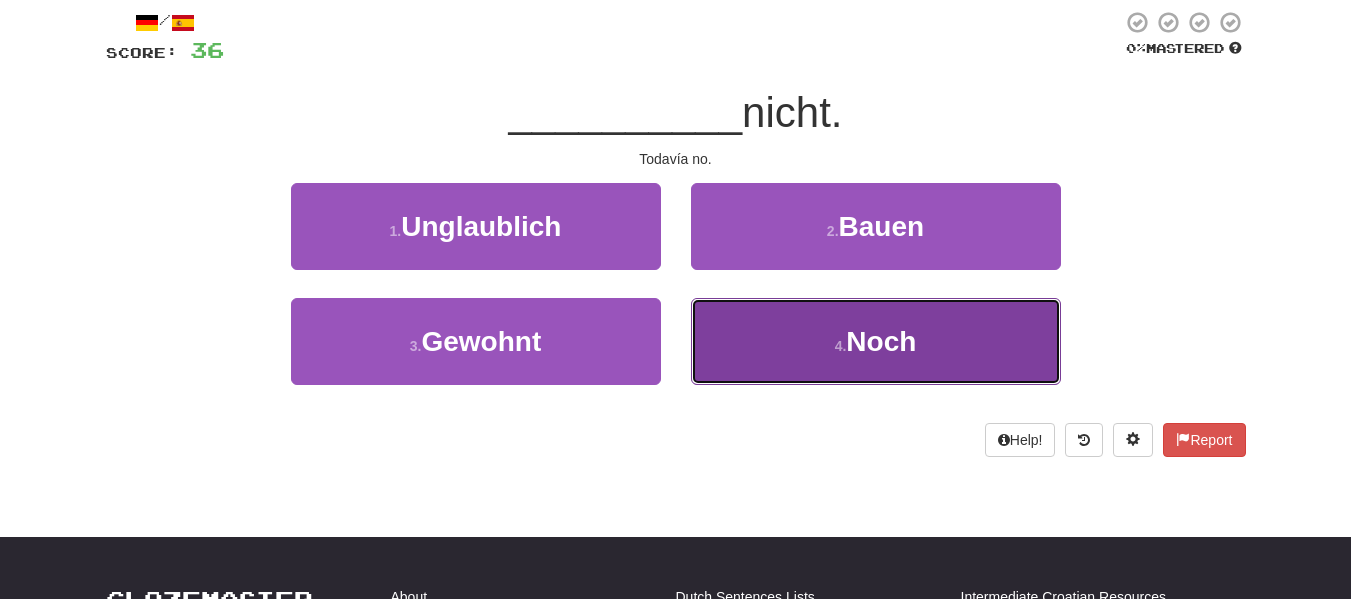 click on "4 .  Noch" at bounding box center (876, 341) 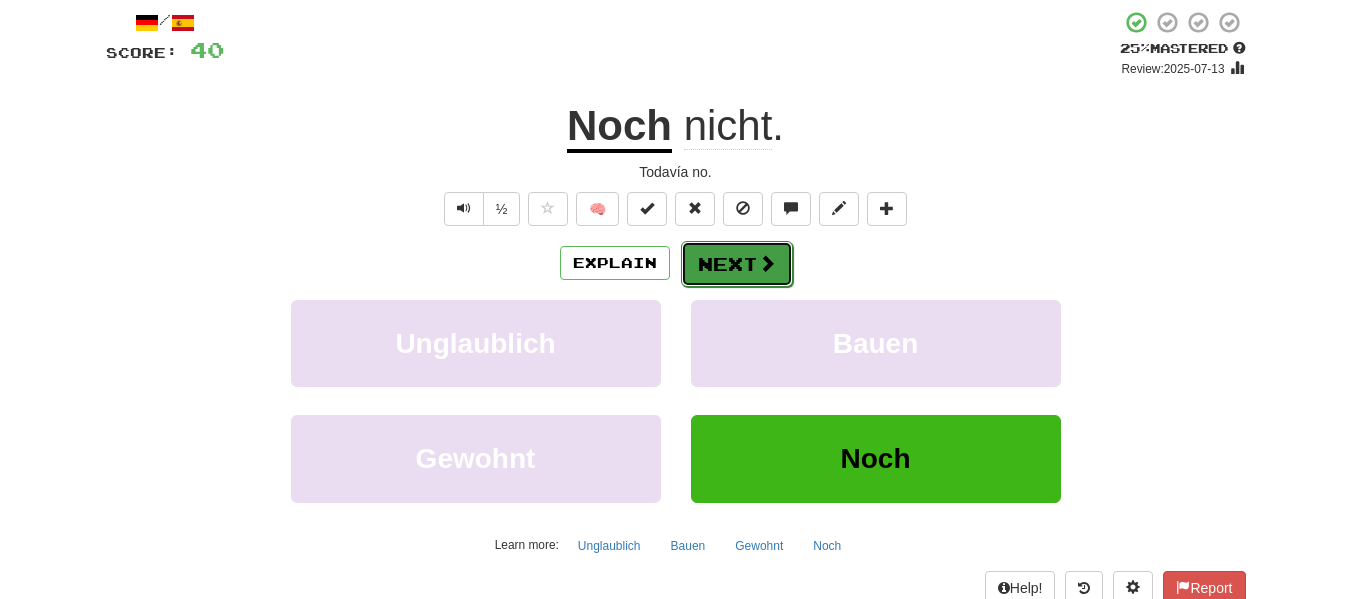 click on "Next" at bounding box center [737, 264] 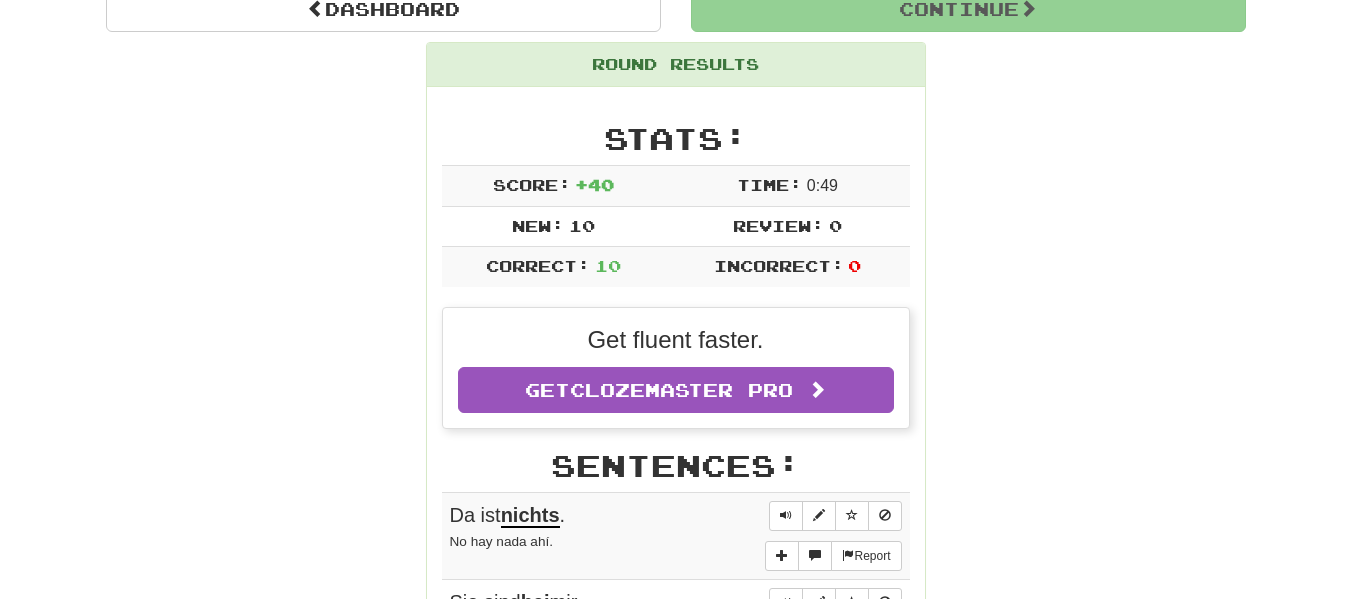 scroll, scrollTop: 200, scrollLeft: 0, axis: vertical 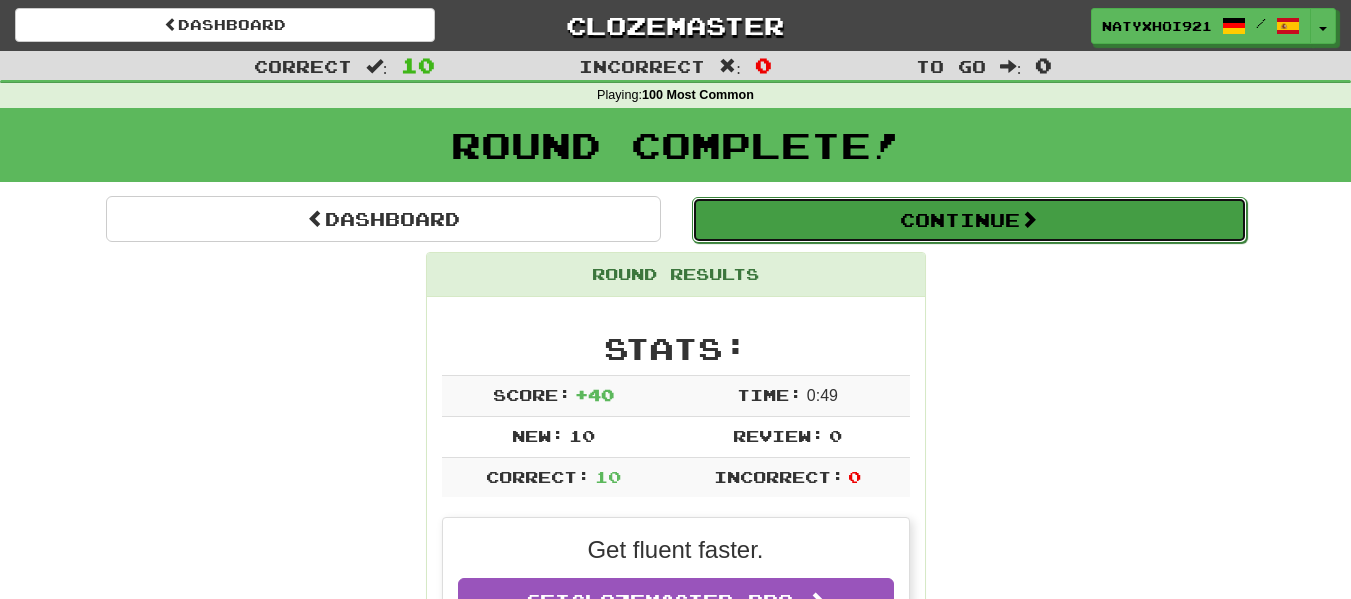 click on "Continue" at bounding box center (969, 220) 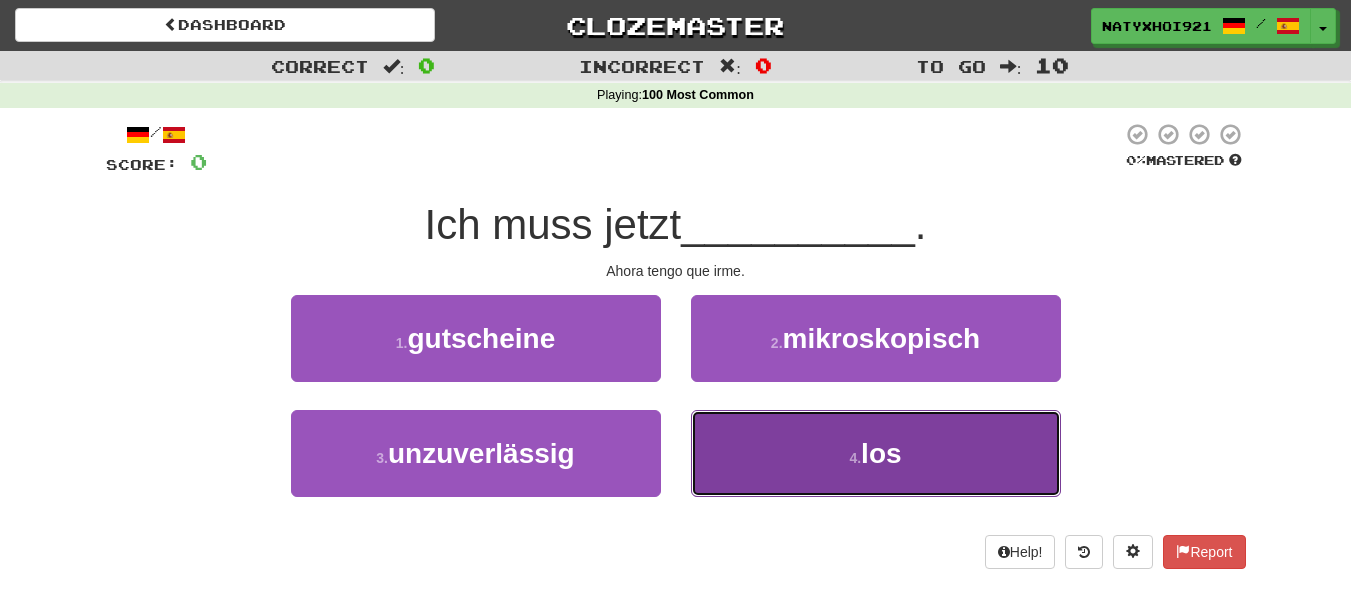 click on "4 .  los" at bounding box center (876, 453) 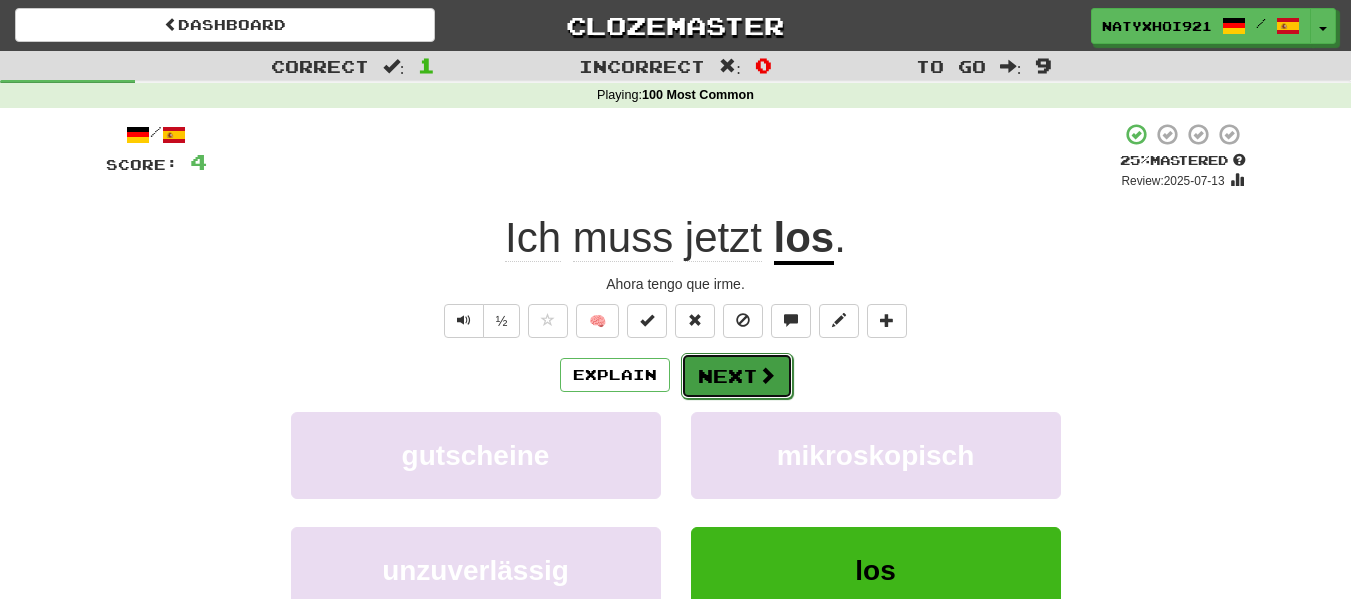 click on "Next" at bounding box center (737, 376) 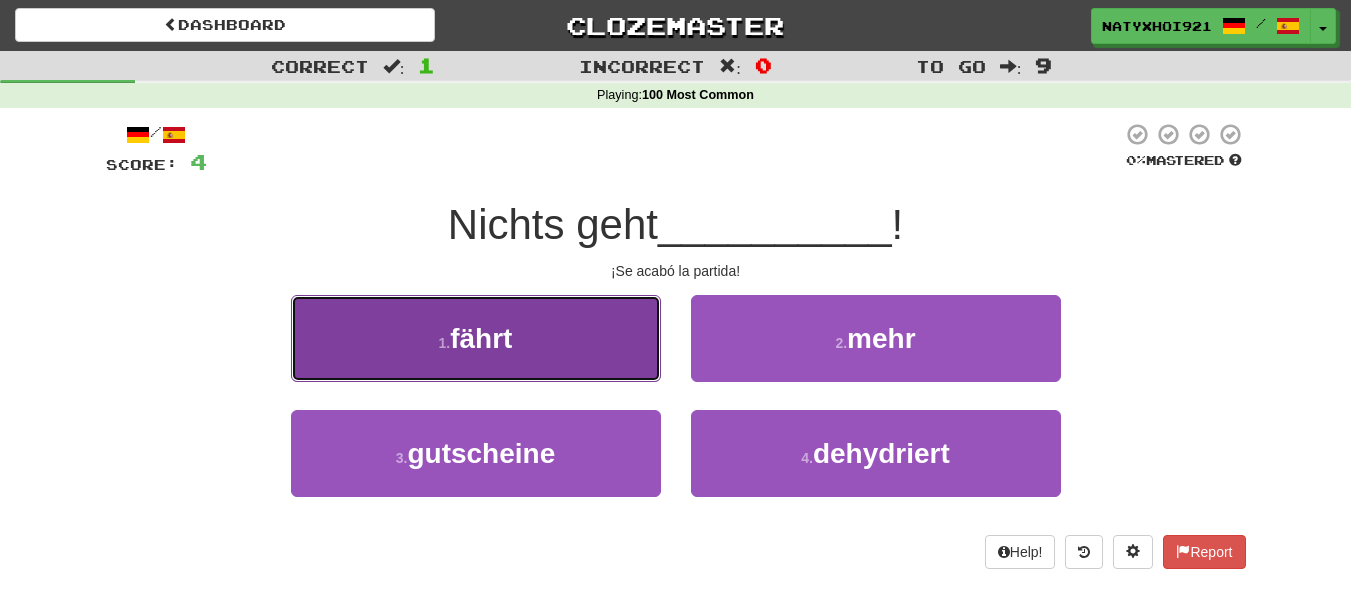click on "1 .  fährt" at bounding box center (476, 338) 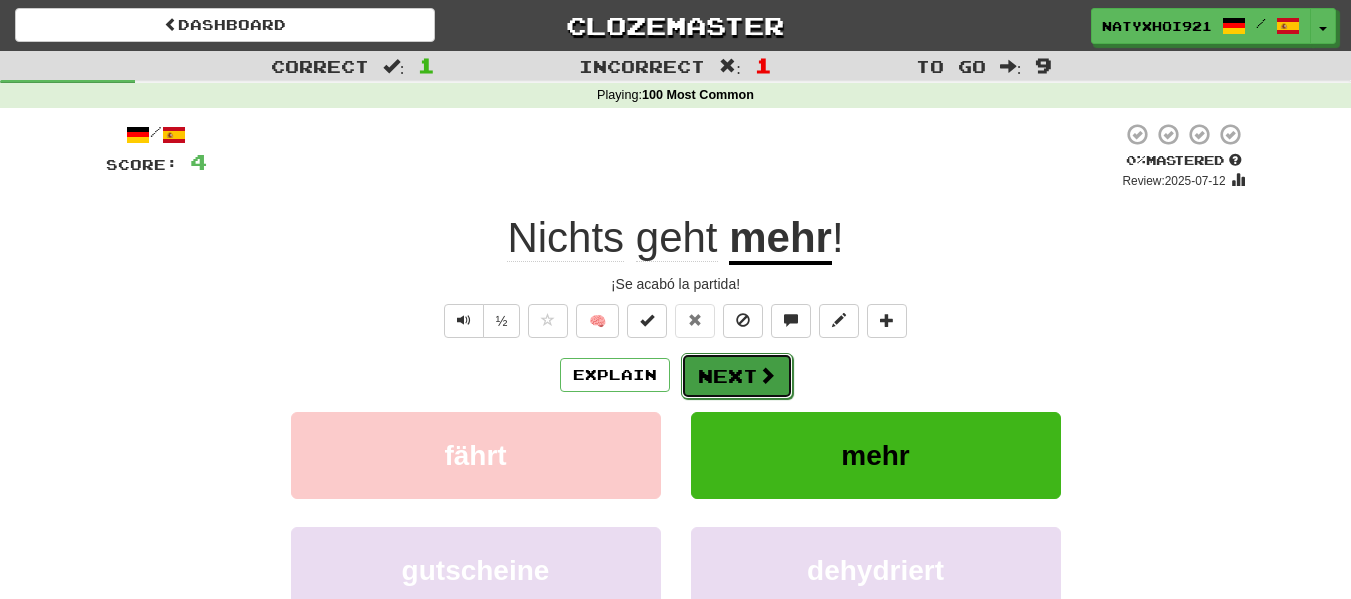 click on "Next" at bounding box center [737, 376] 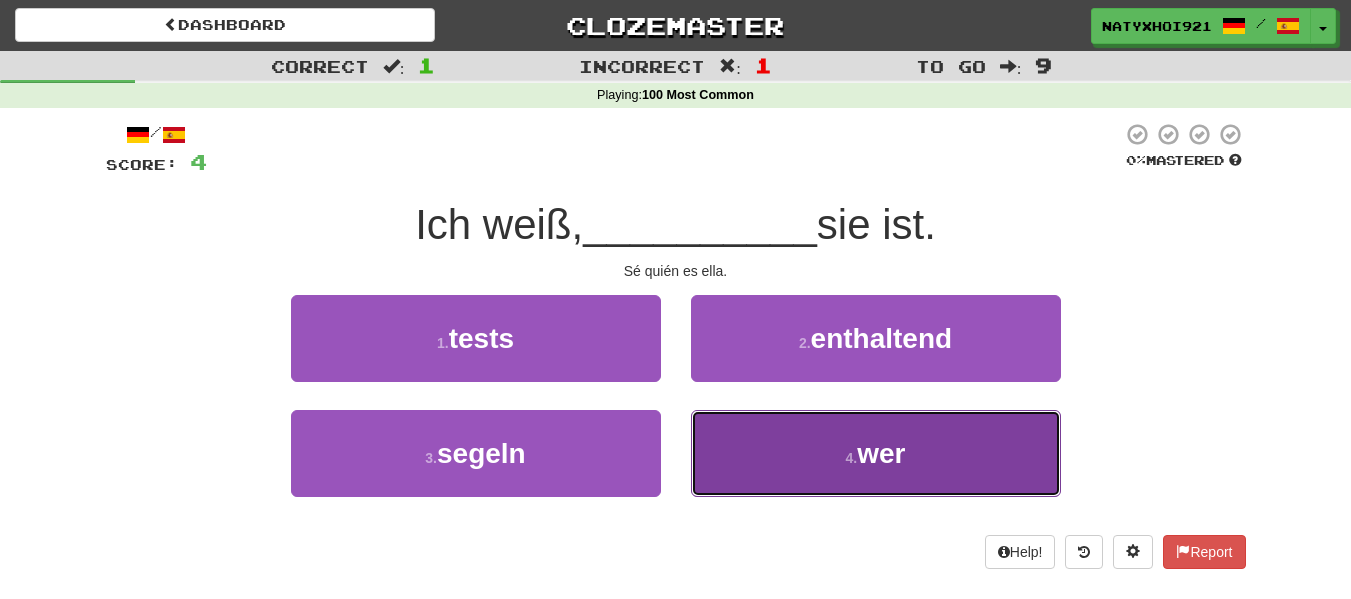click on "wer" at bounding box center (881, 453) 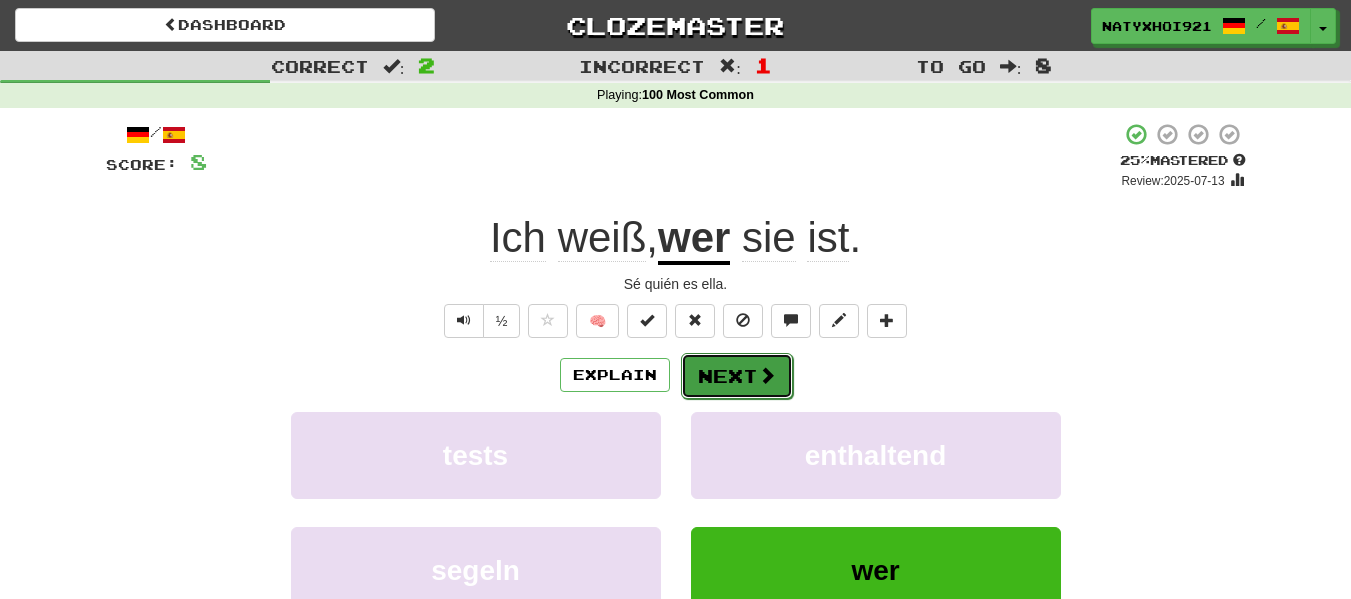click on "Next" at bounding box center [737, 376] 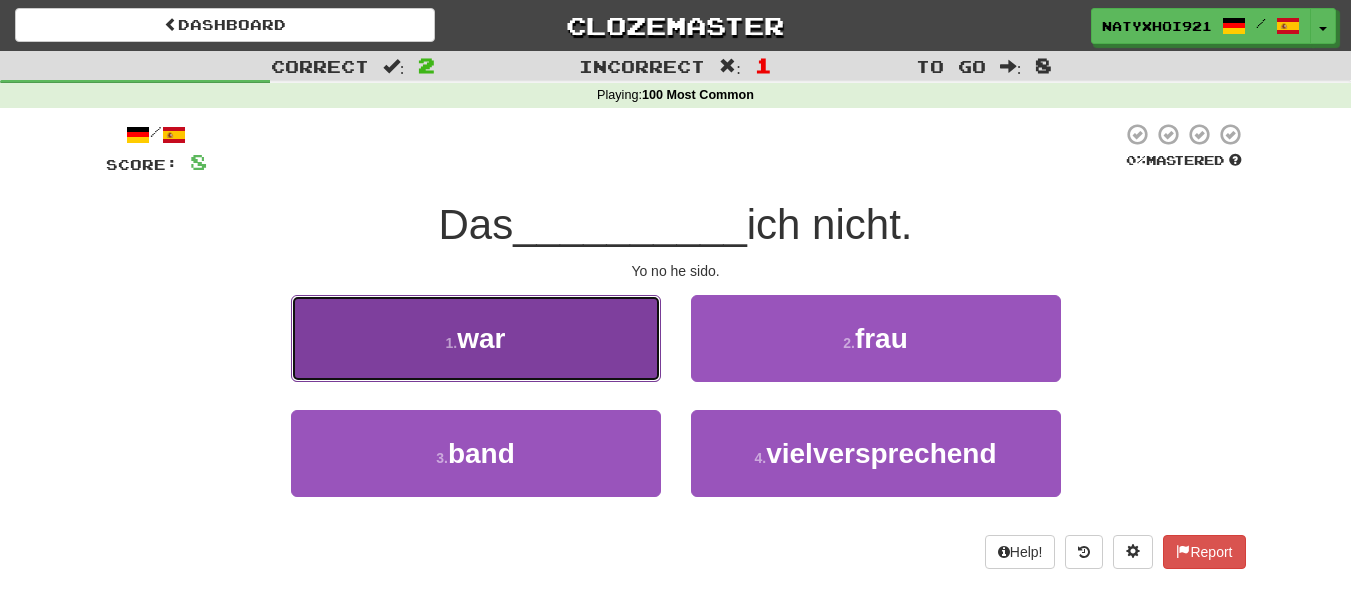 click on "1 .  war" at bounding box center [476, 338] 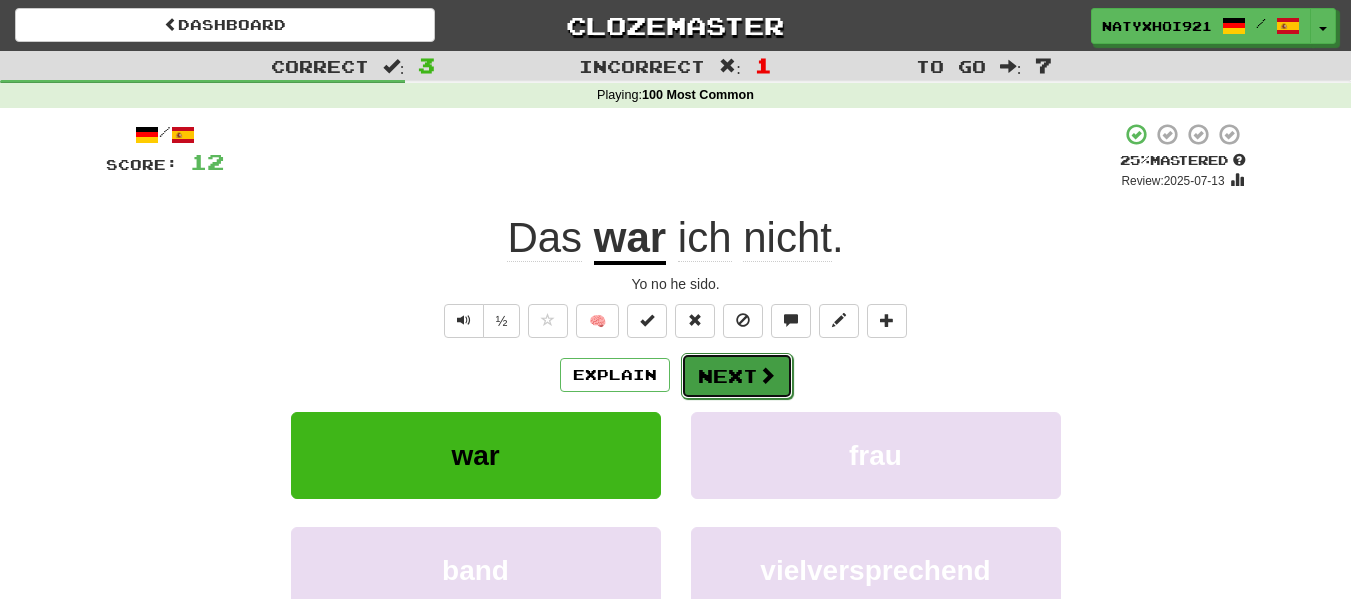 click on "Next" at bounding box center (737, 376) 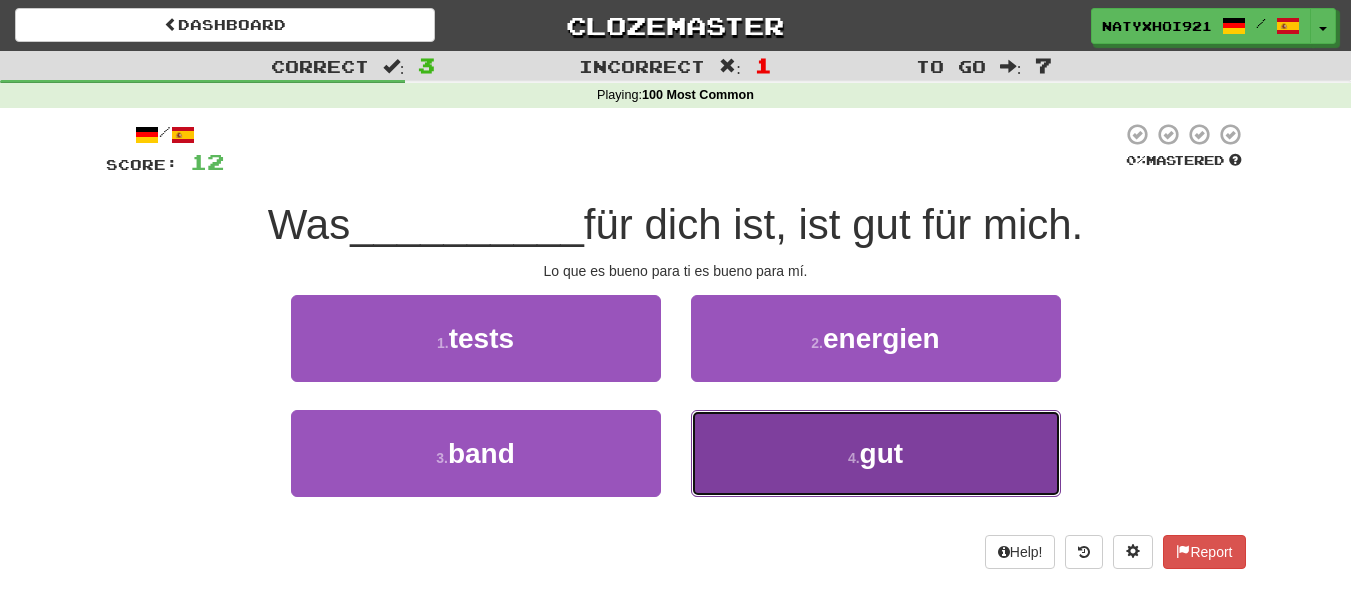 click on "4 .  gut" at bounding box center (876, 453) 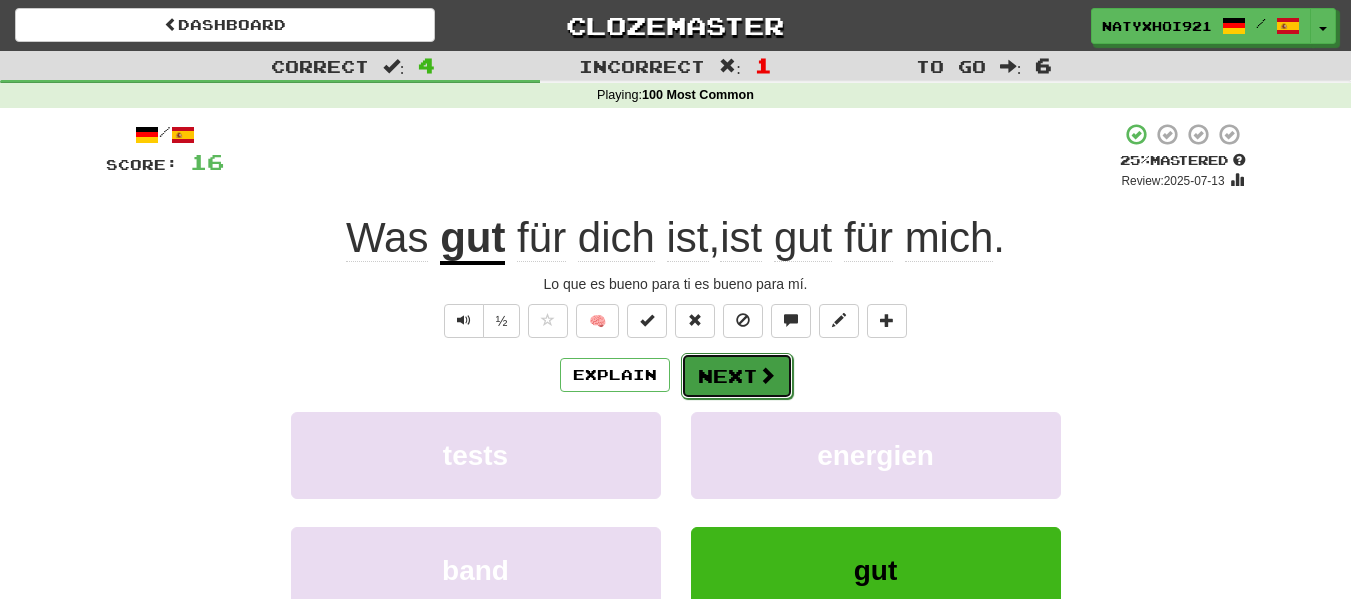 click at bounding box center (767, 375) 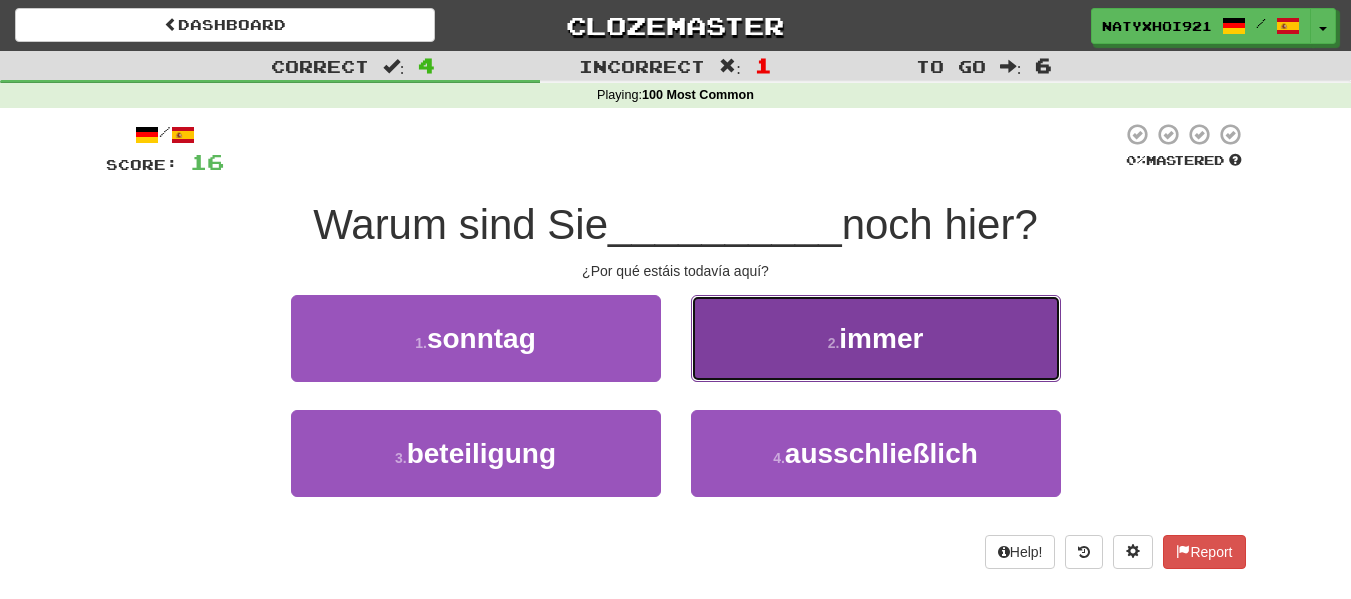 click on "immer" at bounding box center (881, 338) 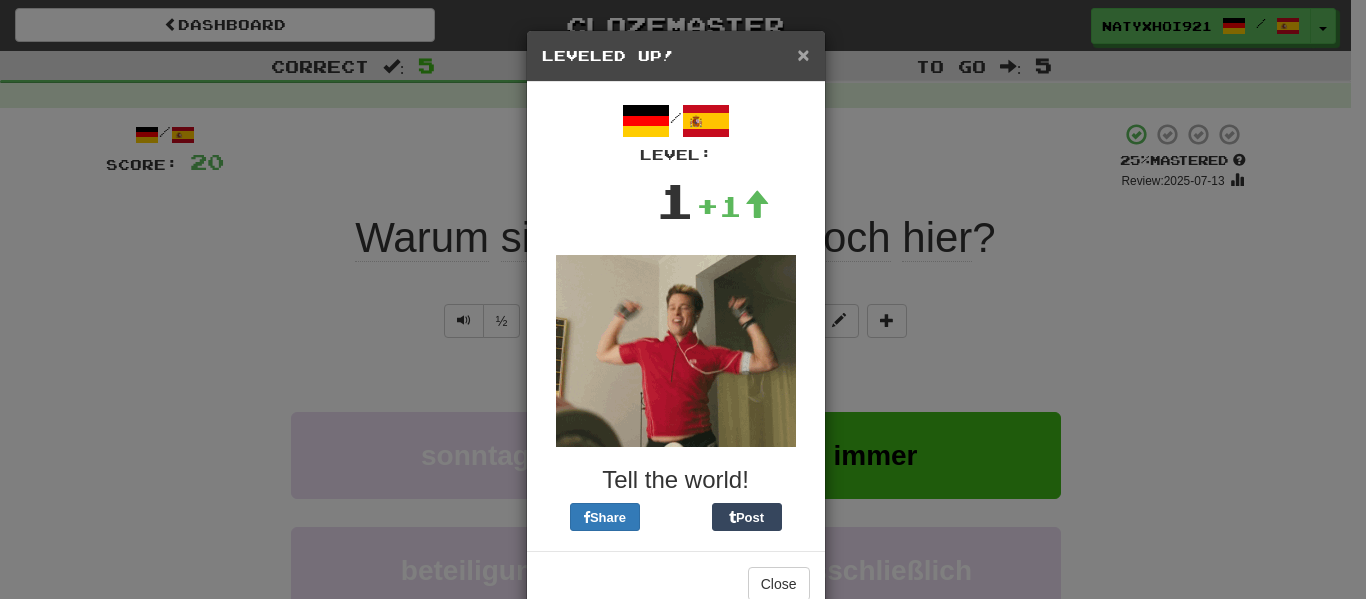 click on "×" at bounding box center [803, 54] 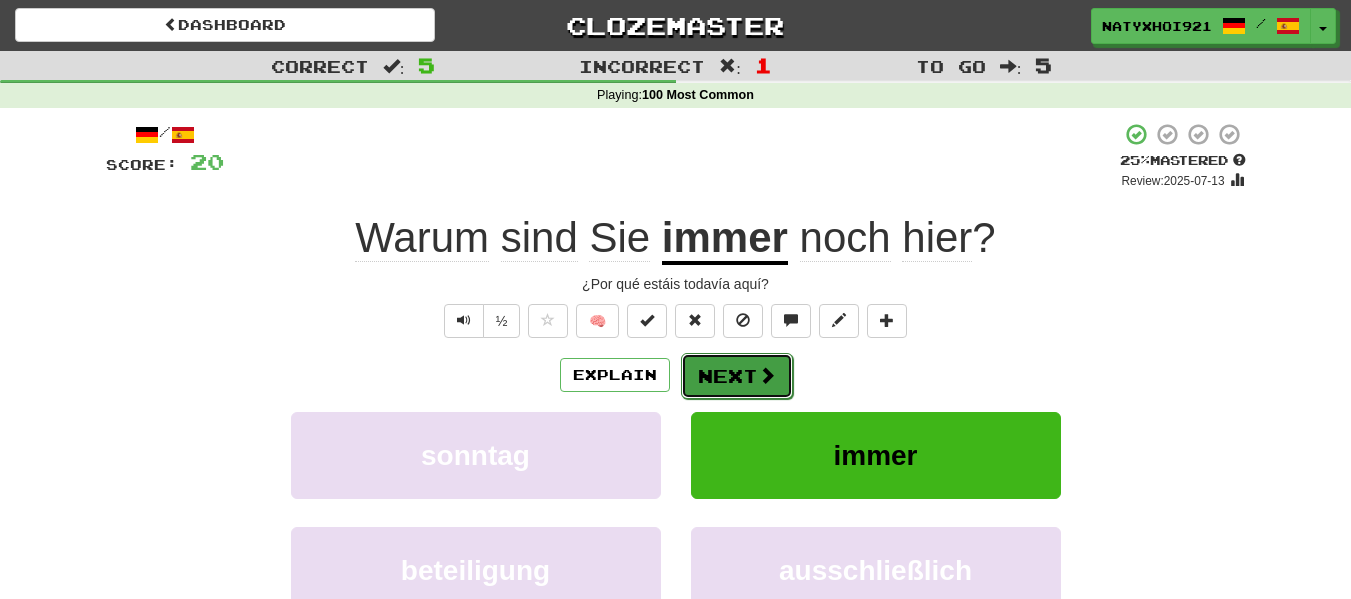 click on "Next" at bounding box center (737, 376) 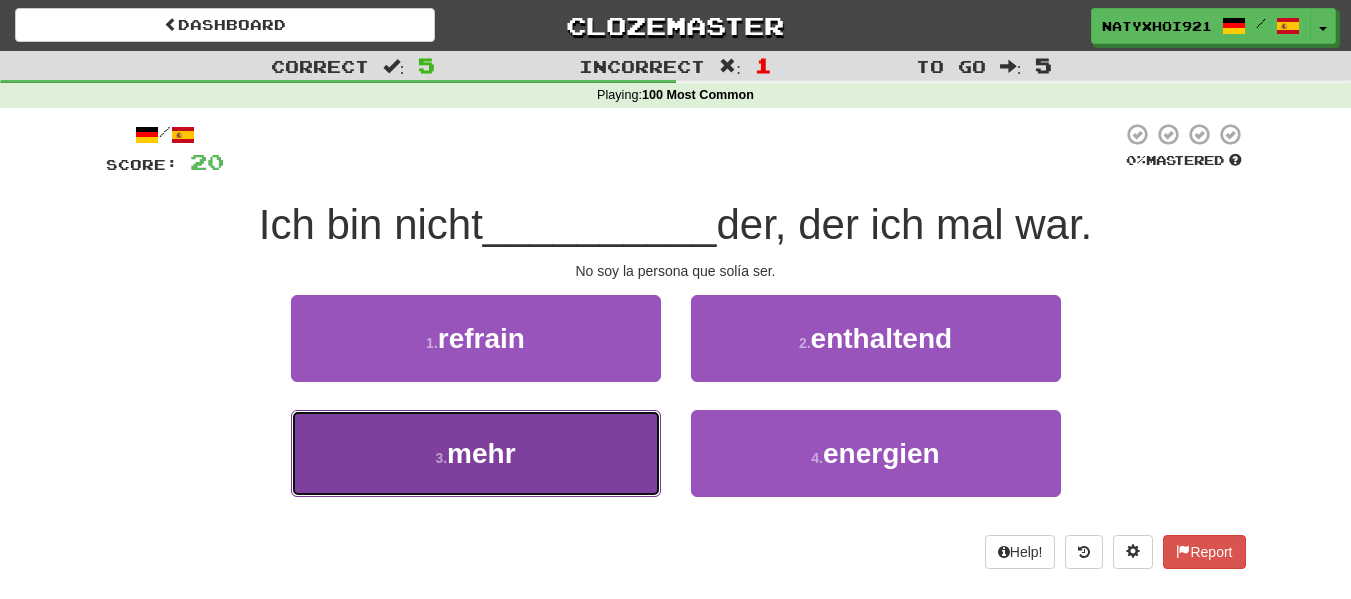 click on "3 .  mehr" at bounding box center [476, 453] 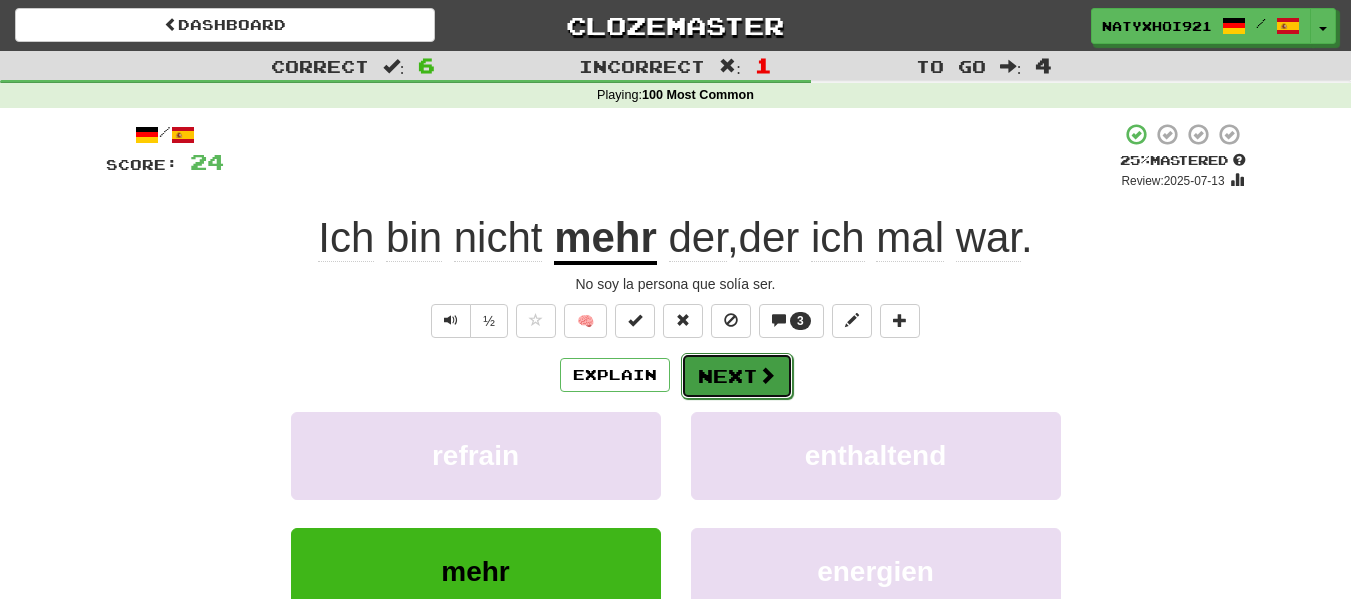 click on "Next" at bounding box center (737, 376) 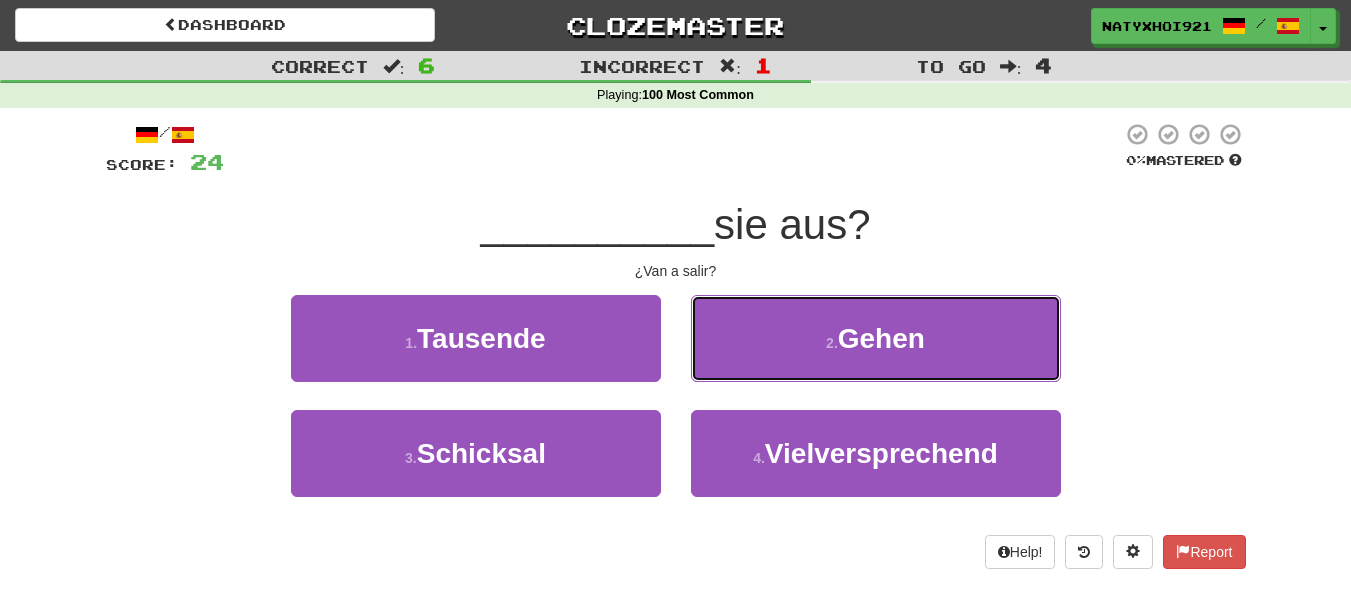 click on "2 .  Gehen" at bounding box center (876, 338) 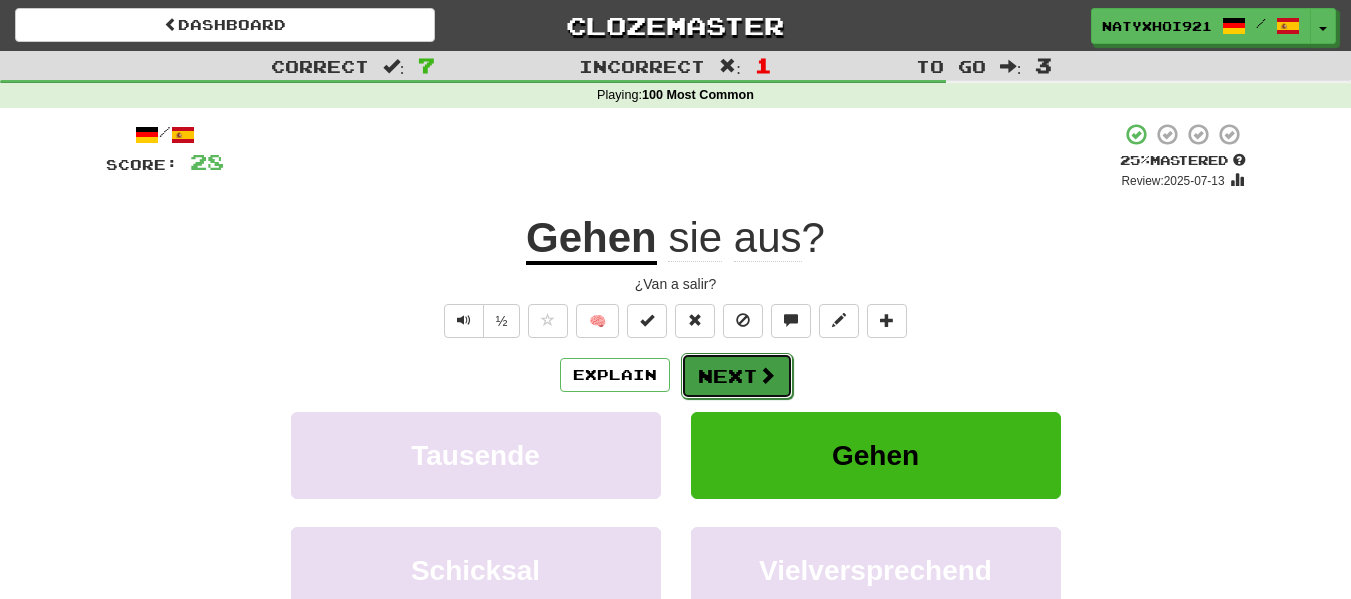 click on "Next" at bounding box center (737, 376) 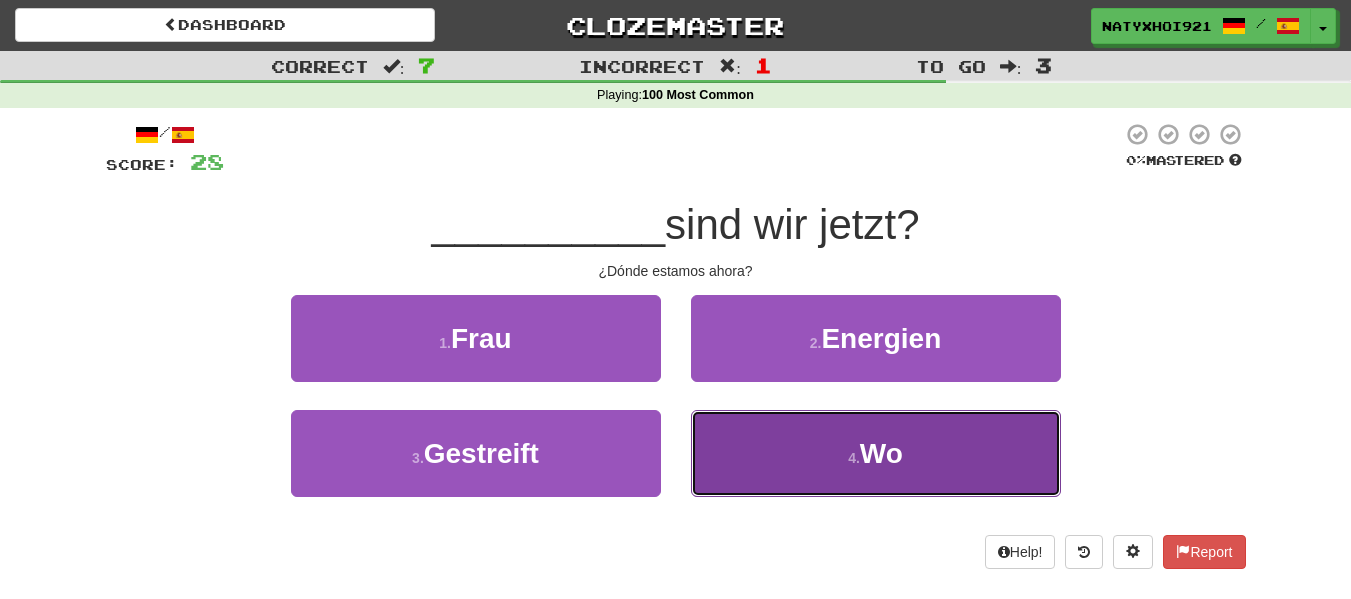 click on "4 .  Wo" at bounding box center (876, 453) 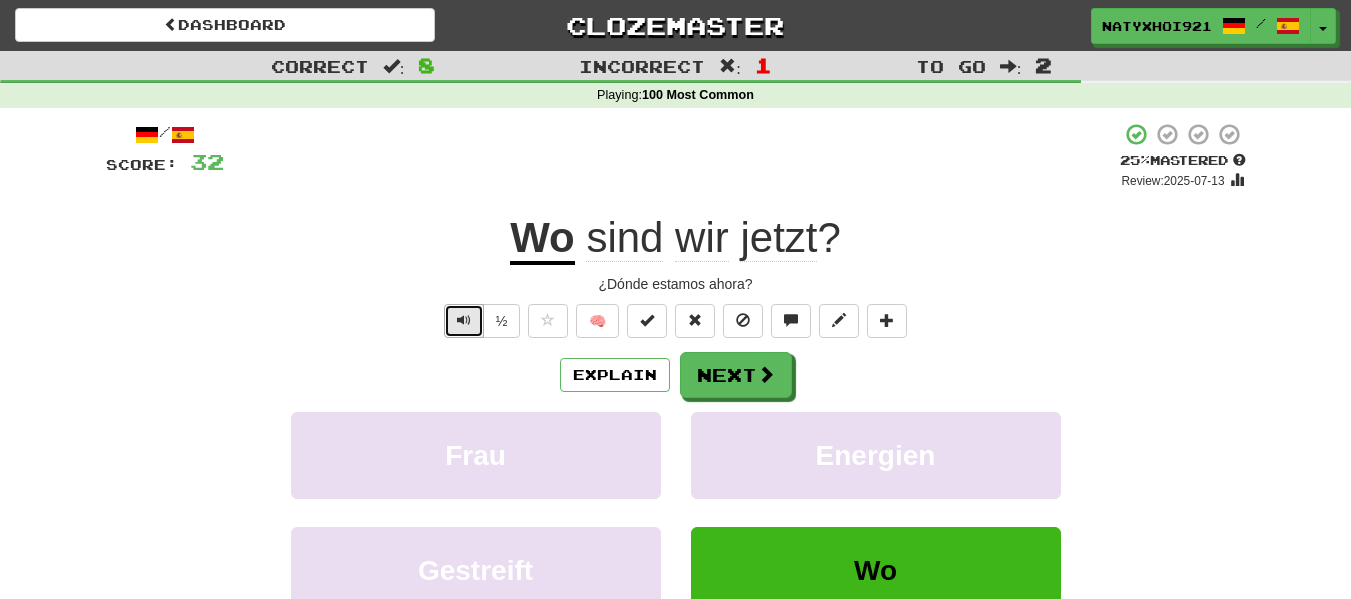 click at bounding box center (464, 320) 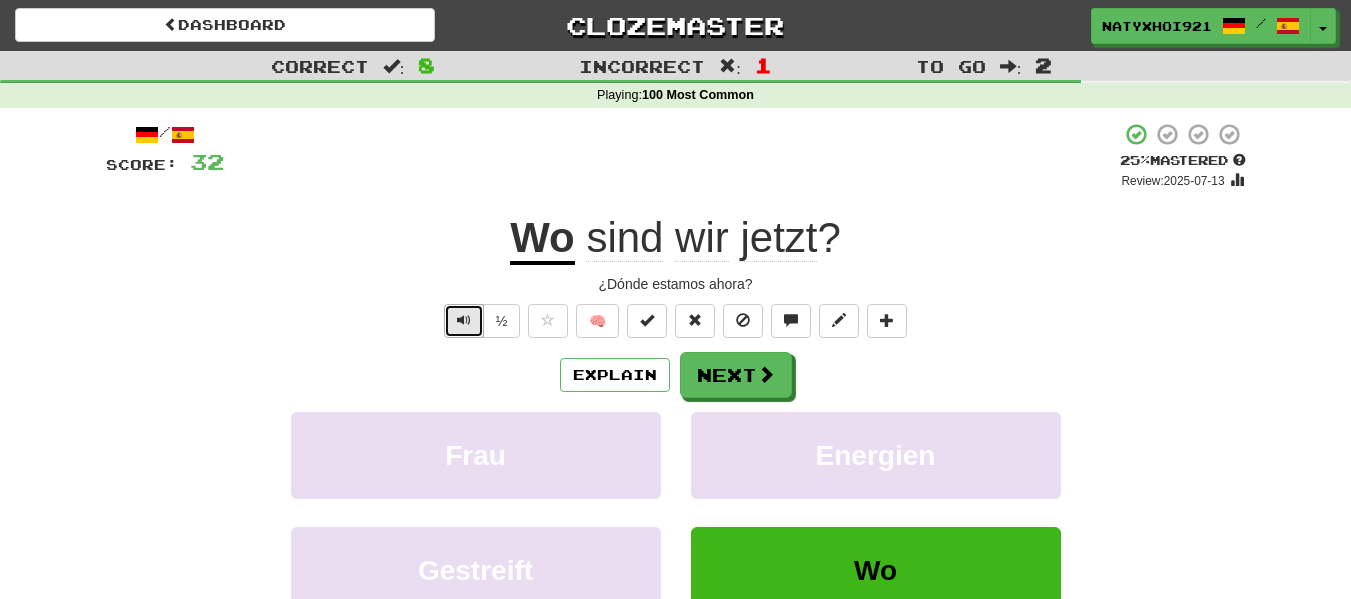 click at bounding box center (464, 320) 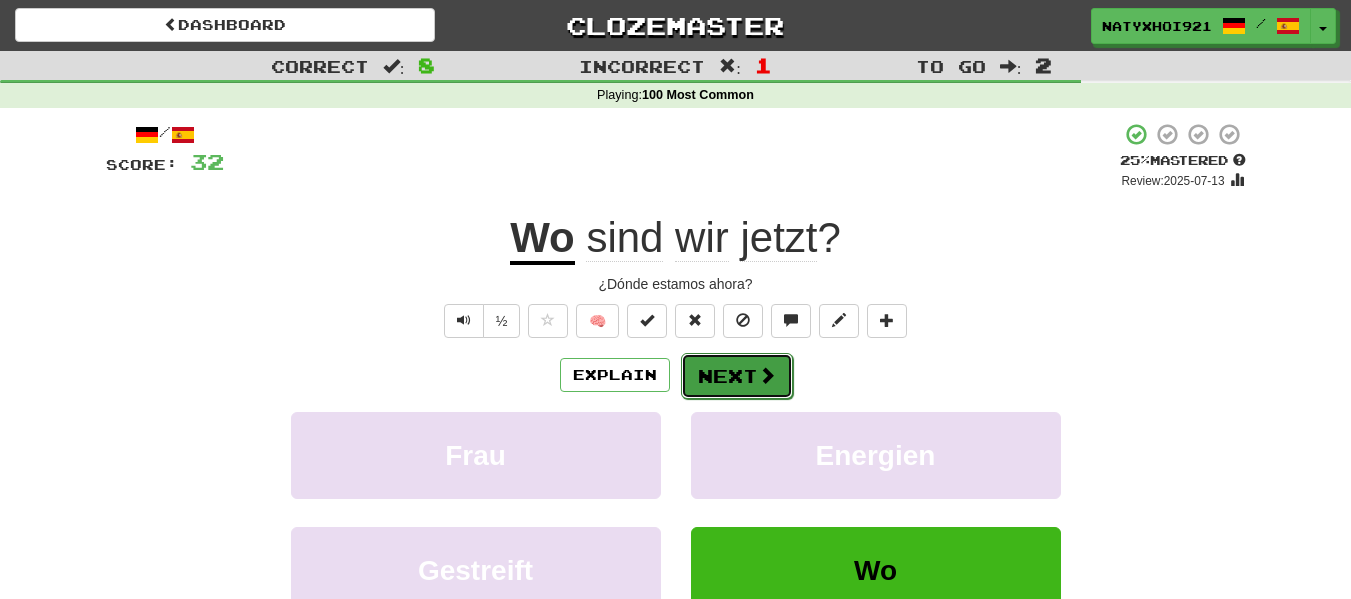 click on "Next" at bounding box center (737, 376) 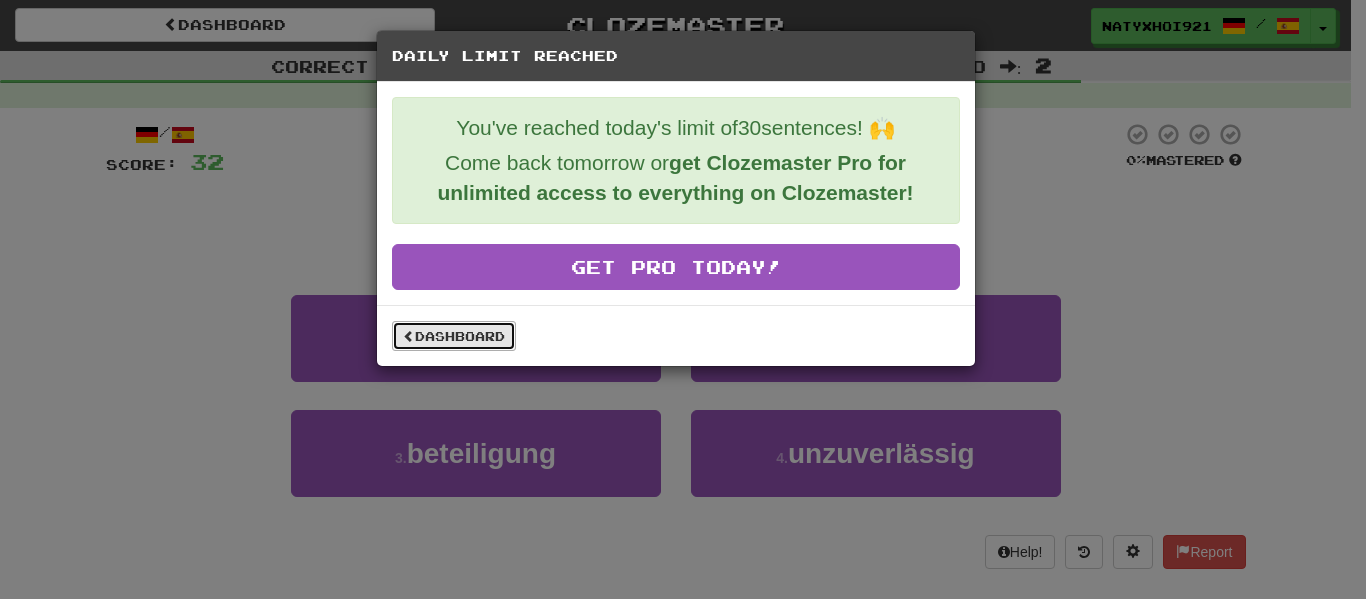 click on "Dashboard" at bounding box center [454, 336] 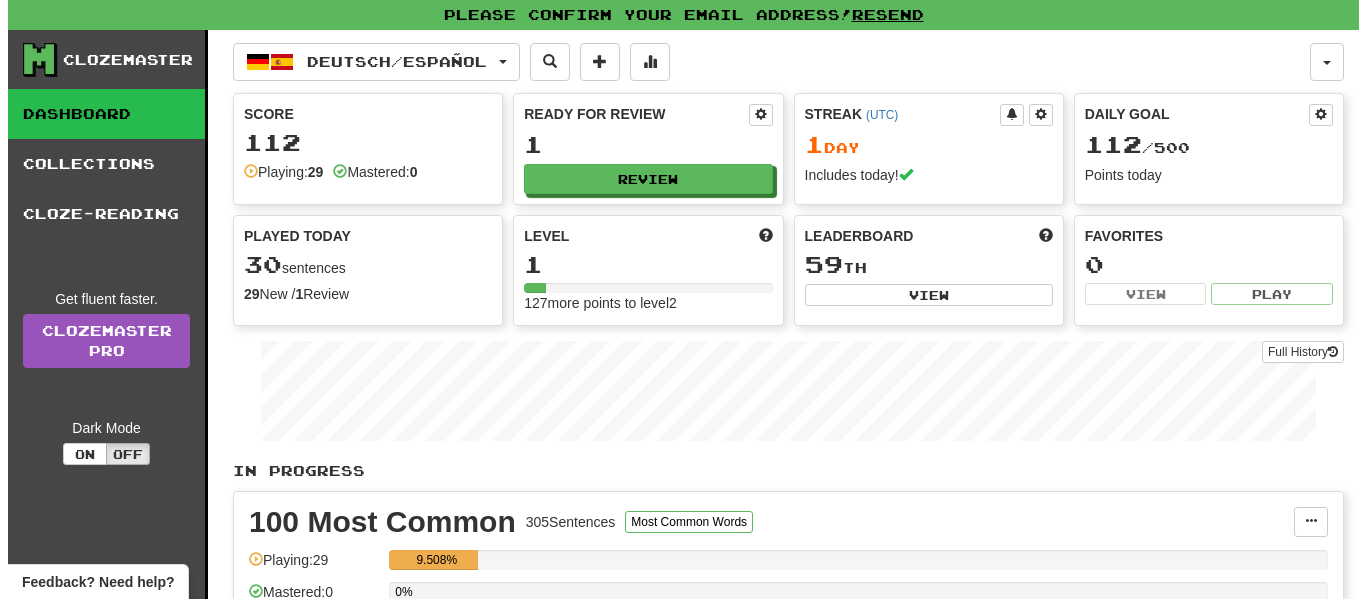 scroll, scrollTop: 0, scrollLeft: 0, axis: both 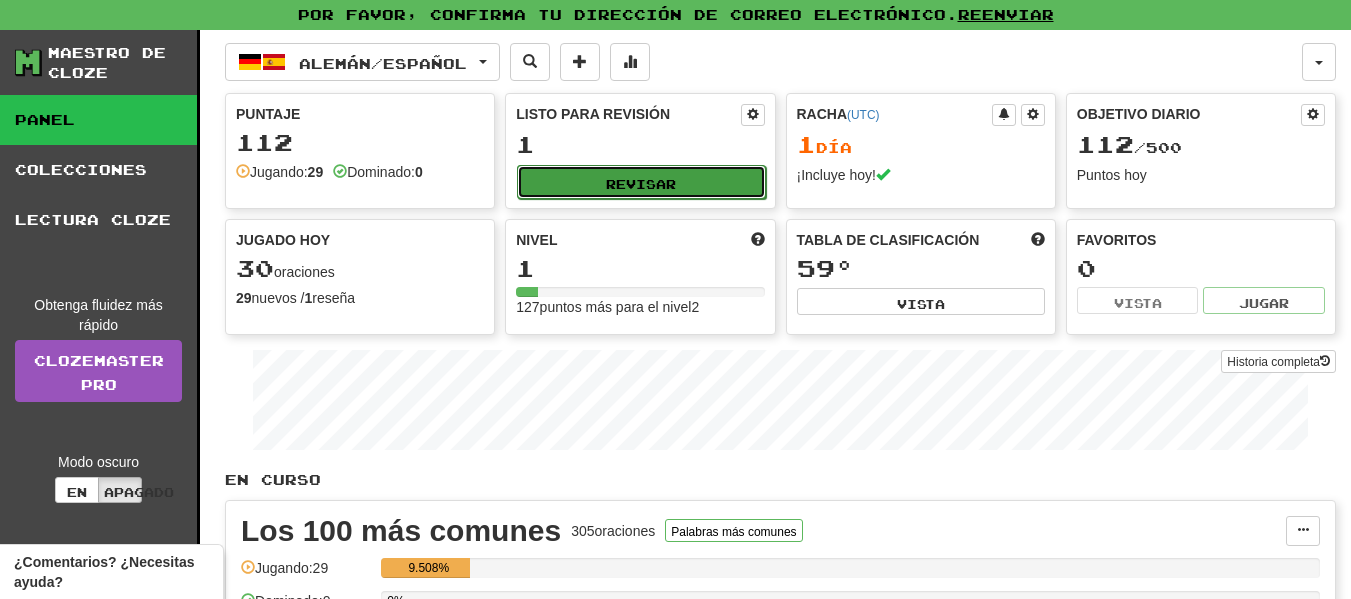 click on "Revisar" at bounding box center (641, 182) 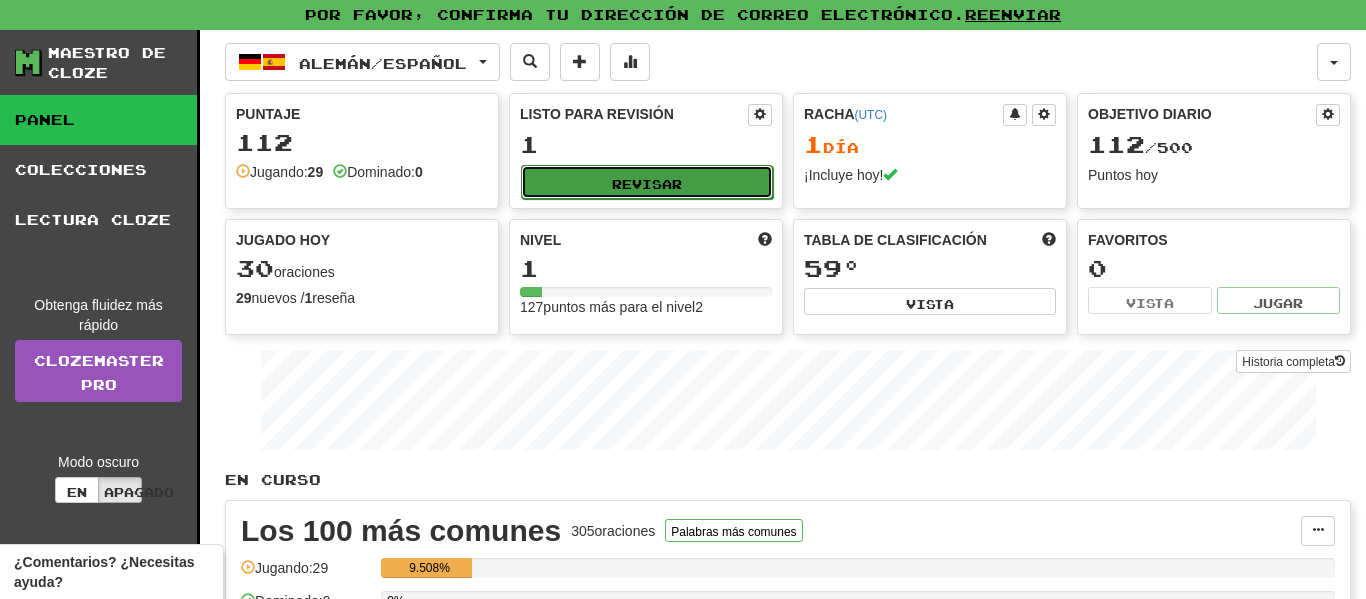 select on "**" 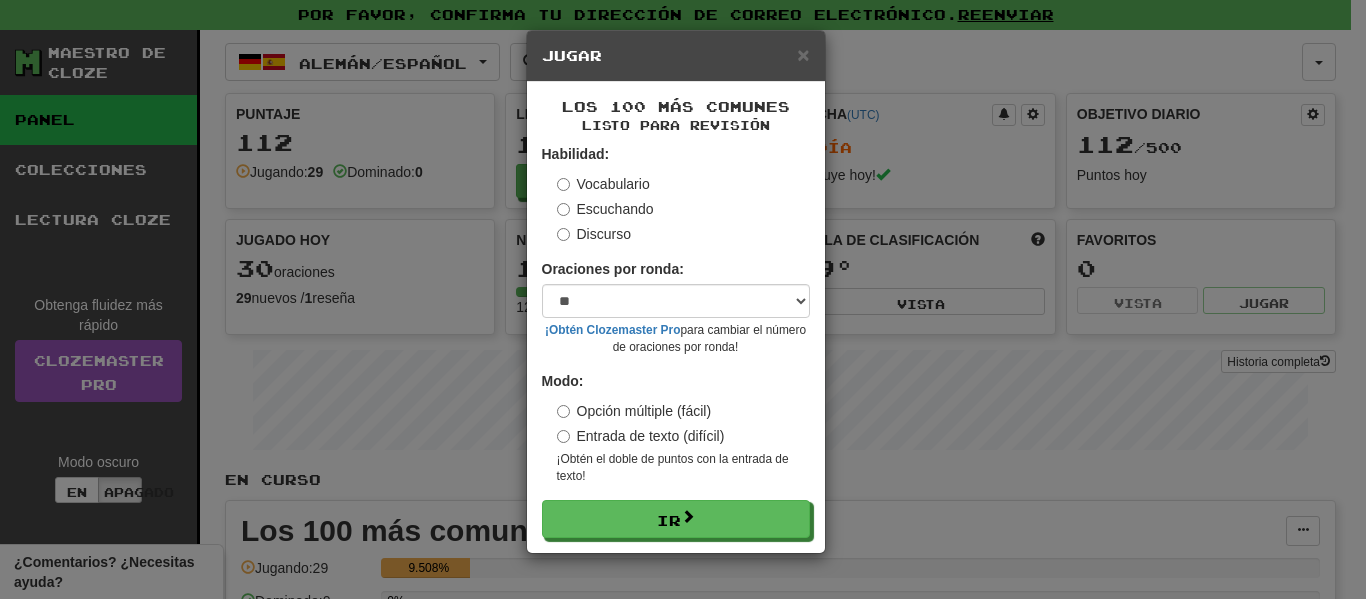 click on "Escuchando" at bounding box center [615, 209] 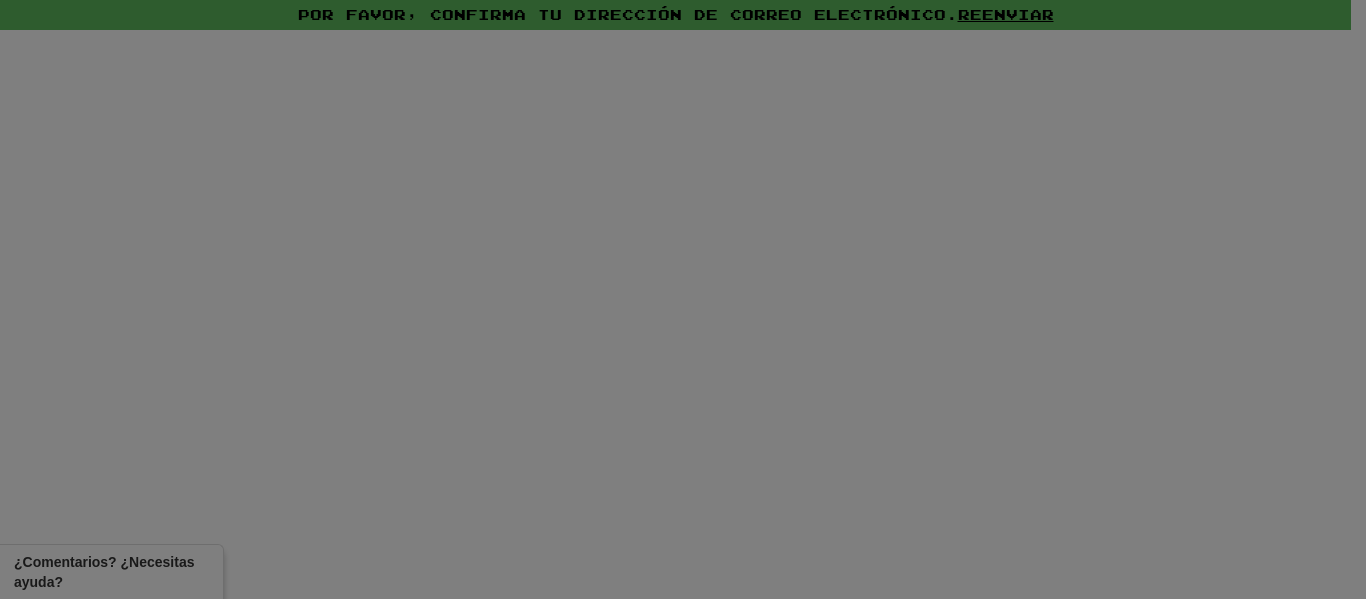 click at bounding box center [683, 299] 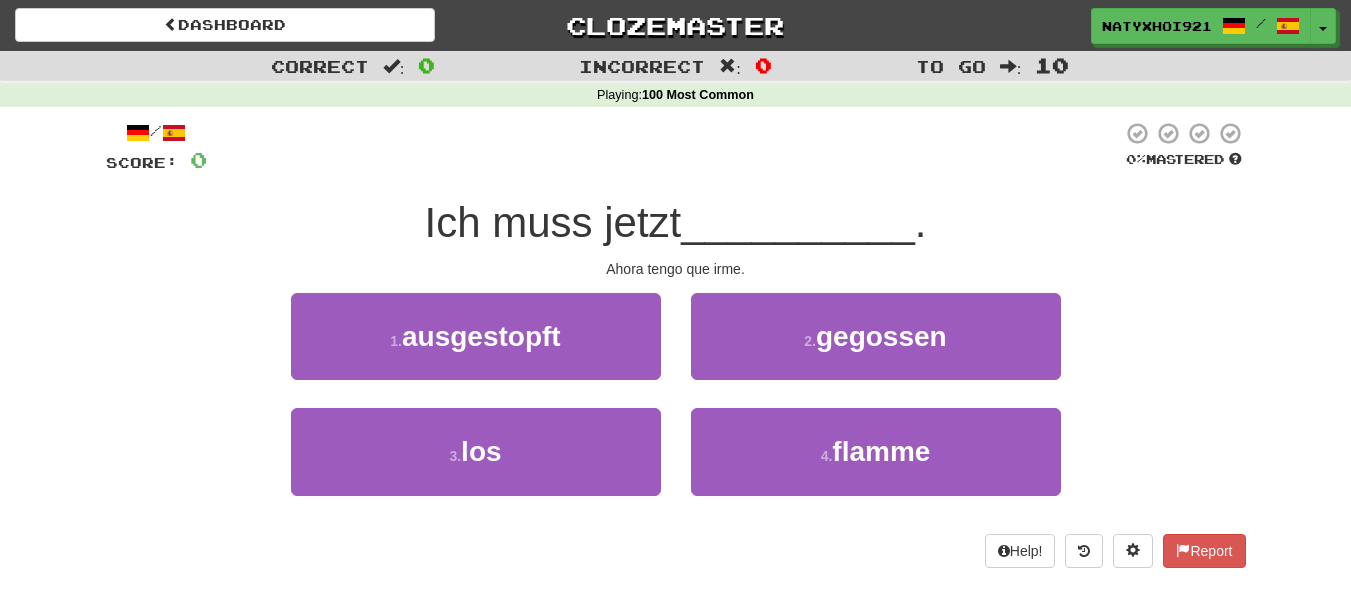 scroll, scrollTop: 0, scrollLeft: 0, axis: both 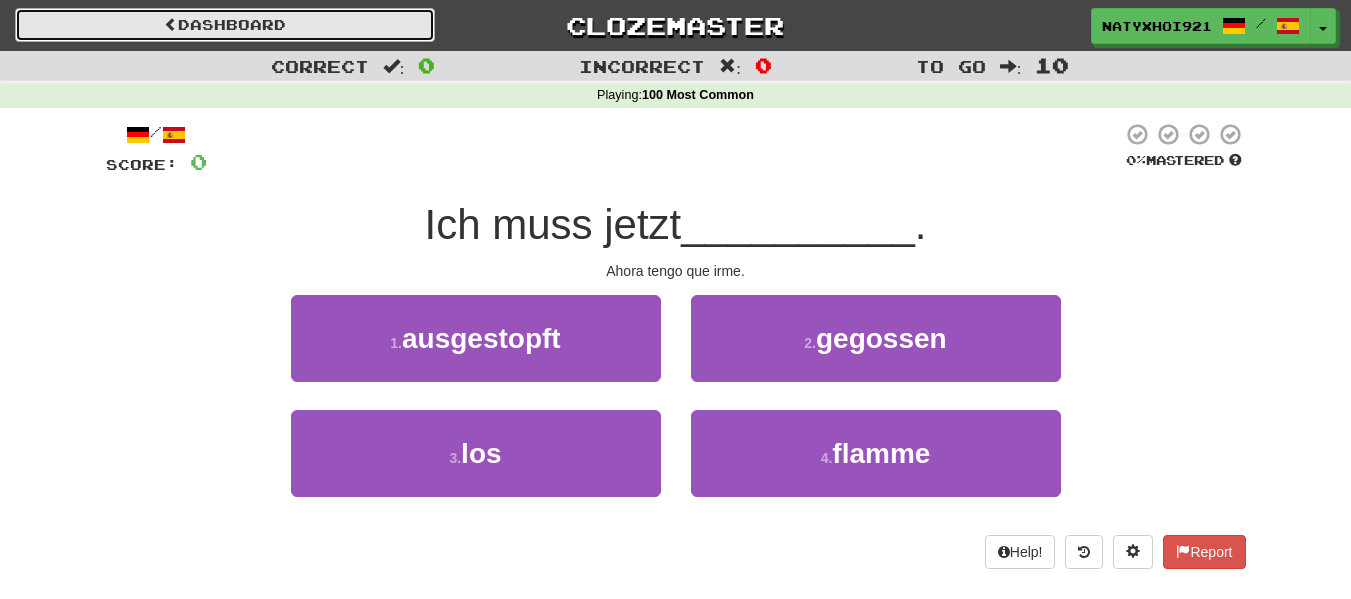 click on "Dashboard" at bounding box center [225, 25] 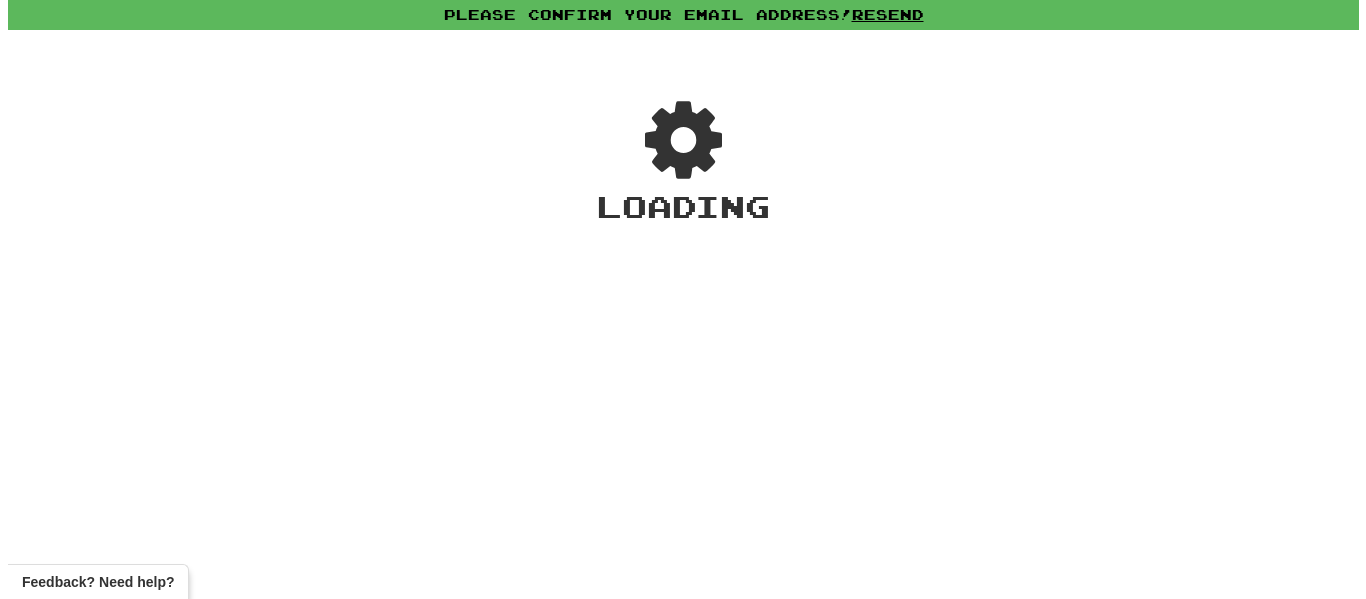 scroll, scrollTop: 0, scrollLeft: 0, axis: both 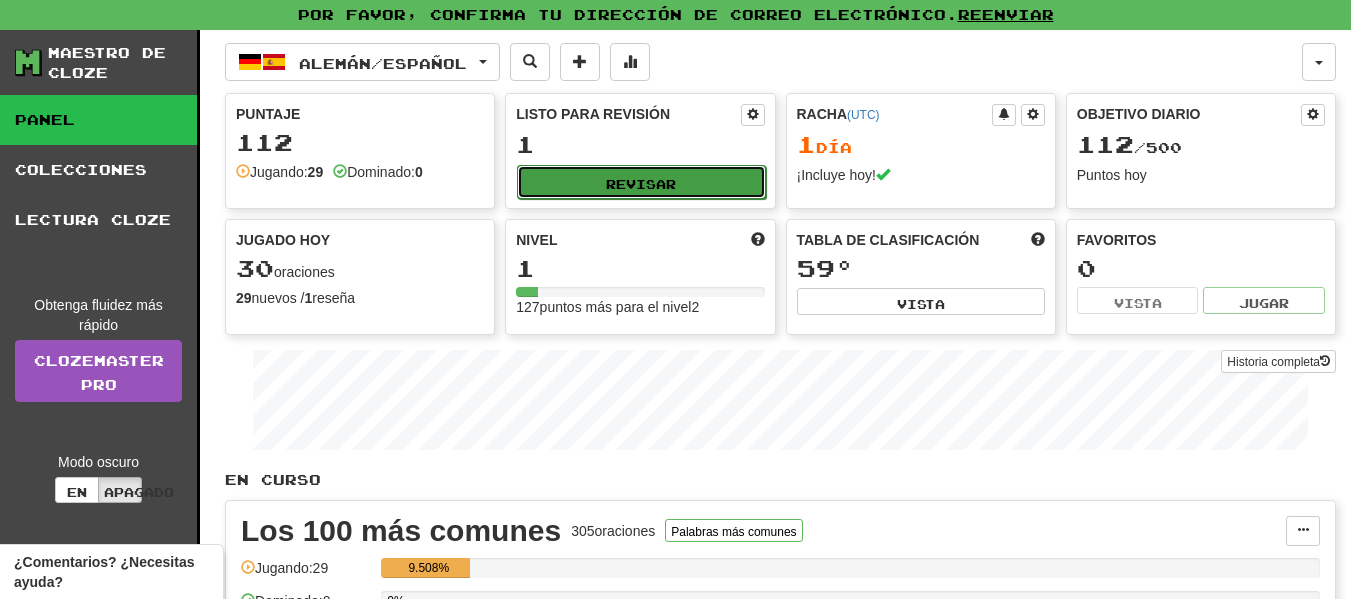 click on "Revisar" at bounding box center [641, 182] 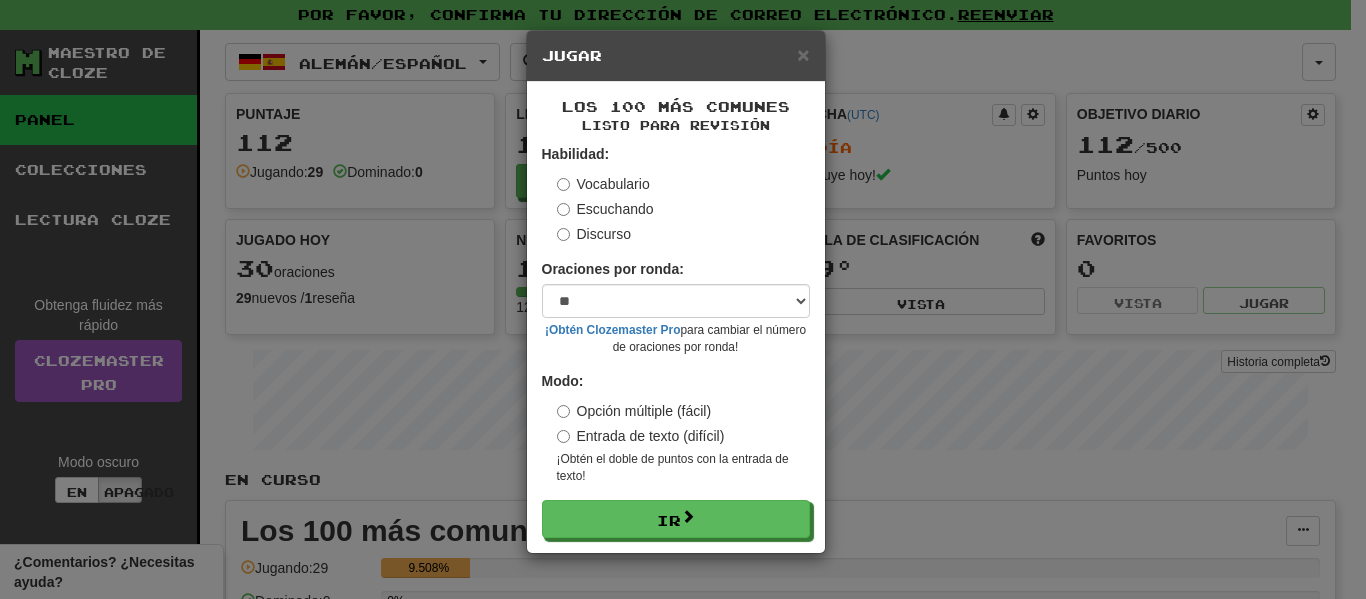 click on "Escuchando" at bounding box center (615, 209) 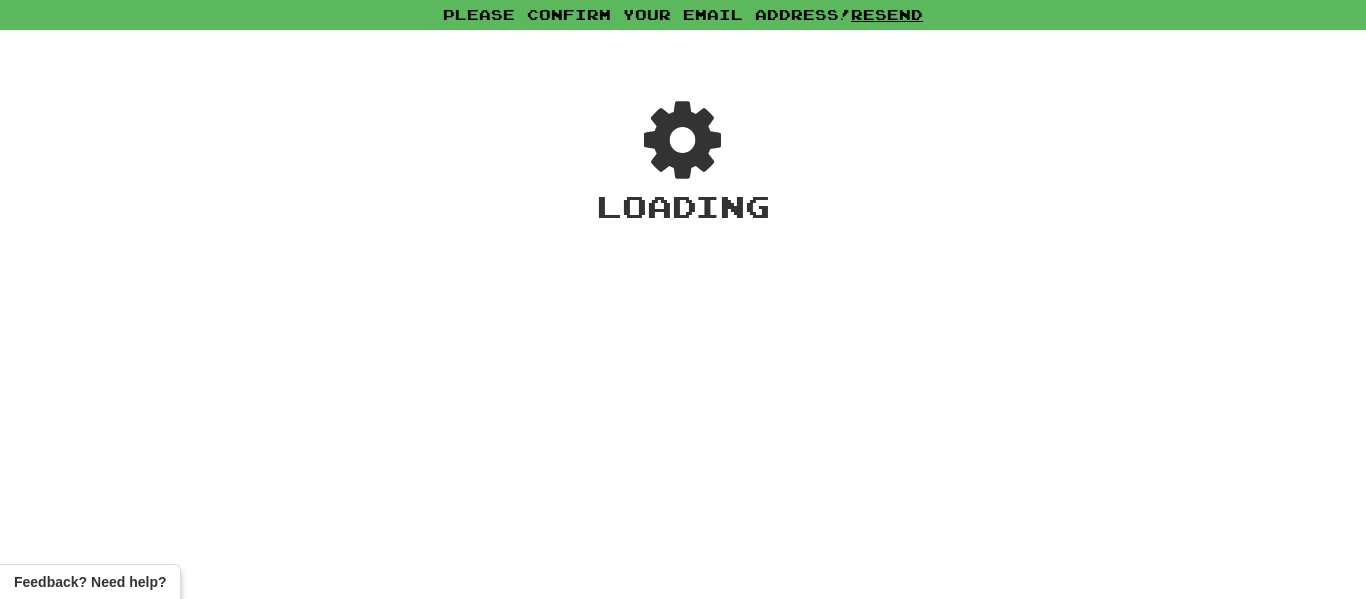 scroll, scrollTop: 0, scrollLeft: 0, axis: both 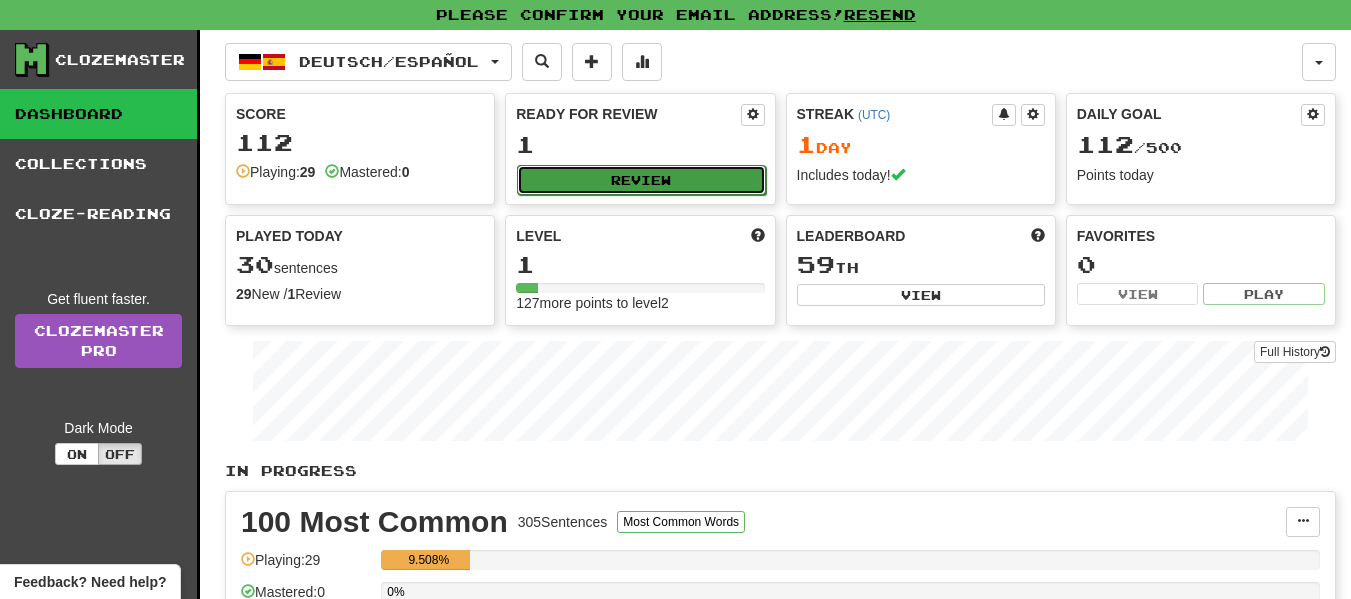 click on "Review" at bounding box center (641, 180) 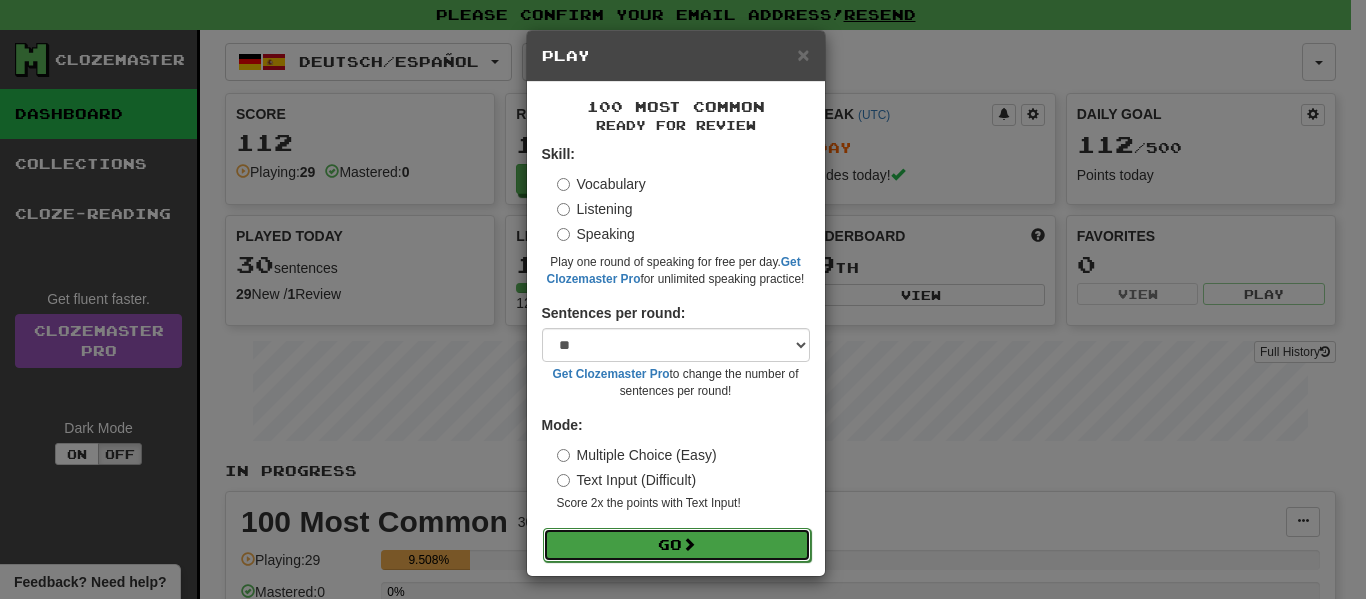 click on "Go" at bounding box center [677, 545] 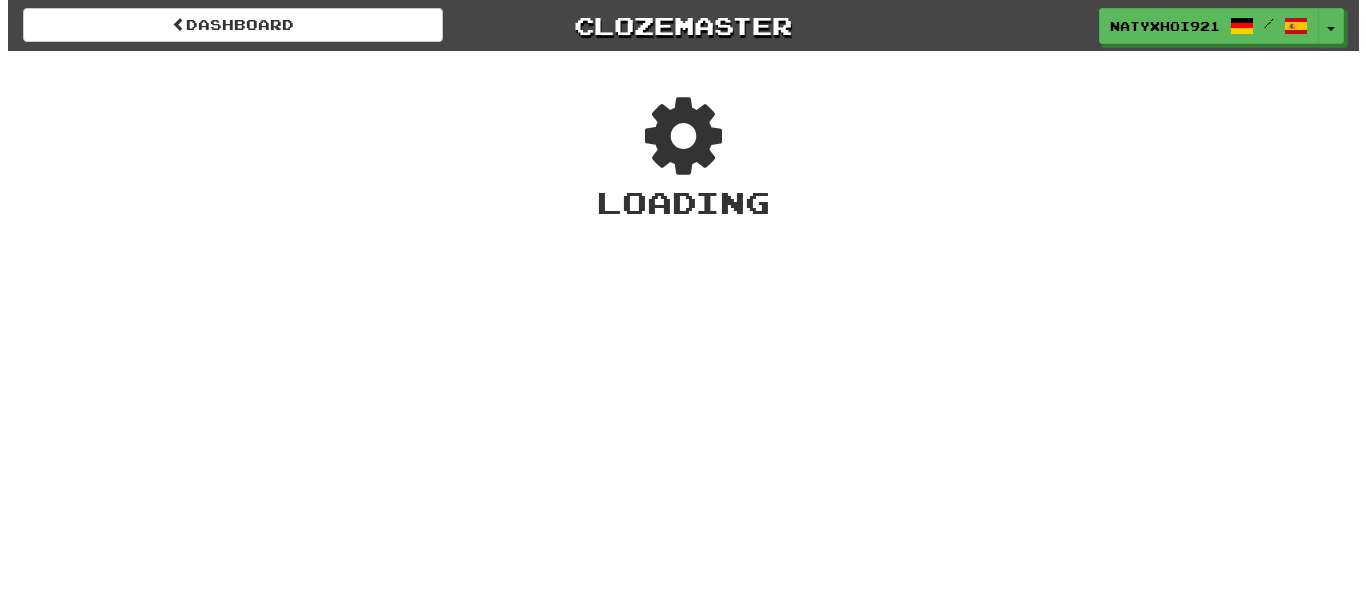 scroll, scrollTop: 0, scrollLeft: 0, axis: both 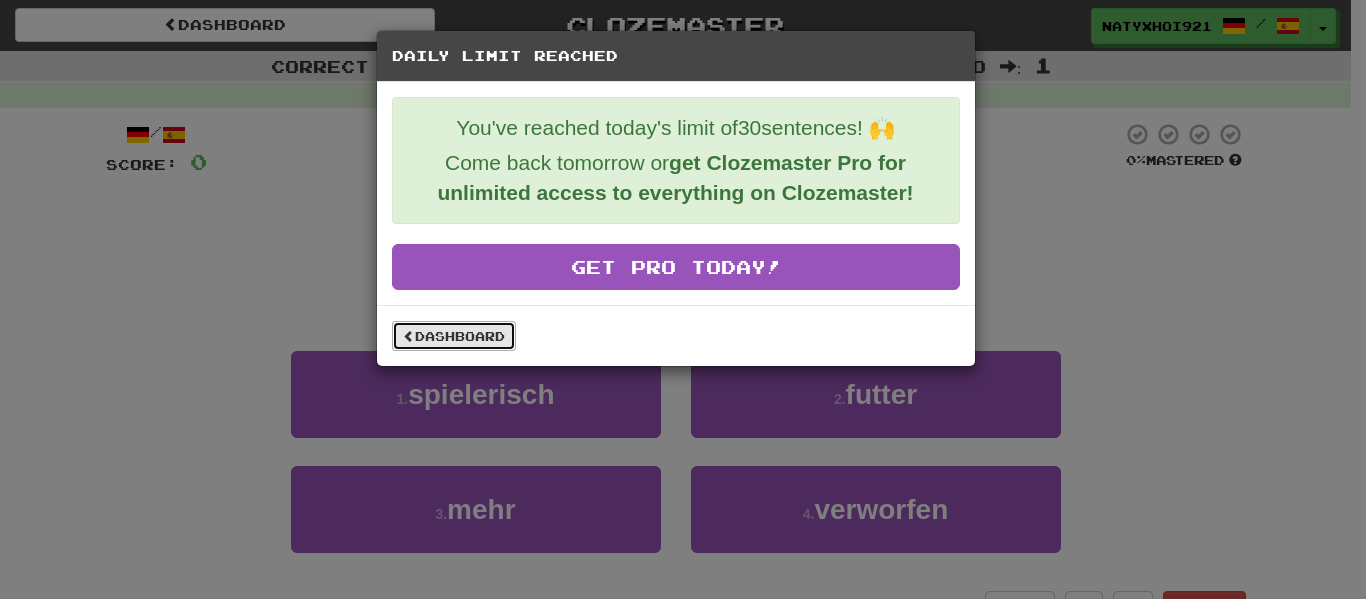 click on "Dashboard" at bounding box center (454, 336) 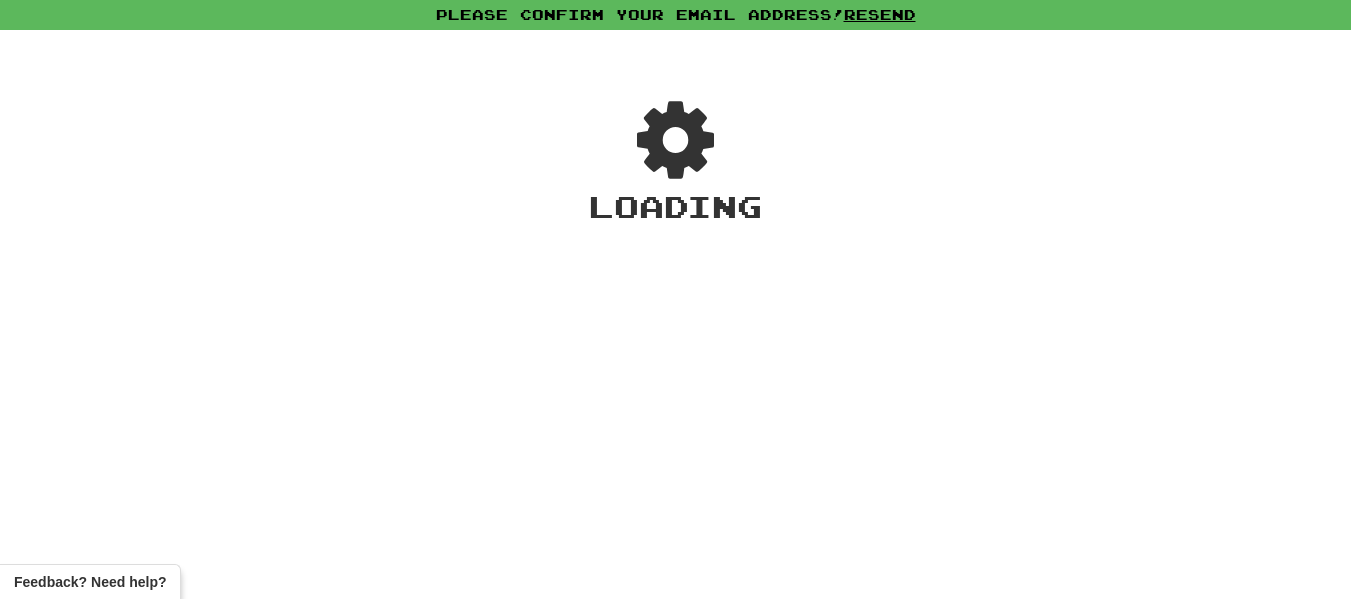 scroll, scrollTop: 0, scrollLeft: 0, axis: both 